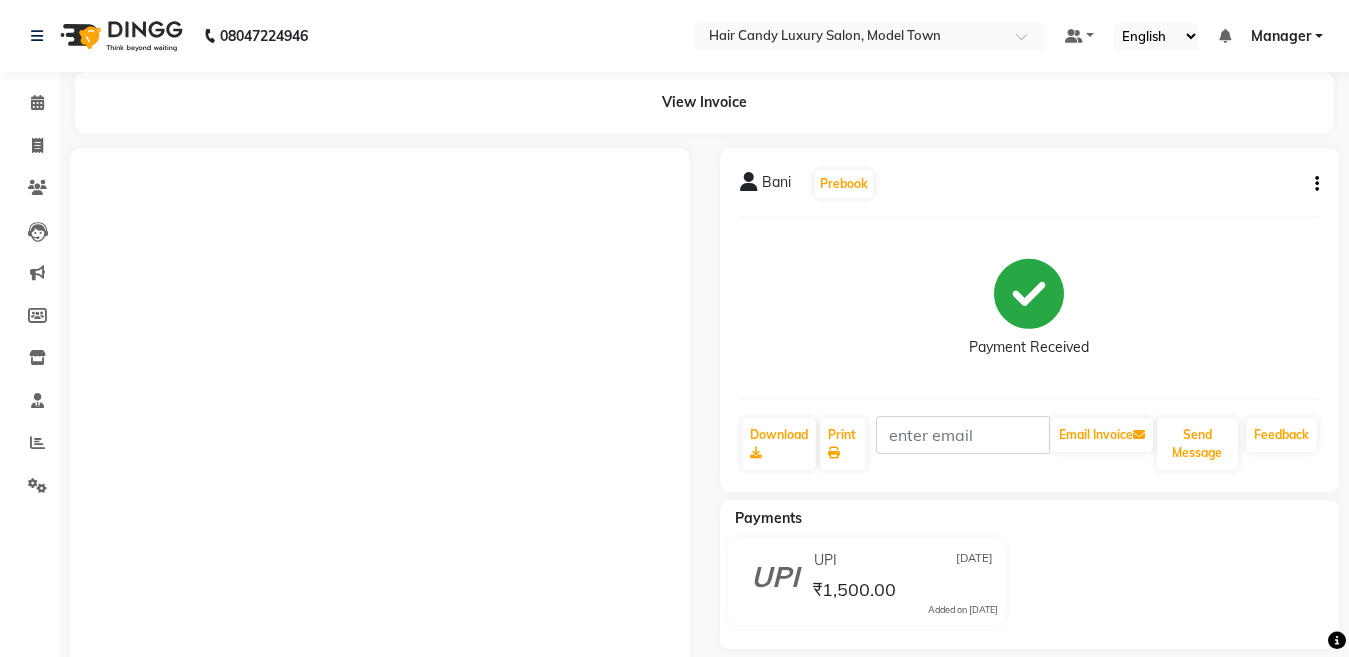 scroll, scrollTop: 0, scrollLeft: 0, axis: both 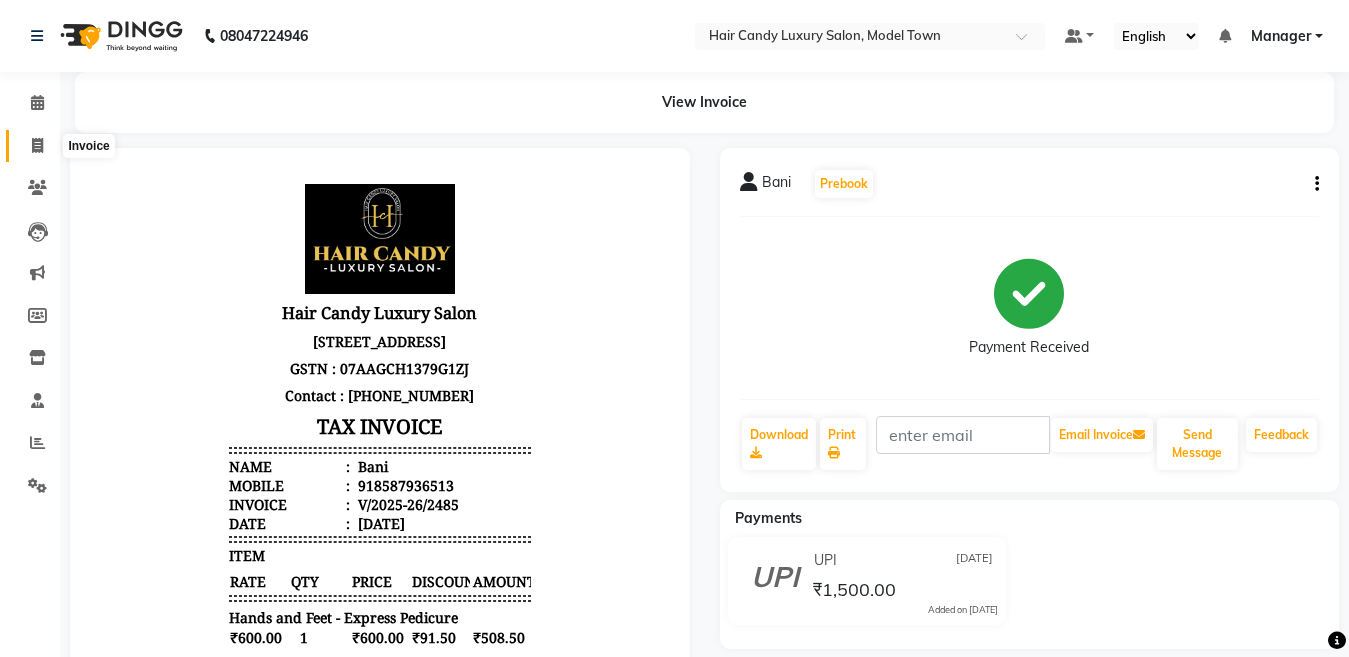 click 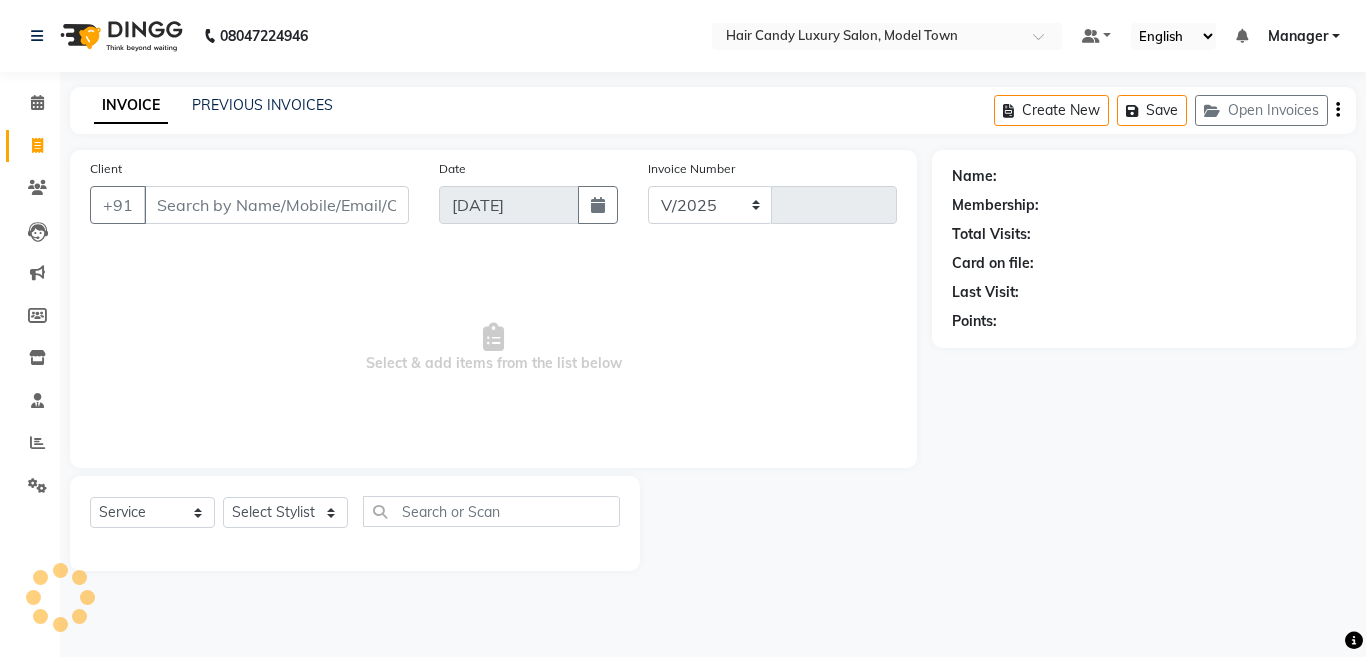 select on "4716" 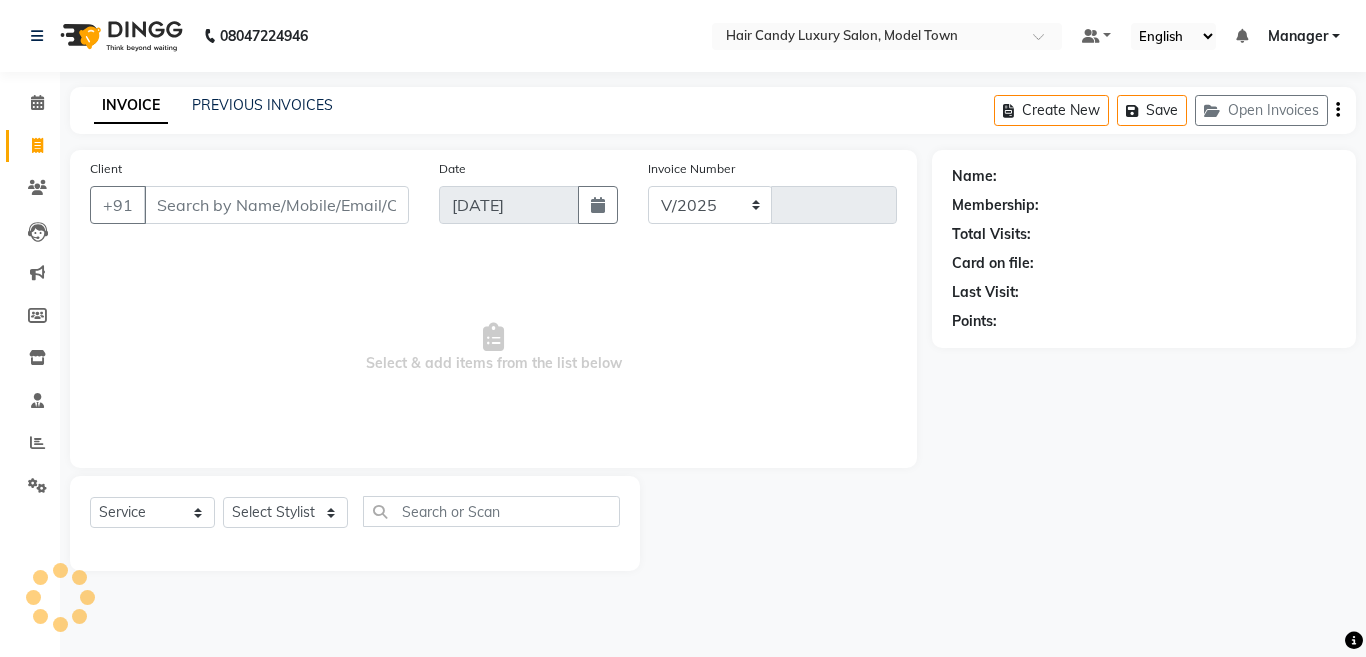 type on "2486" 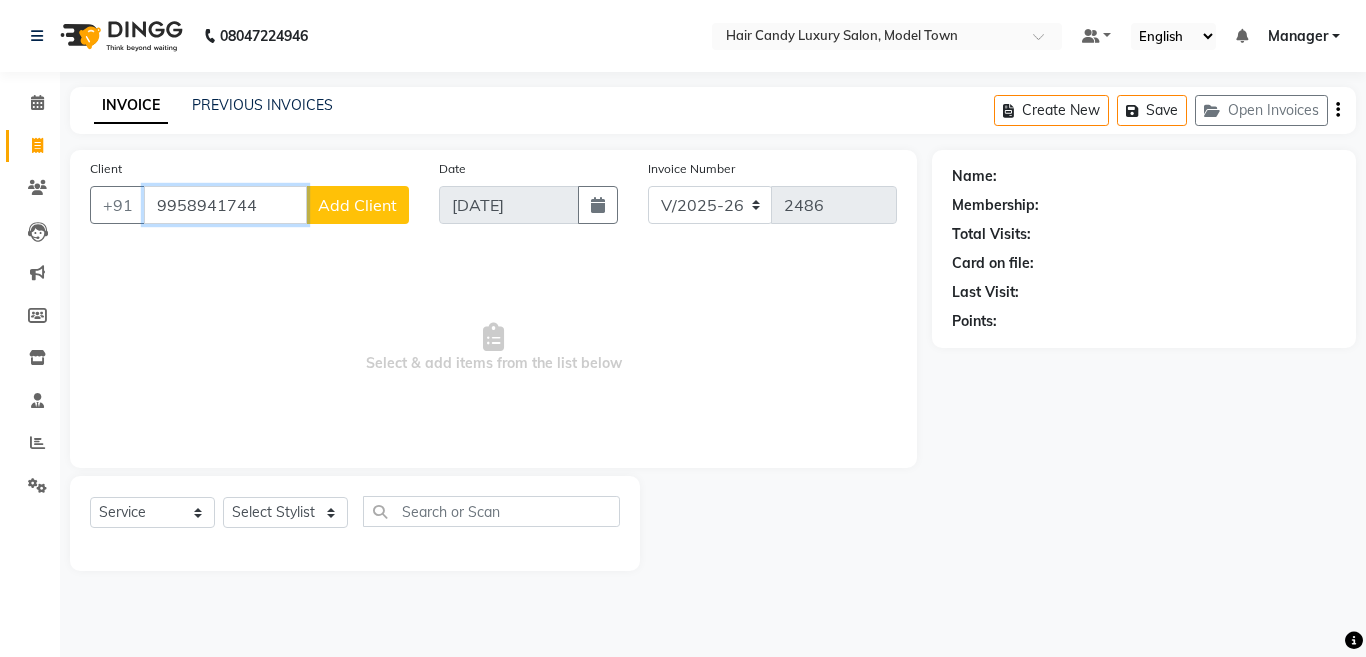 type on "9958941744" 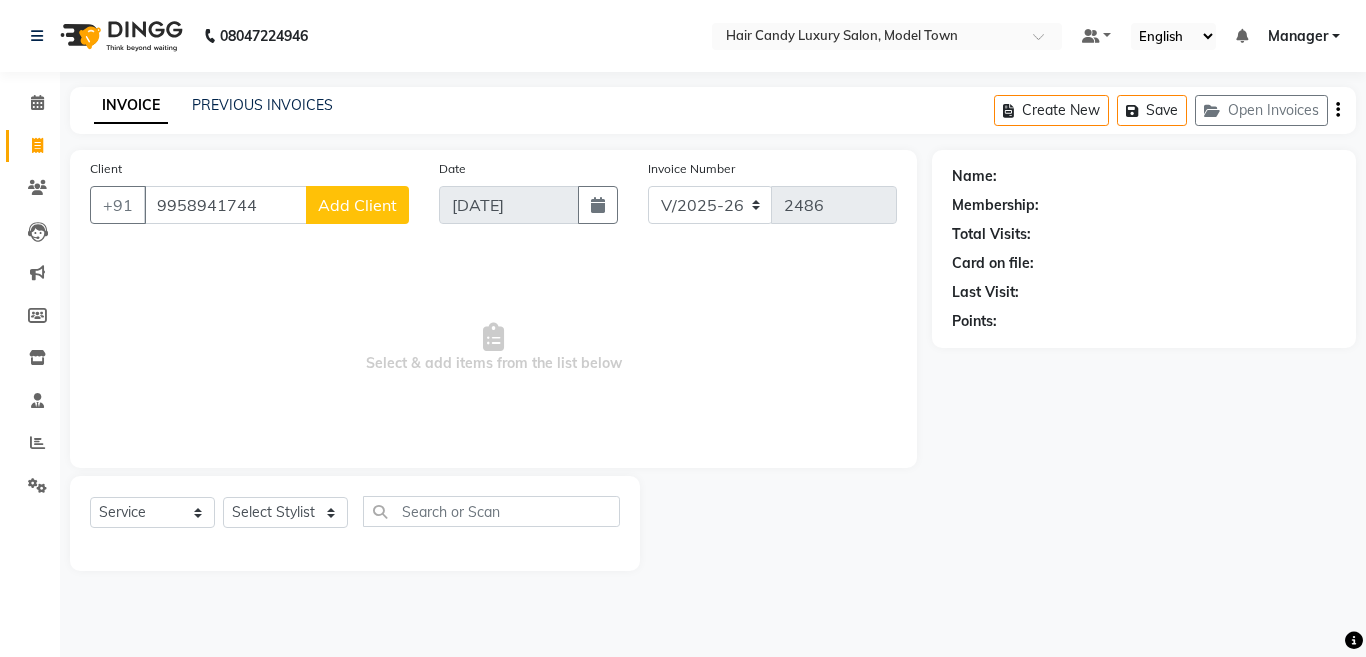 click on "Add Client" 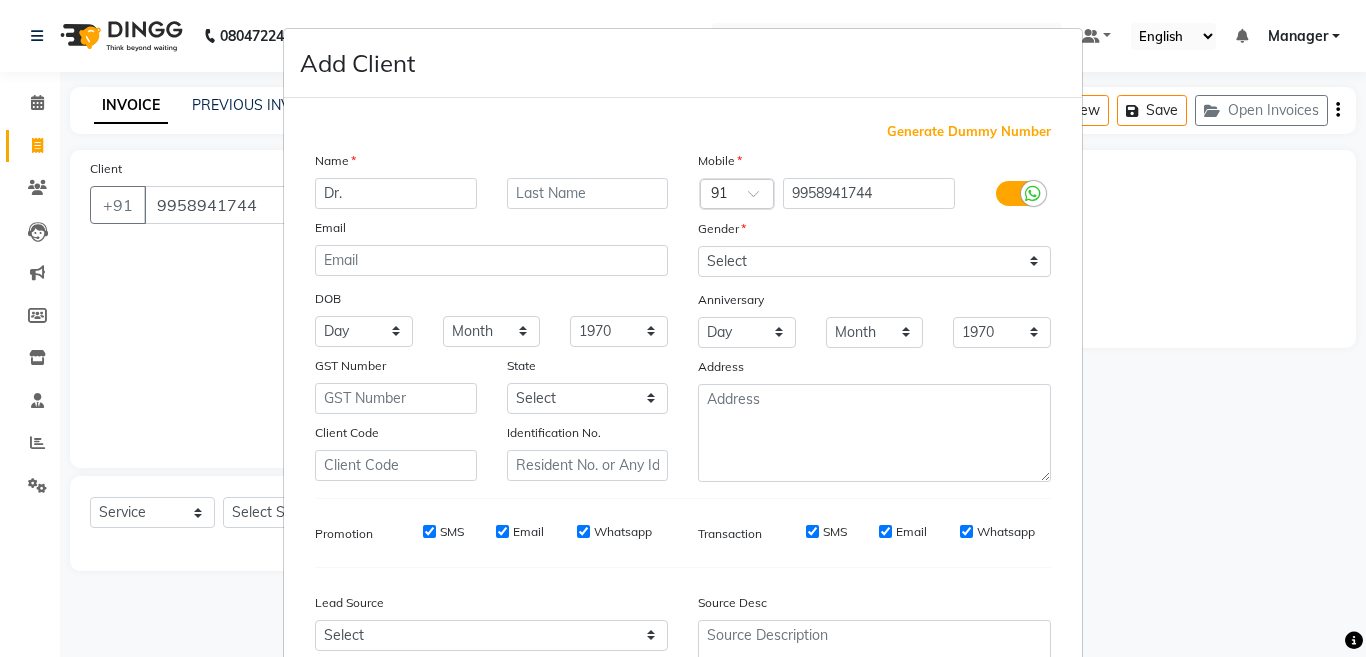 type on "Dr." 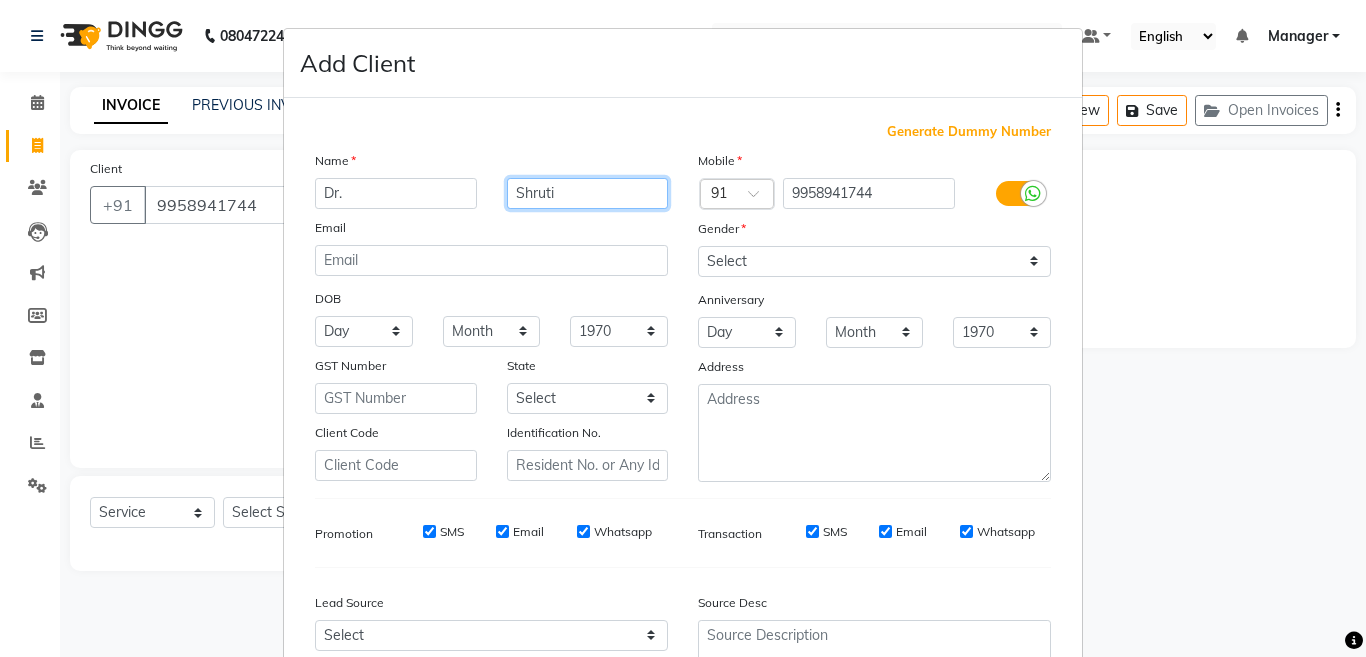 type on "Shruti" 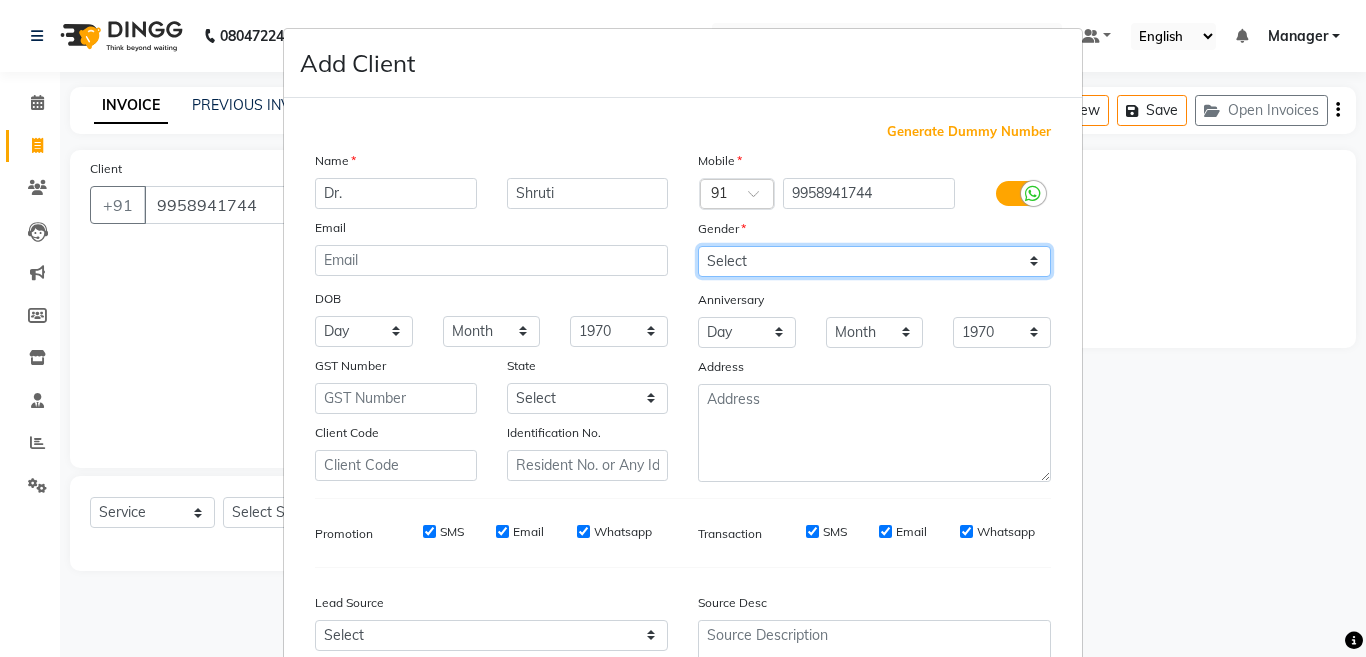 click on "Select Male Female Other Prefer Not To Say" at bounding box center [874, 261] 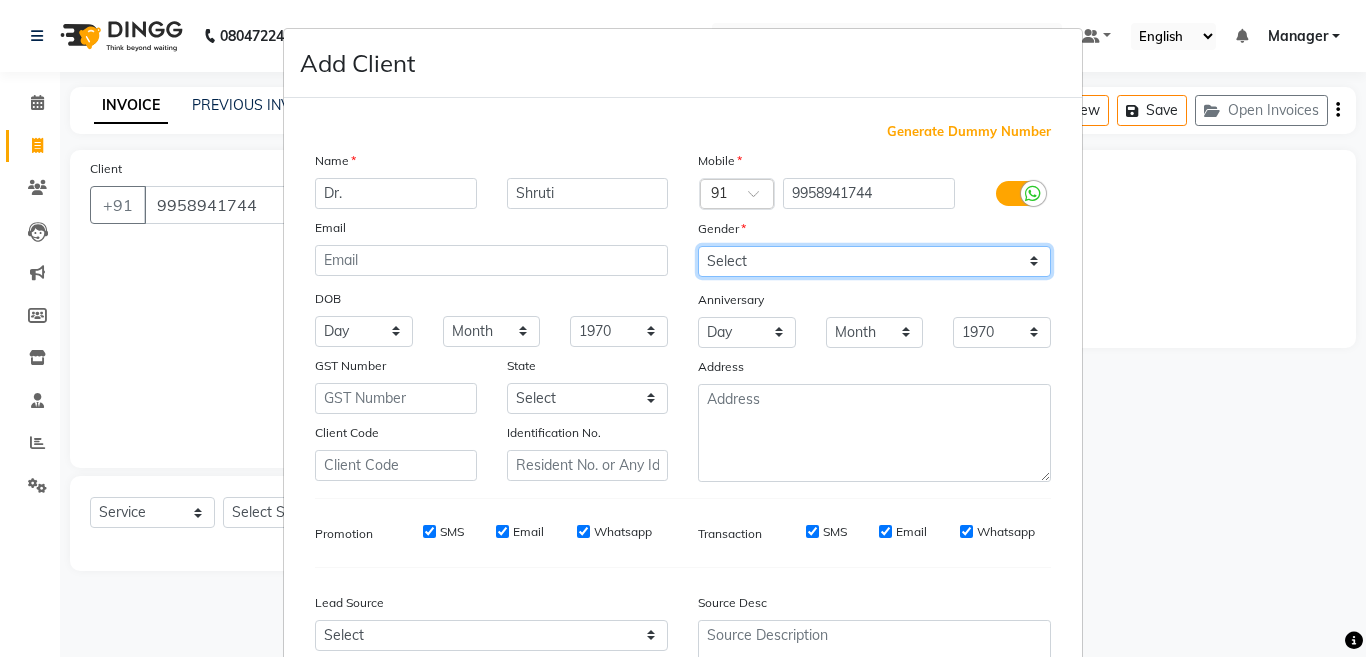 select on "female" 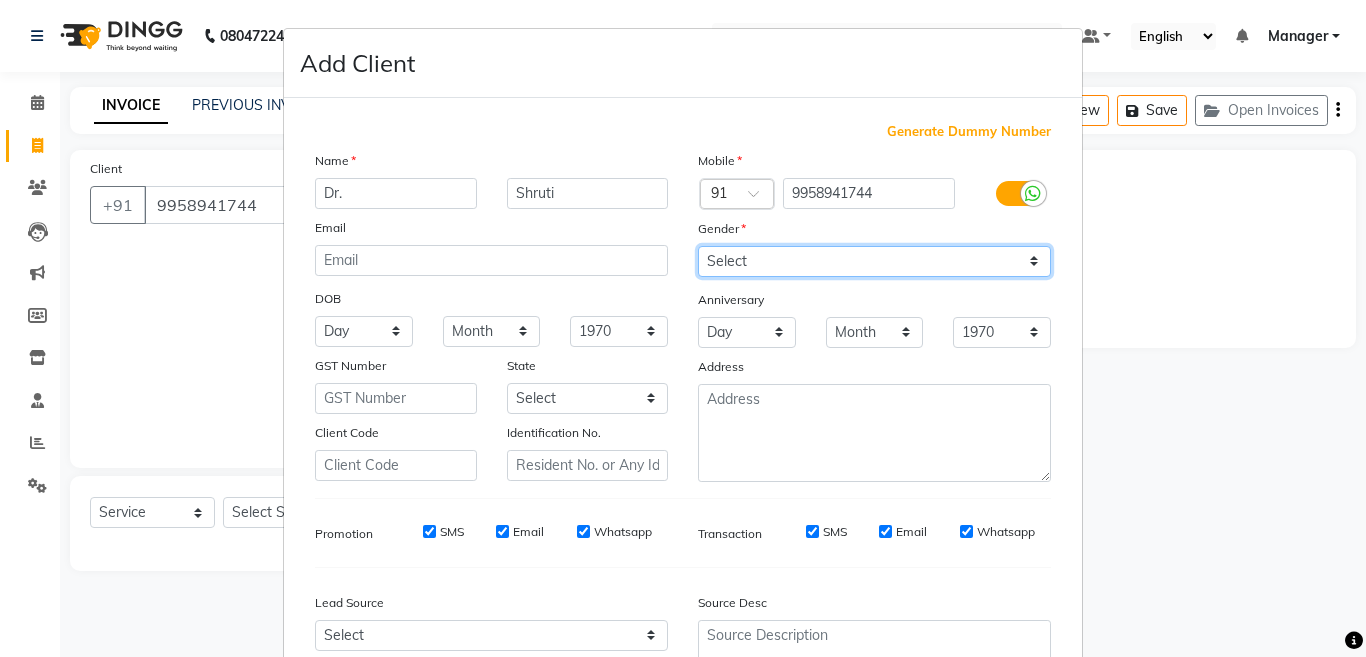click on "Select Male Female Other Prefer Not To Say" at bounding box center (874, 261) 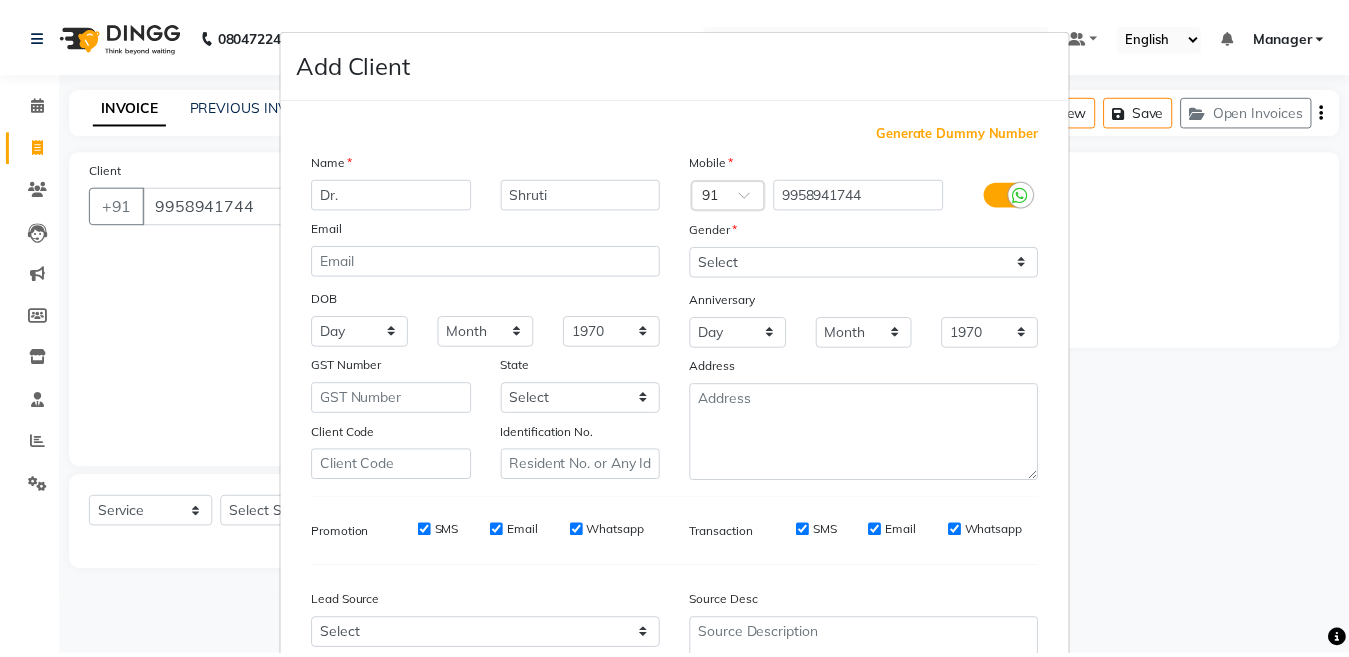 scroll, scrollTop: 192, scrollLeft: 0, axis: vertical 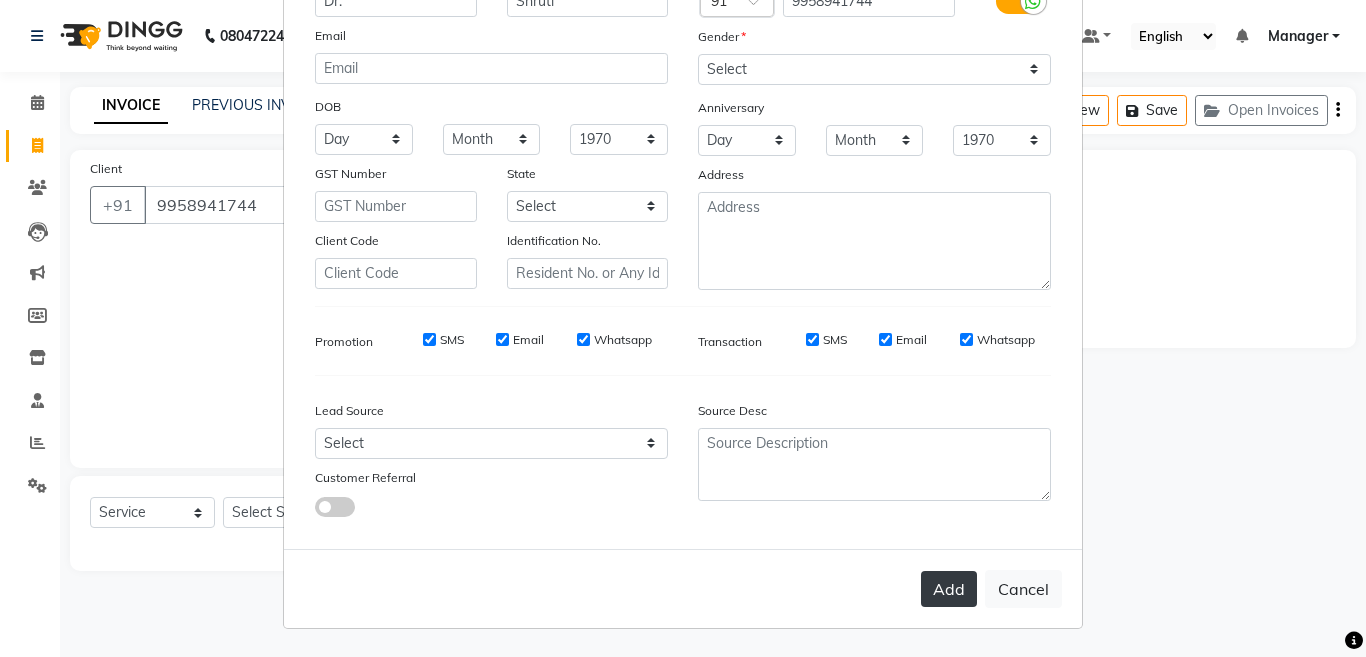 click on "Add" at bounding box center [949, 589] 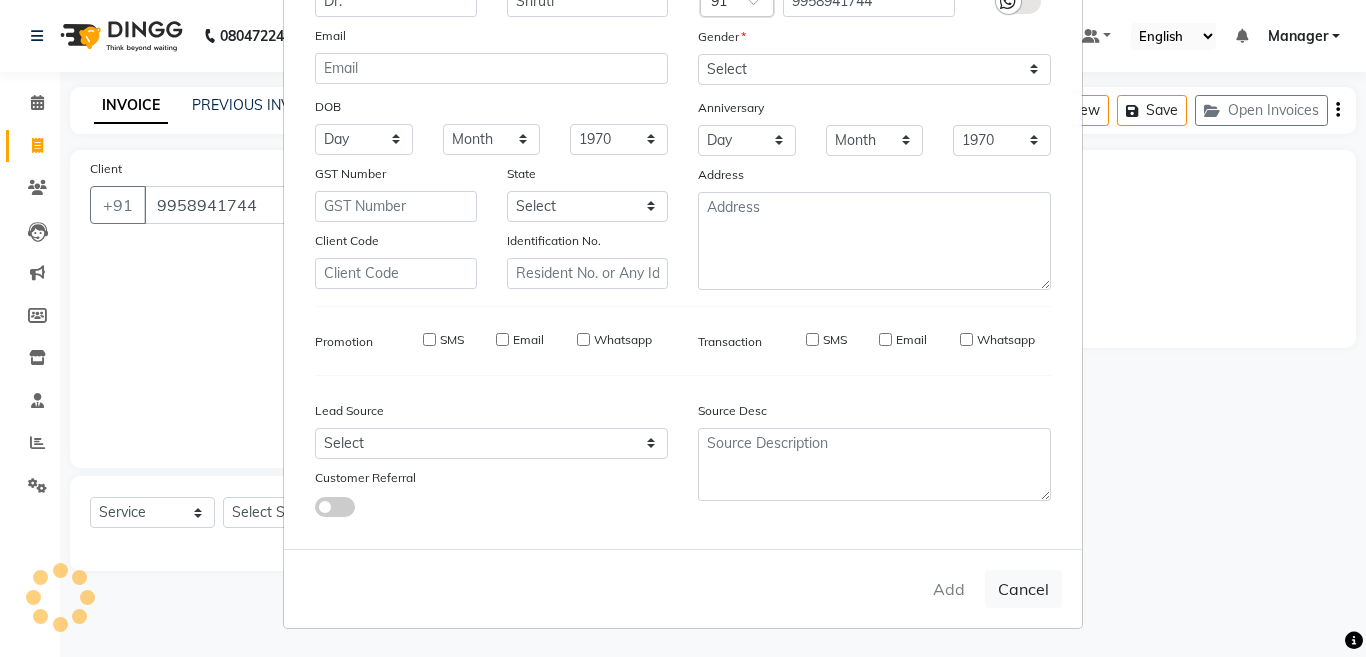 type 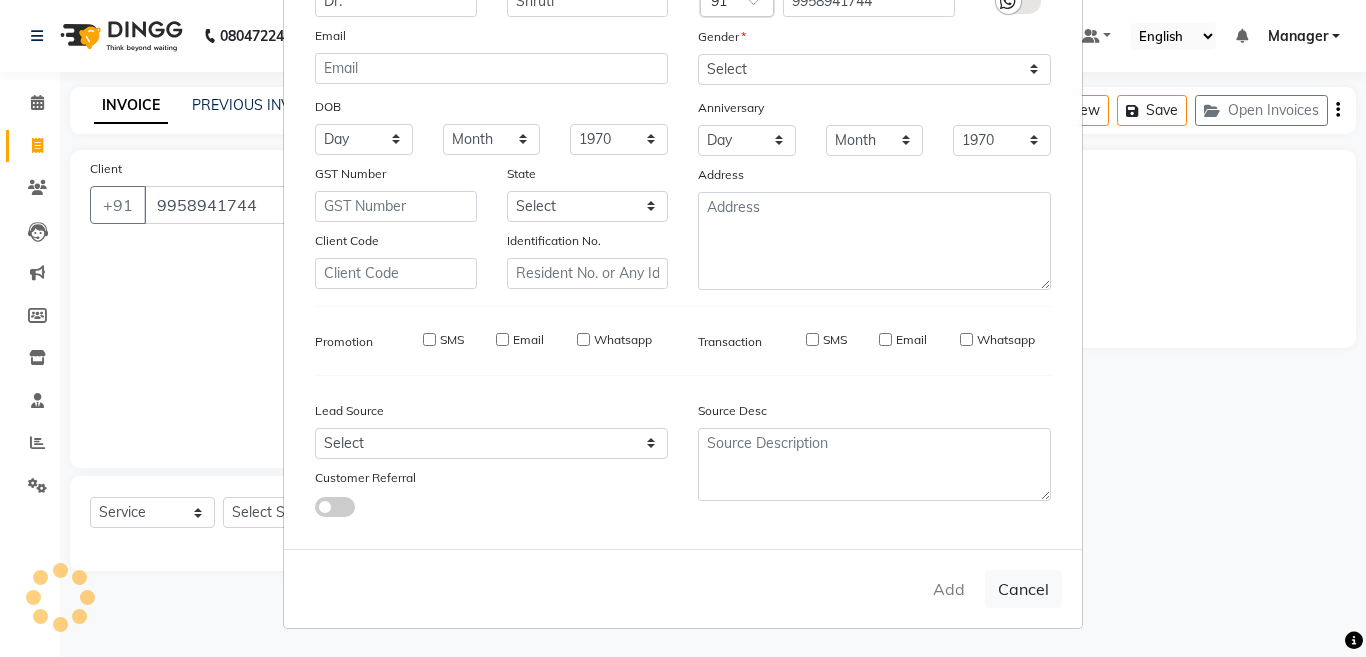 type 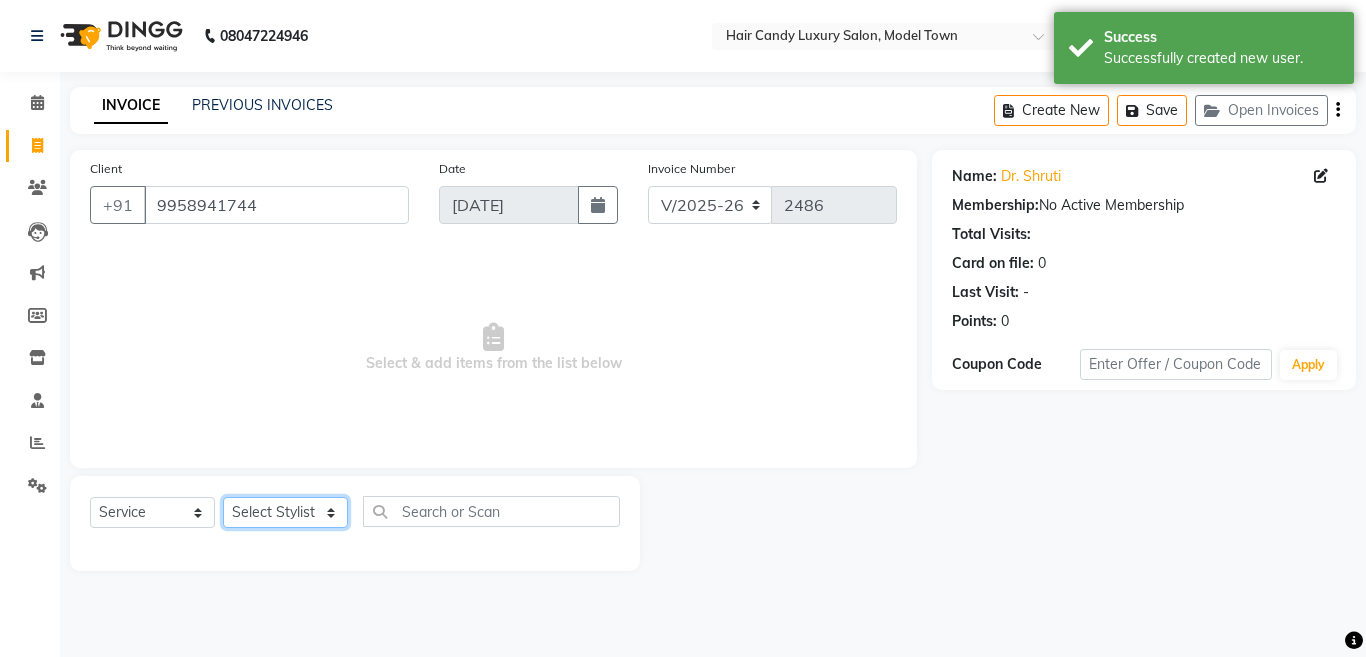 click on "Select Stylist Aakib Anas Anuradha Izhar Laiq (Rahul) Manager Neeraj parul Pawan Prakash Rajni Ranjay (Raju) RIYA Saleem sameer  stock manager surrender Vijay Gupta Vijay kumar" 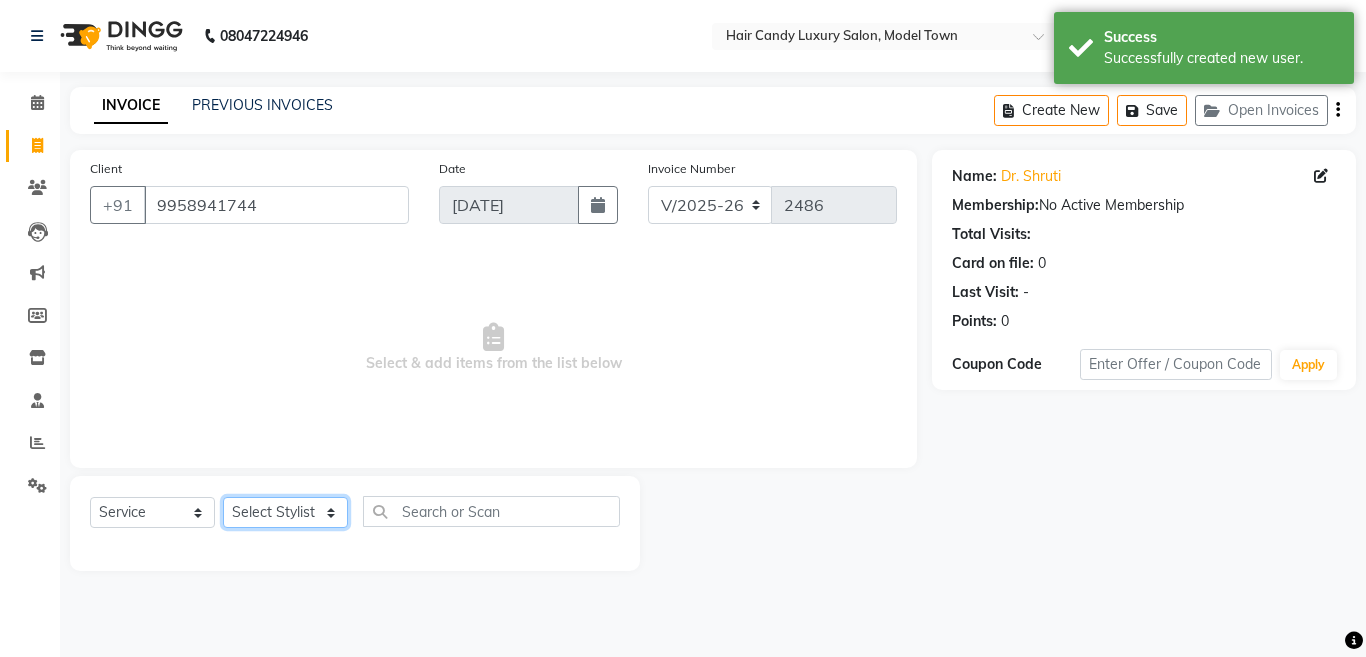 select on "60442" 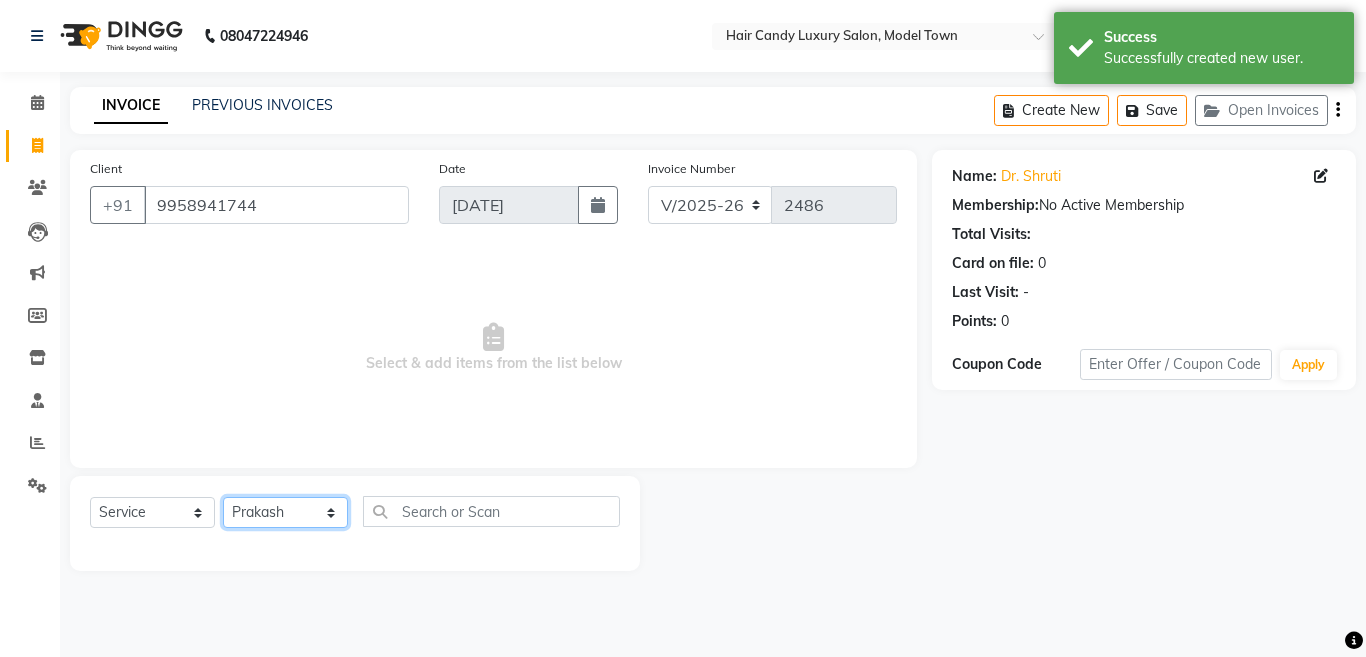 click on "Select Stylist Aakib Anas Anuradha Izhar Laiq (Rahul) Manager Neeraj parul Pawan Prakash Rajni Ranjay (Raju) RIYA Saleem sameer  stock manager surrender Vijay Gupta Vijay kumar" 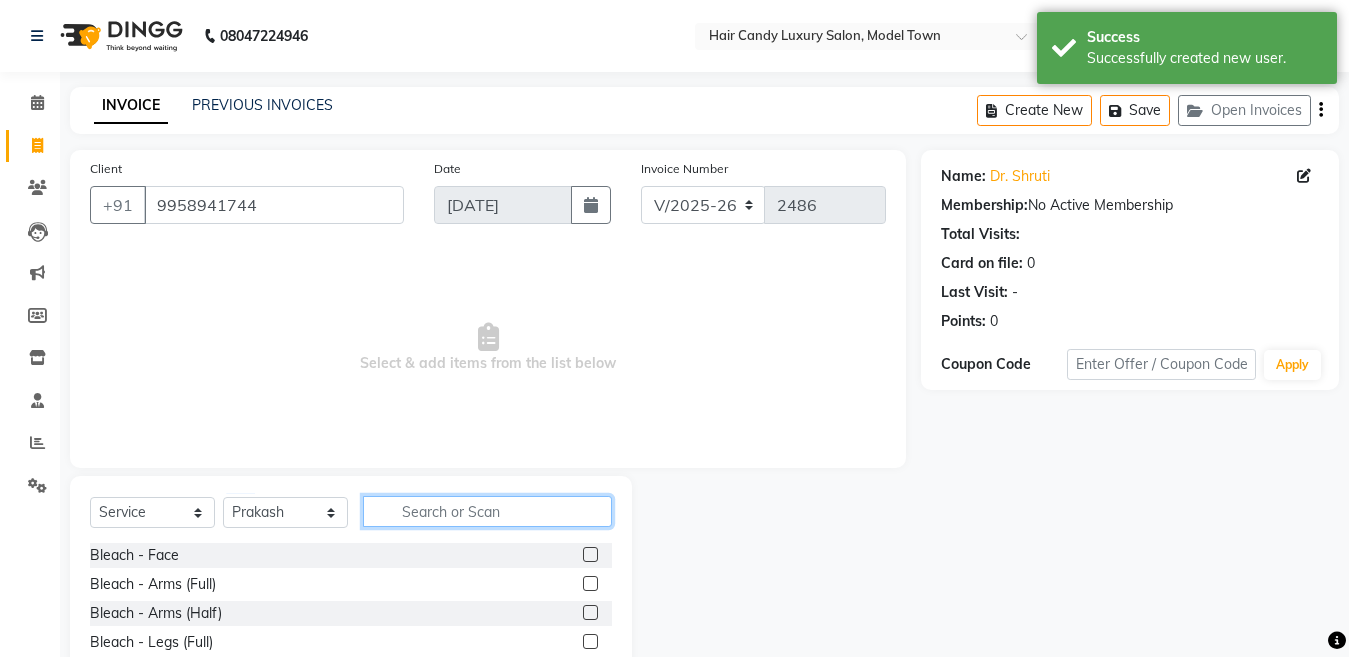 click 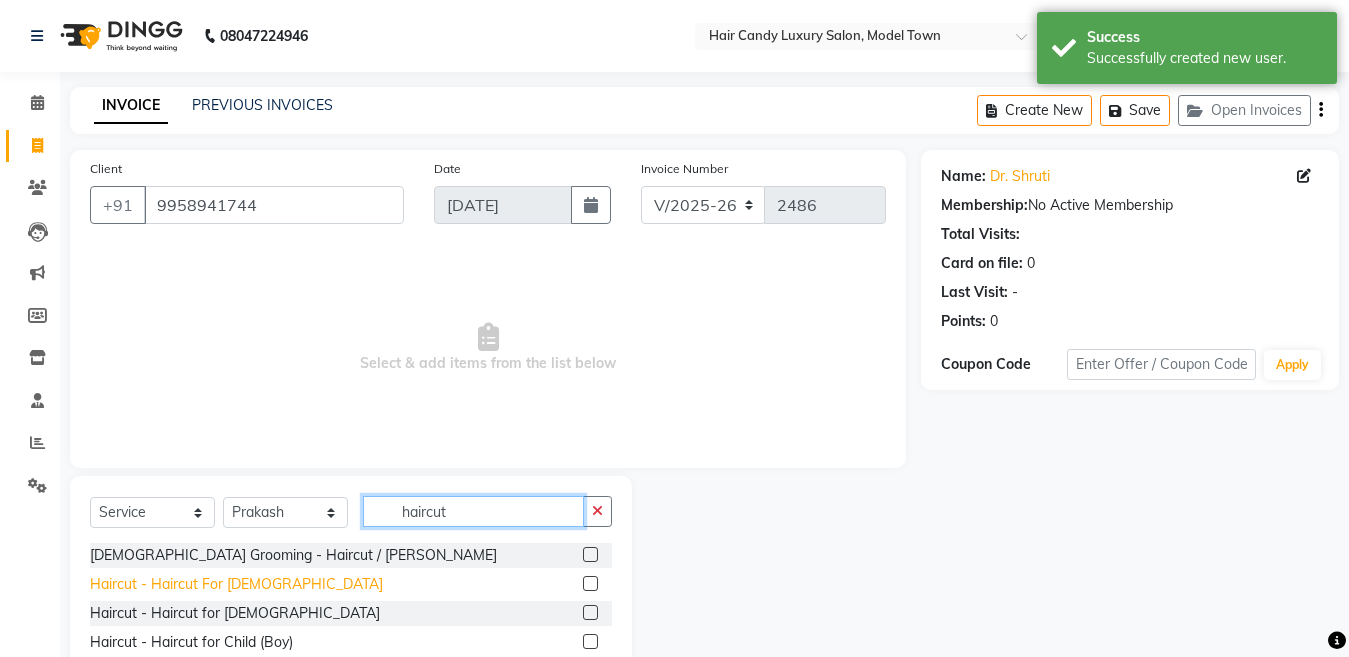 type on "haircut" 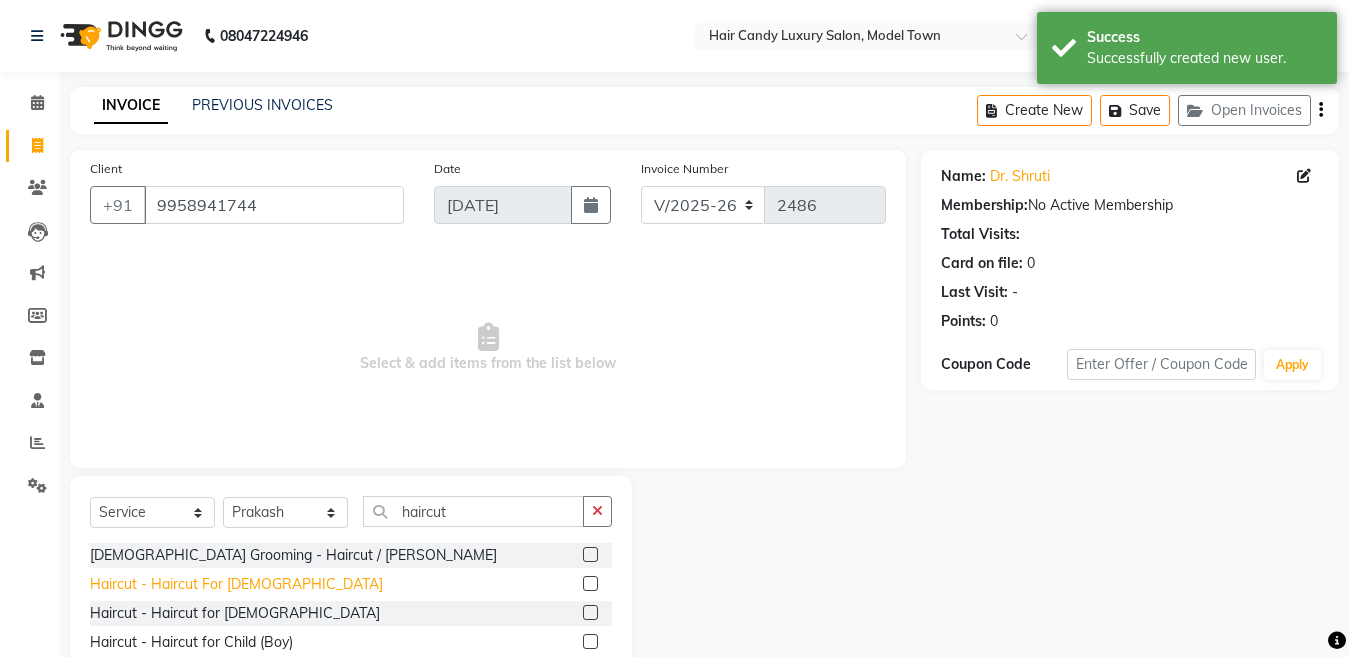 click on "Haircut - Haircut For Ladies" 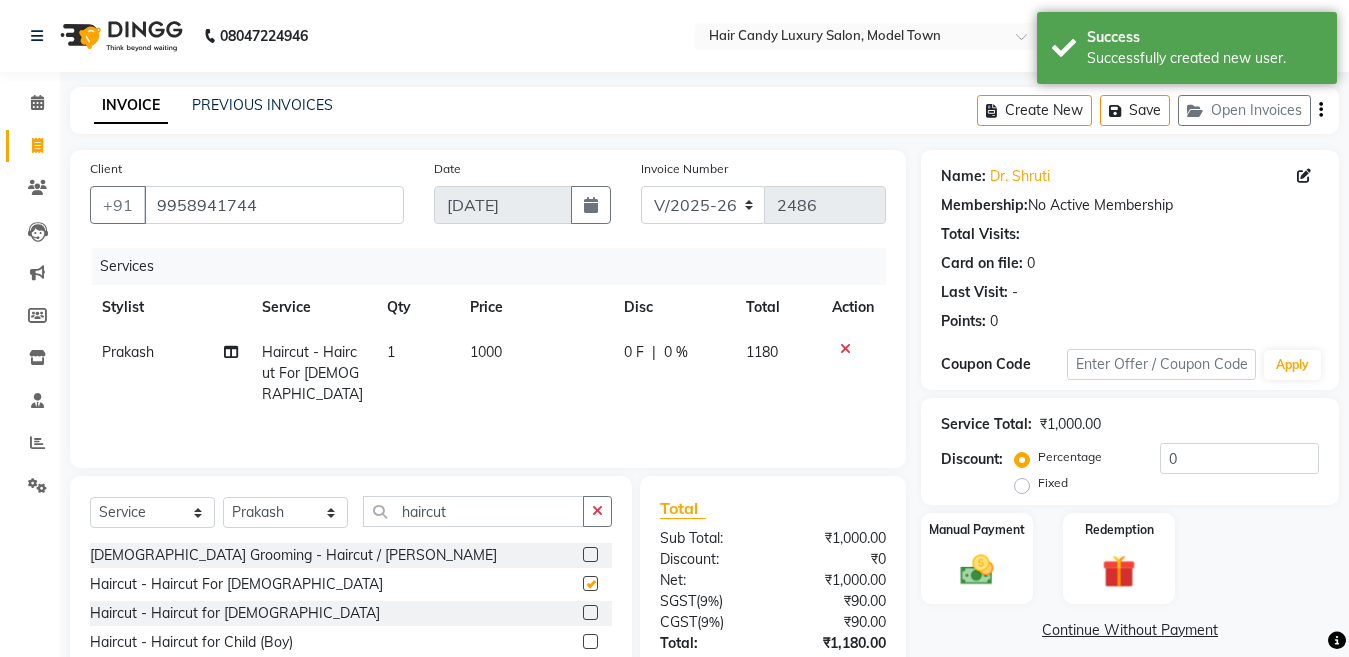 checkbox on "false" 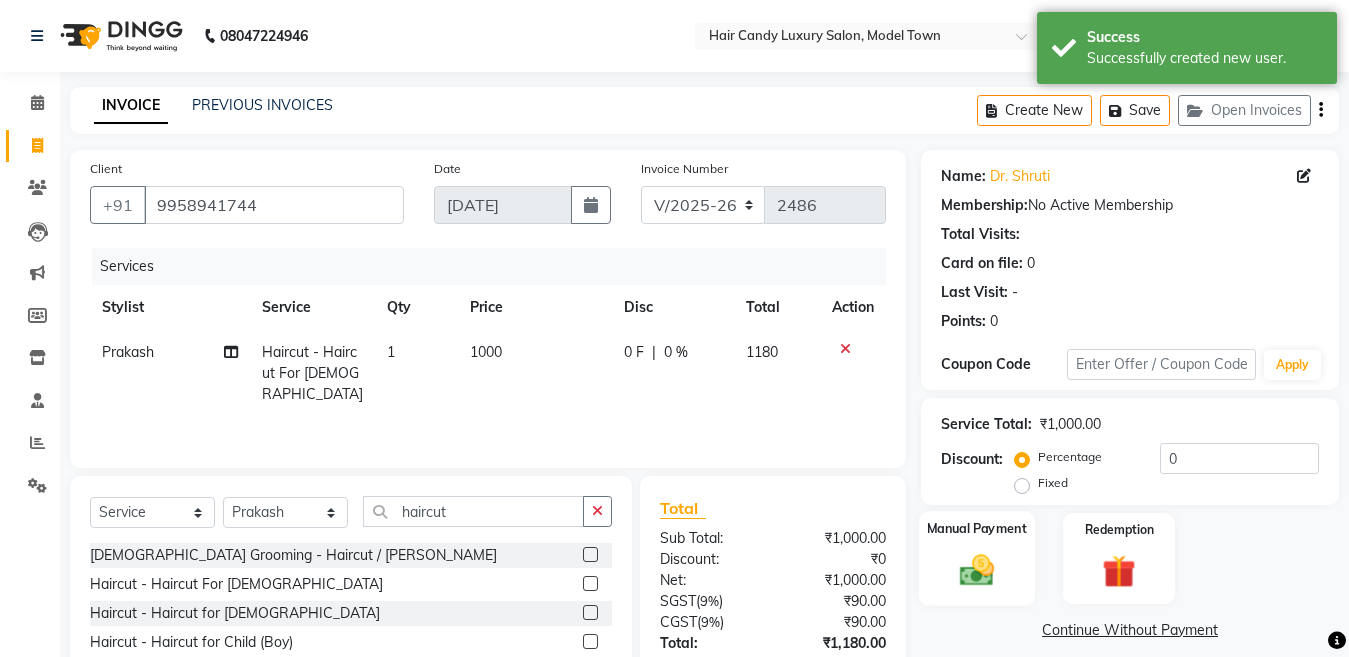 click 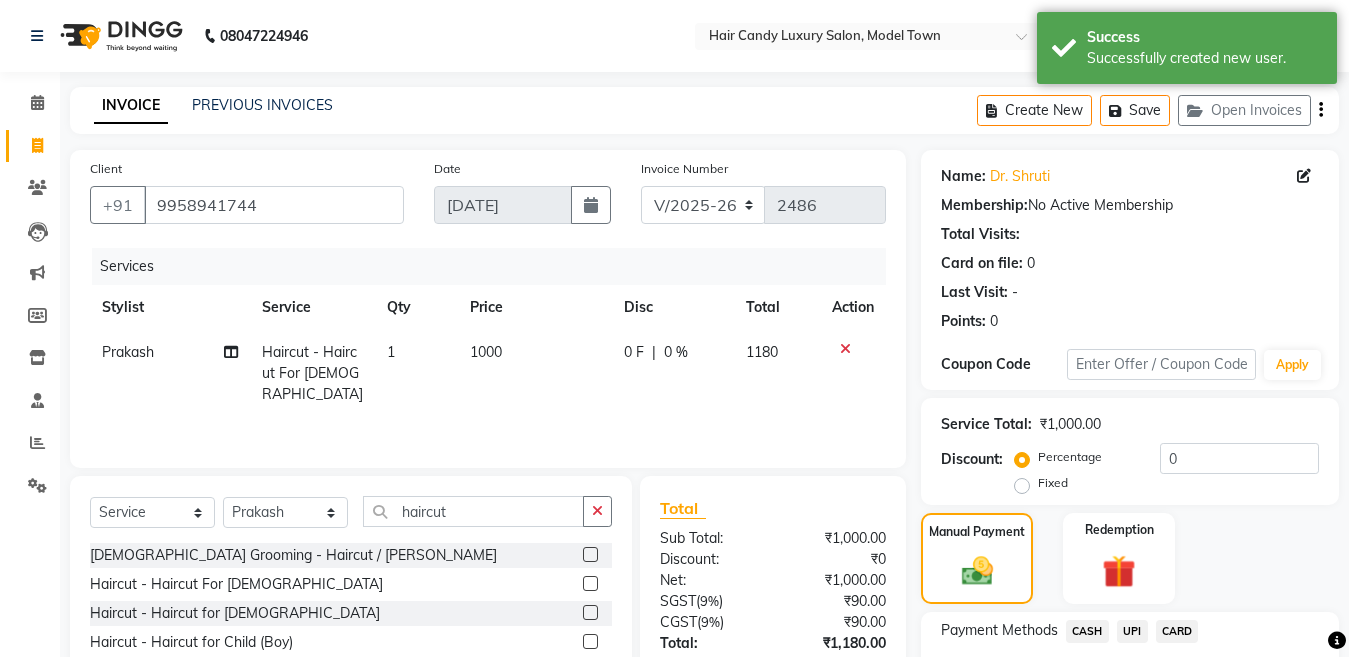 scroll, scrollTop: 146, scrollLeft: 0, axis: vertical 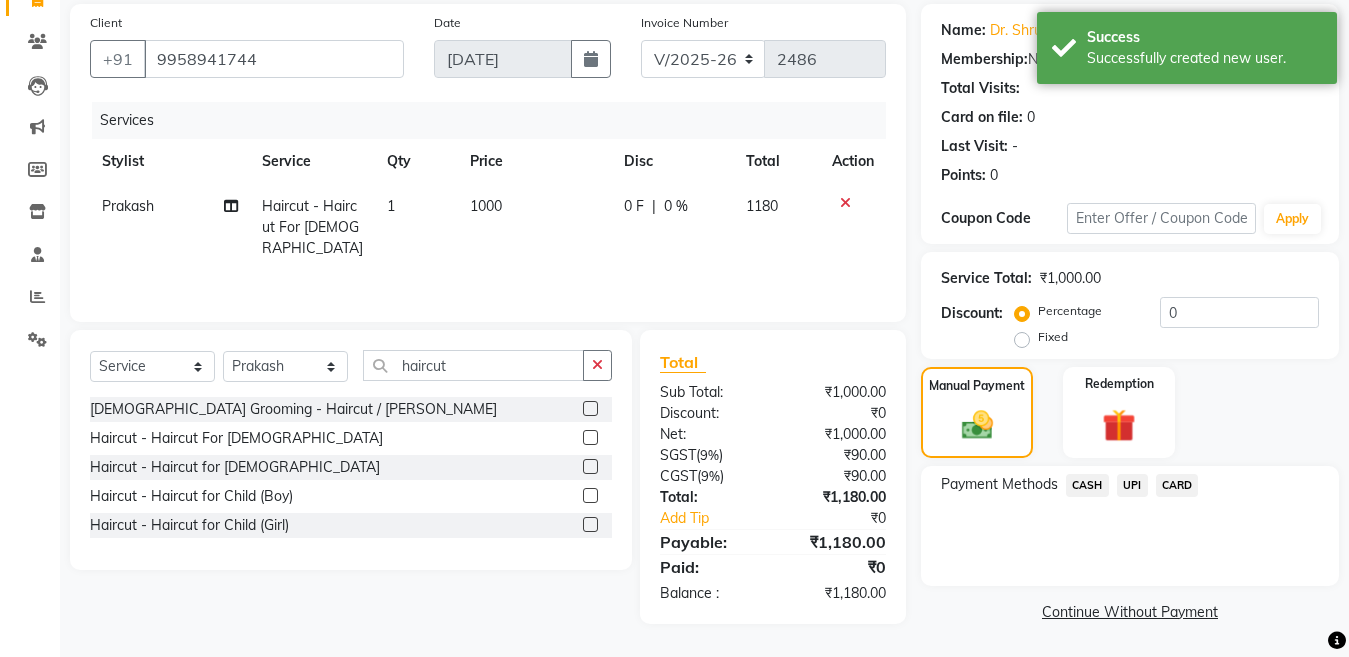 click on "CARD" 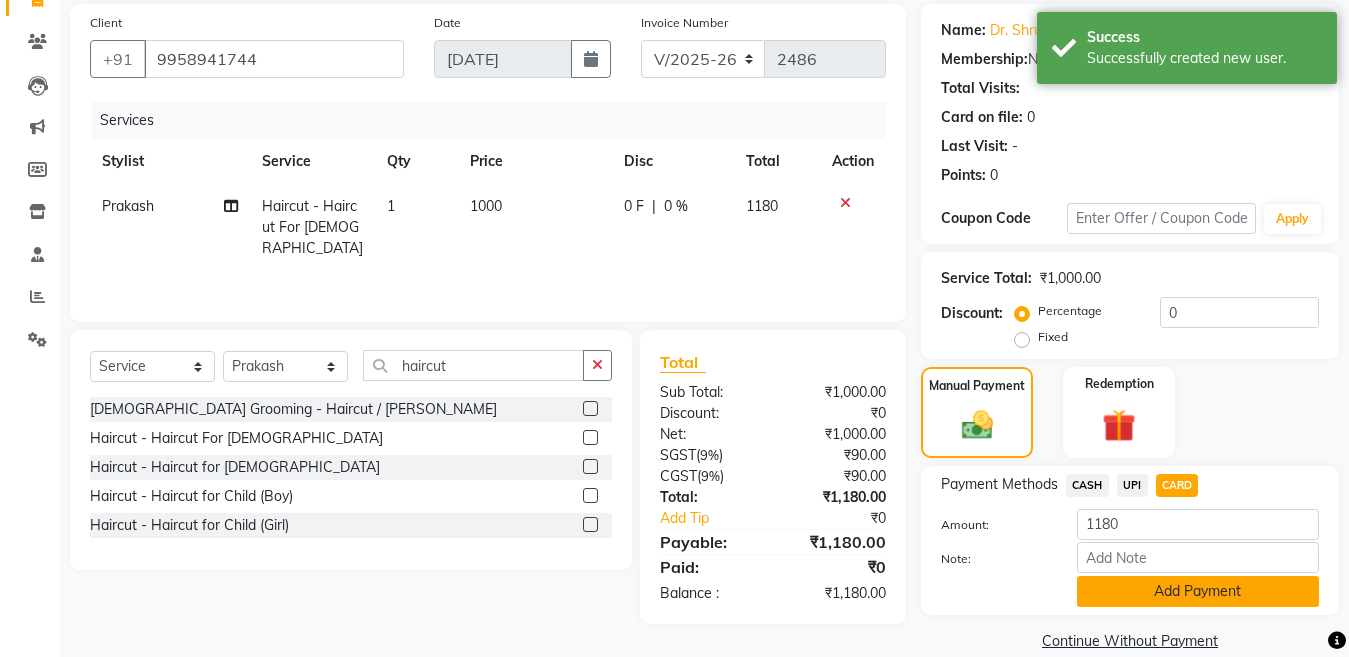 click on "Add Payment" 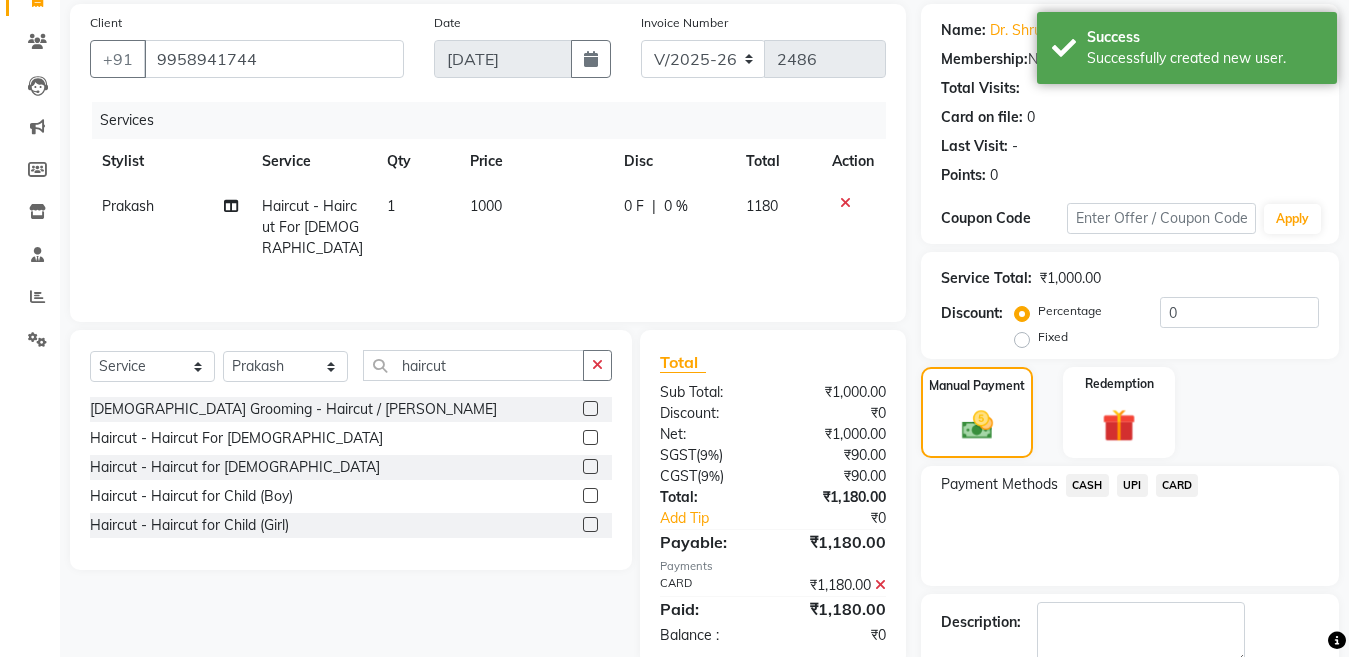 scroll, scrollTop: 259, scrollLeft: 0, axis: vertical 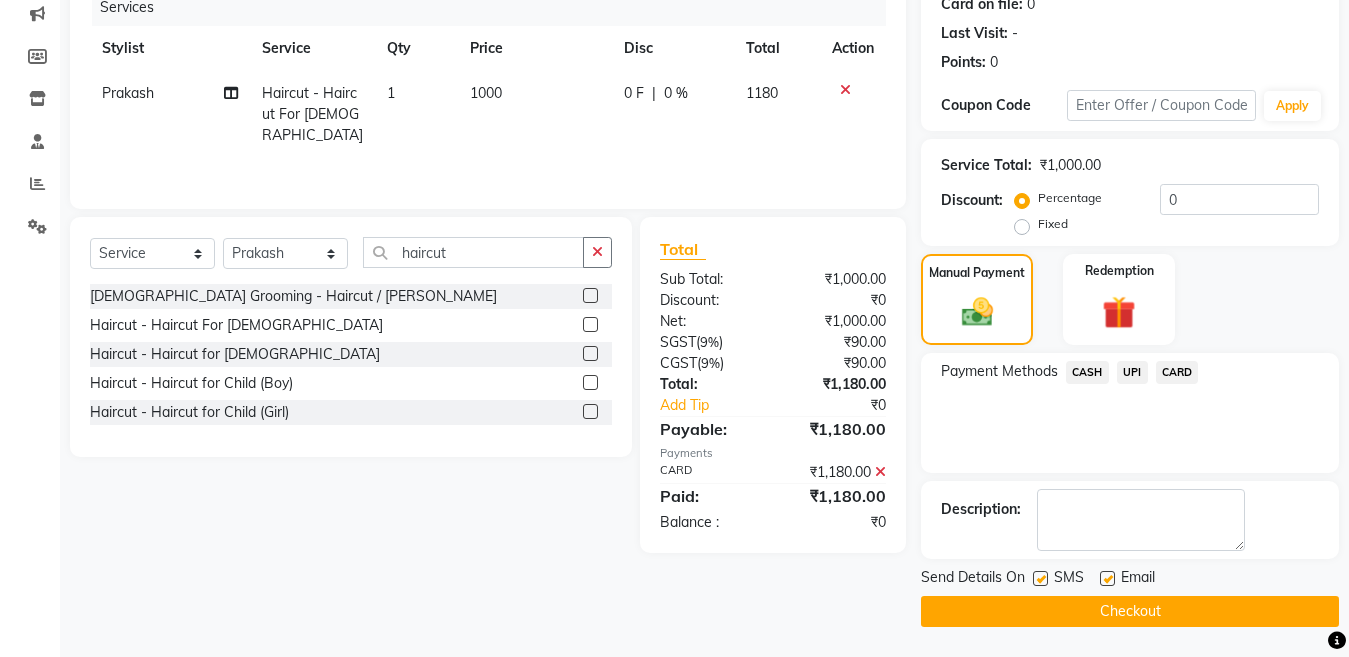 click on "Checkout" 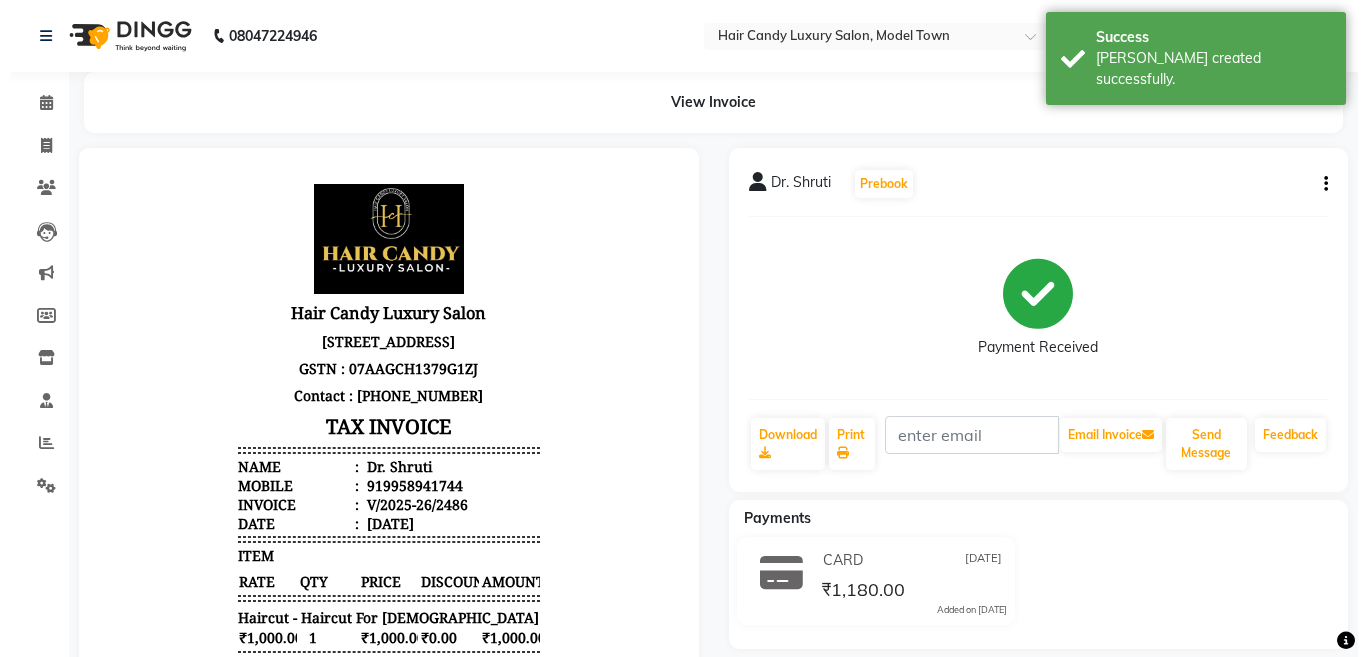 scroll, scrollTop: 0, scrollLeft: 0, axis: both 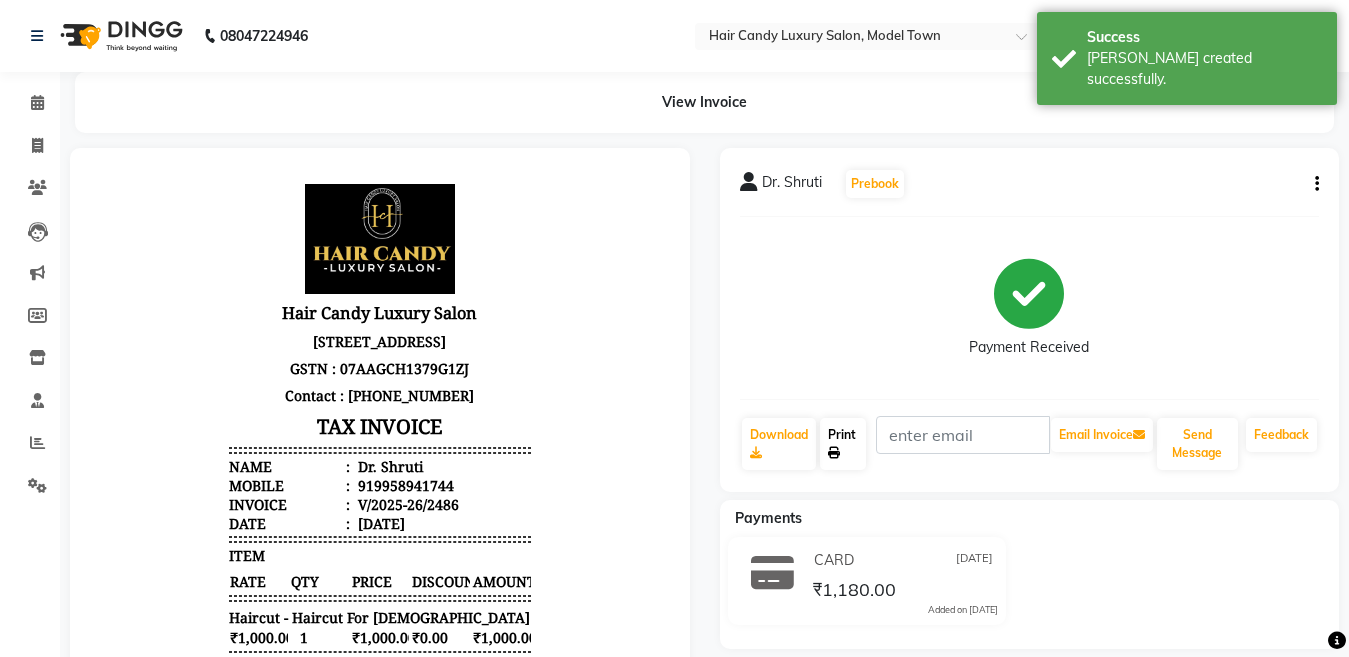 click on "Print" 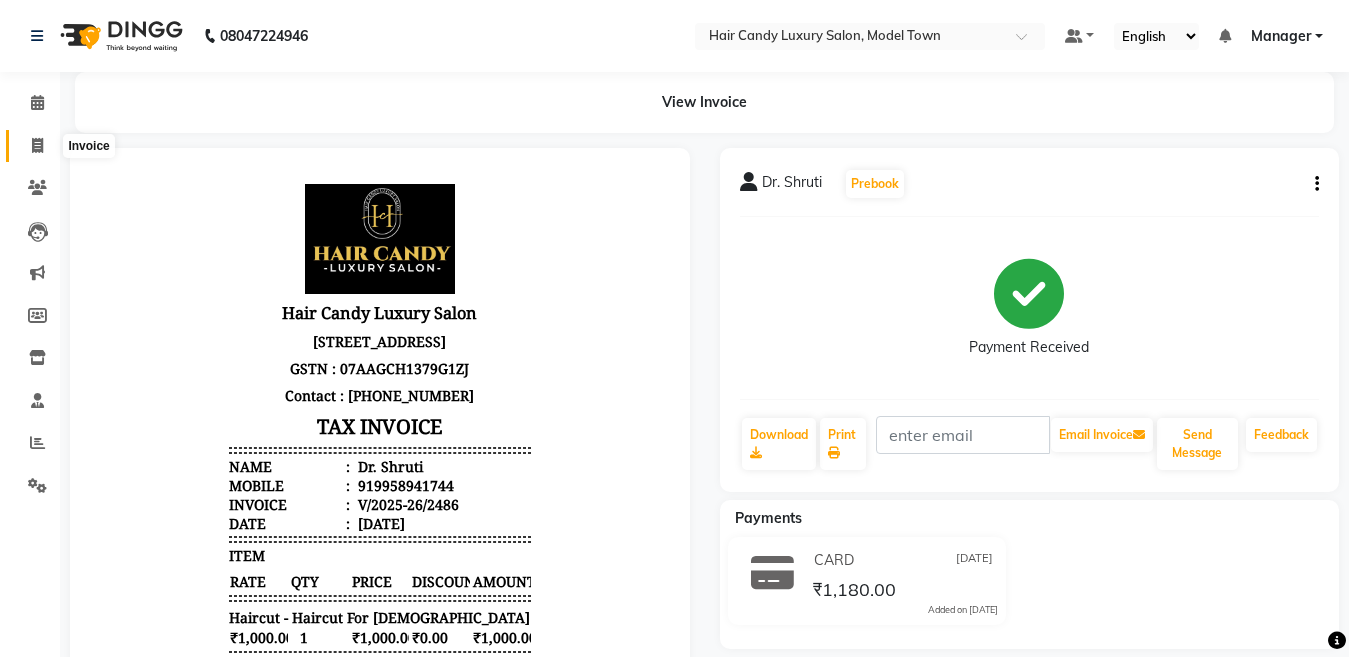 click 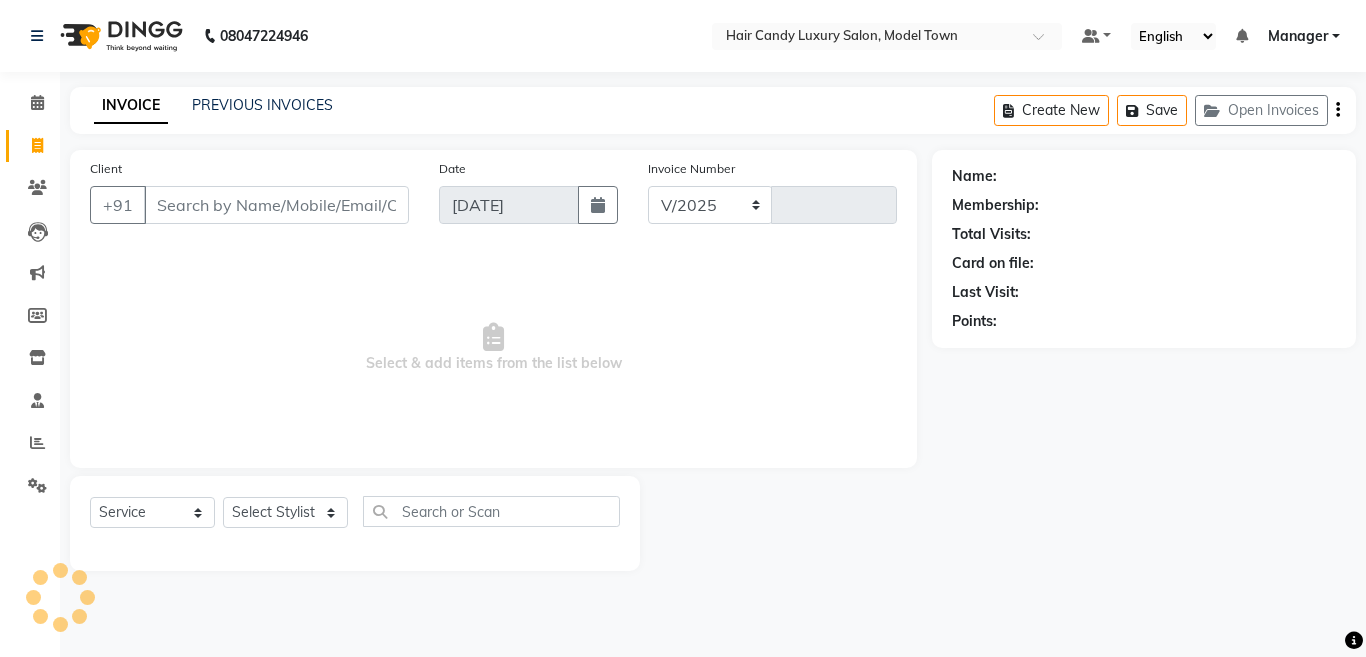 select on "4716" 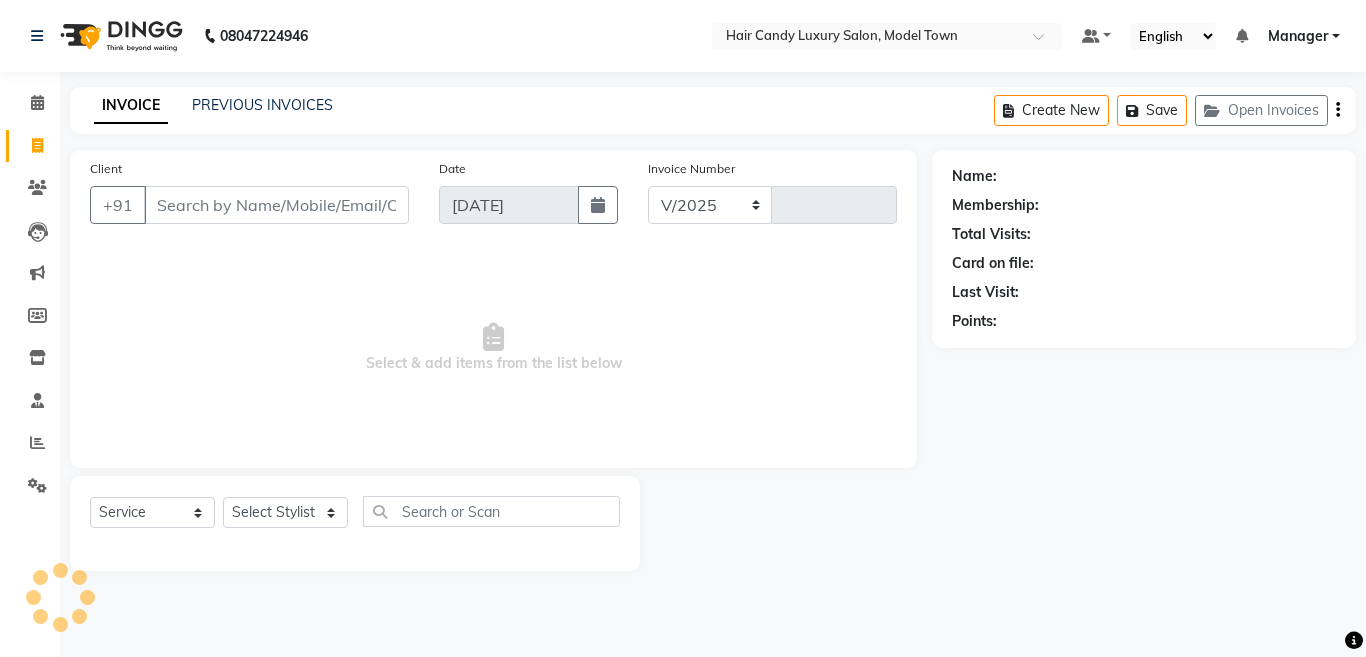 type on "2487" 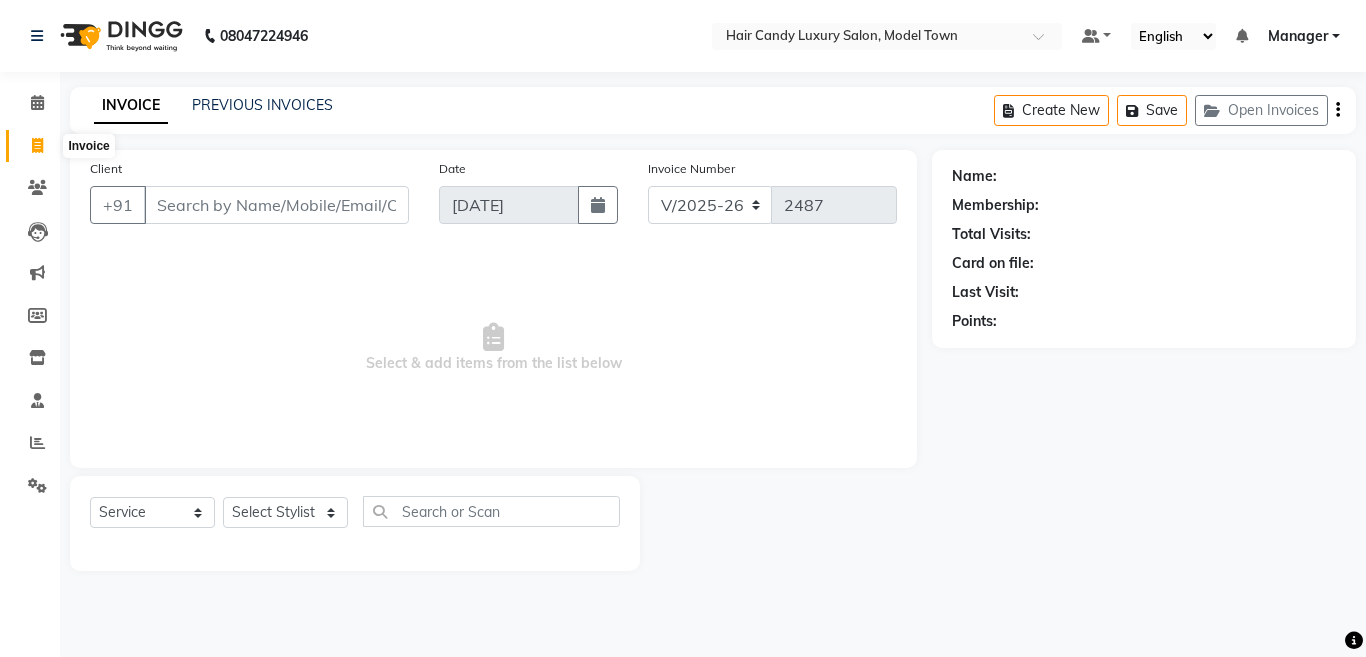 click 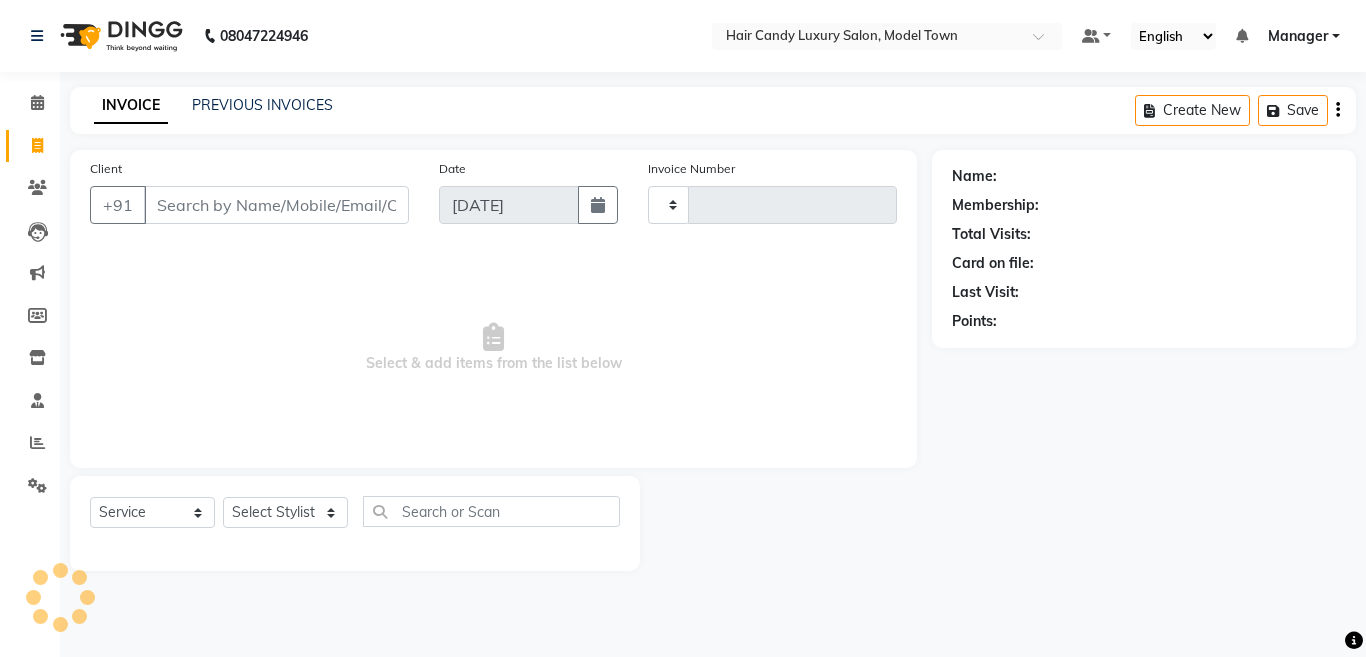 type on "2487" 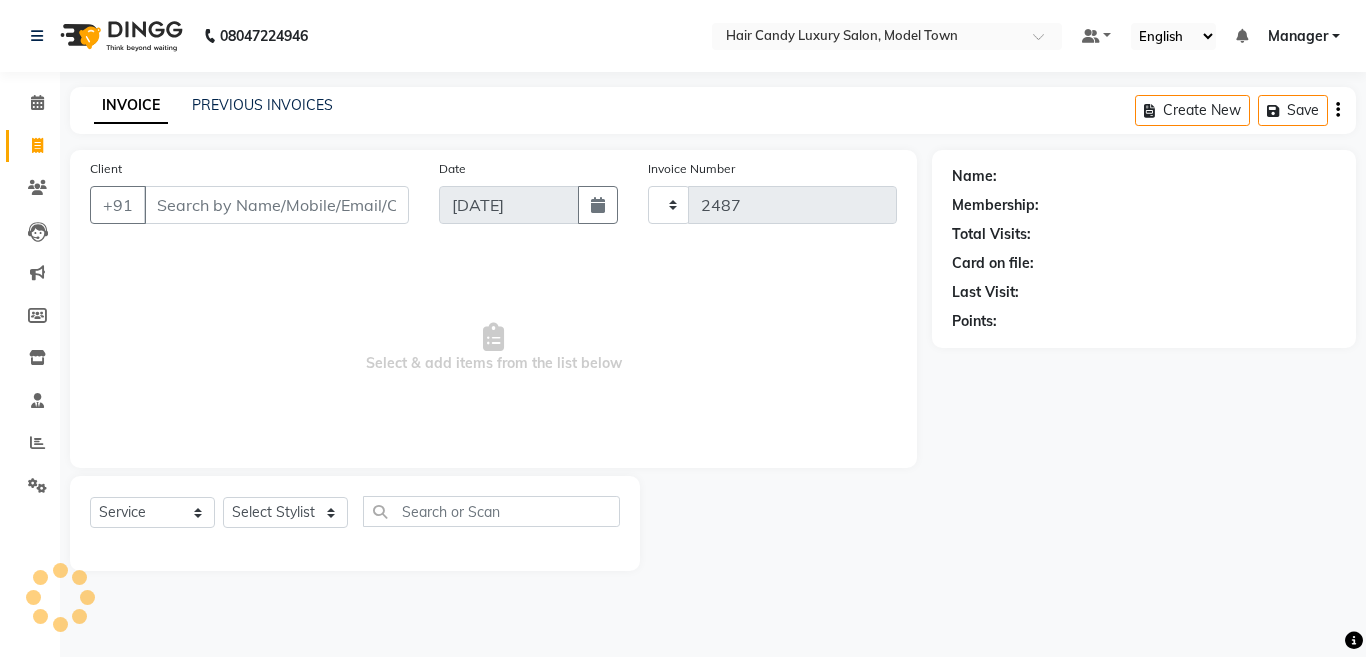 select on "4716" 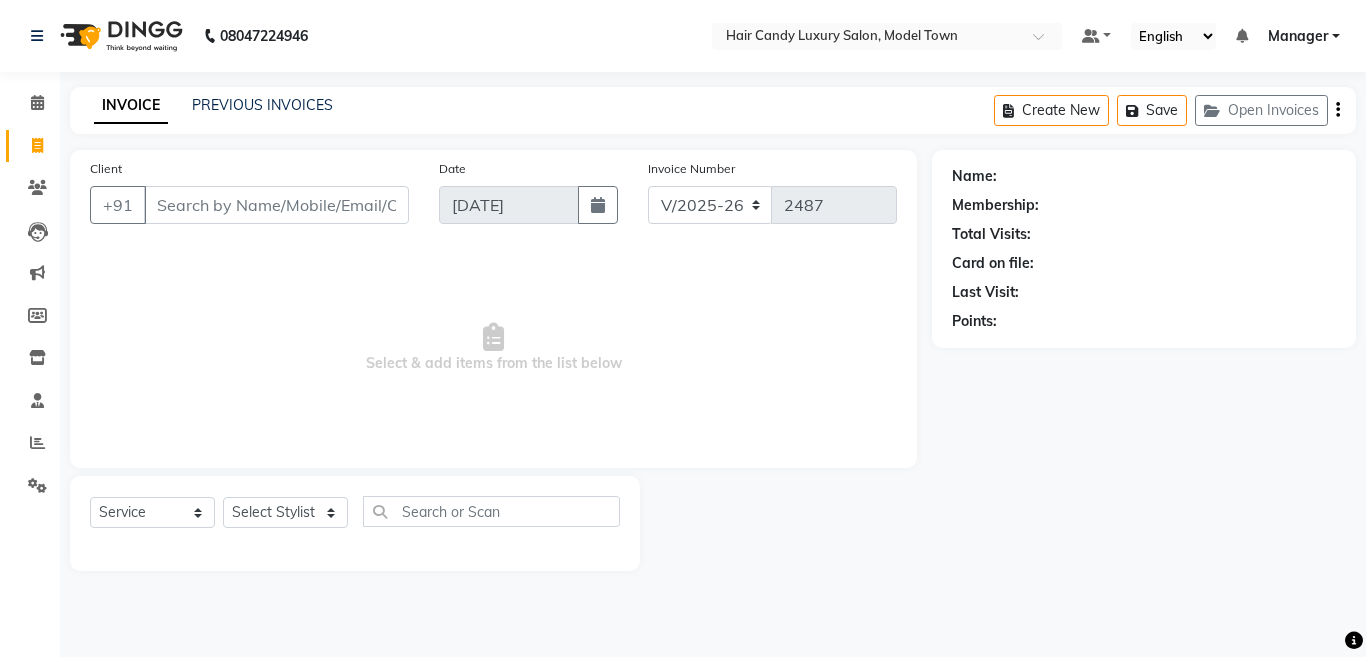 click 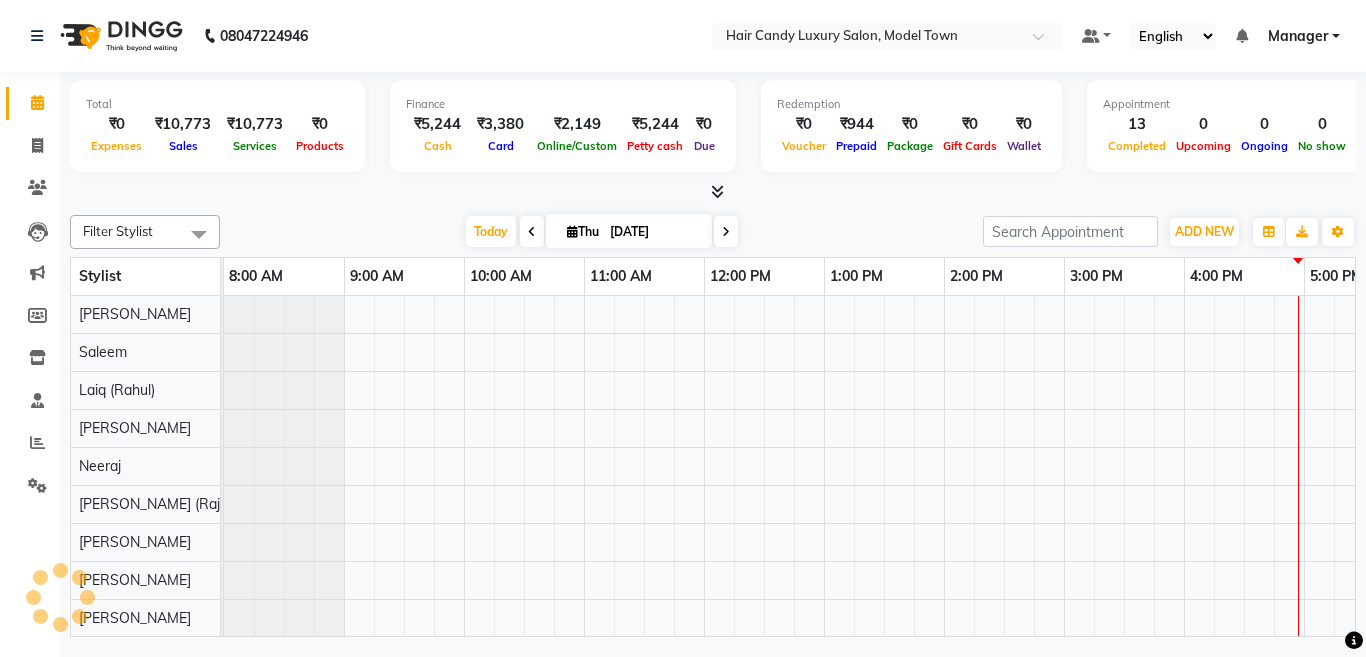 scroll, scrollTop: 0, scrollLeft: 0, axis: both 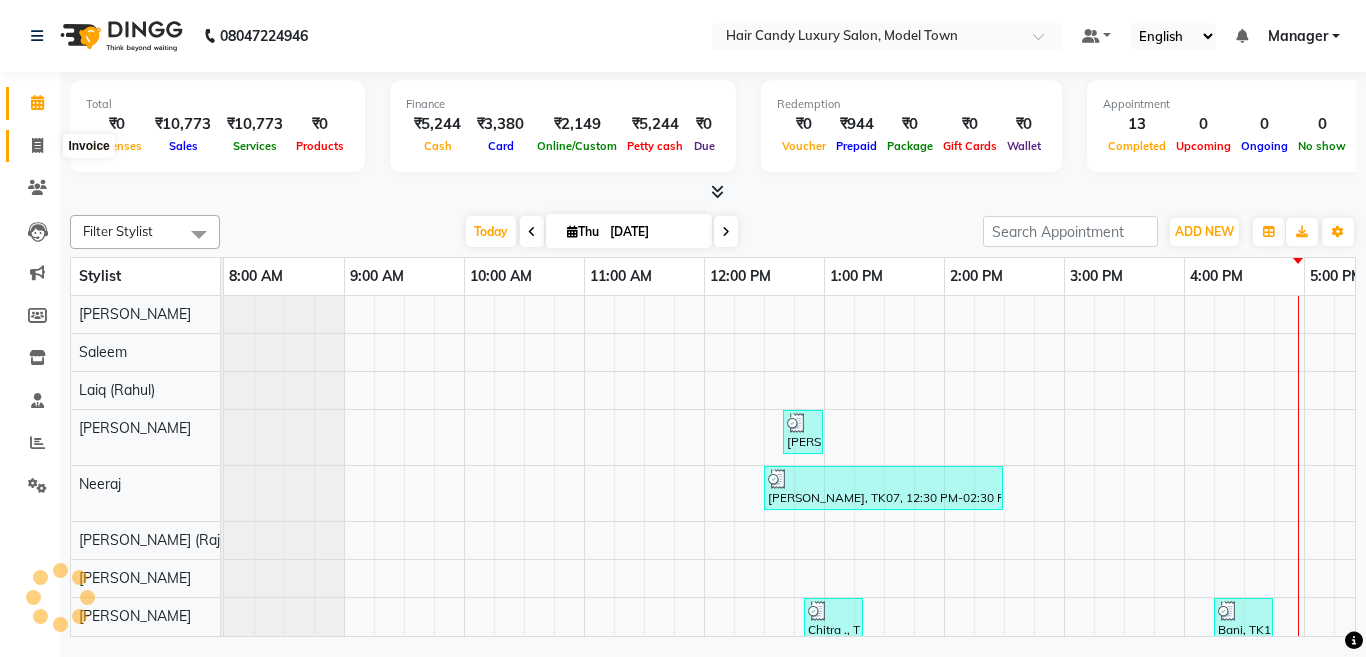 click 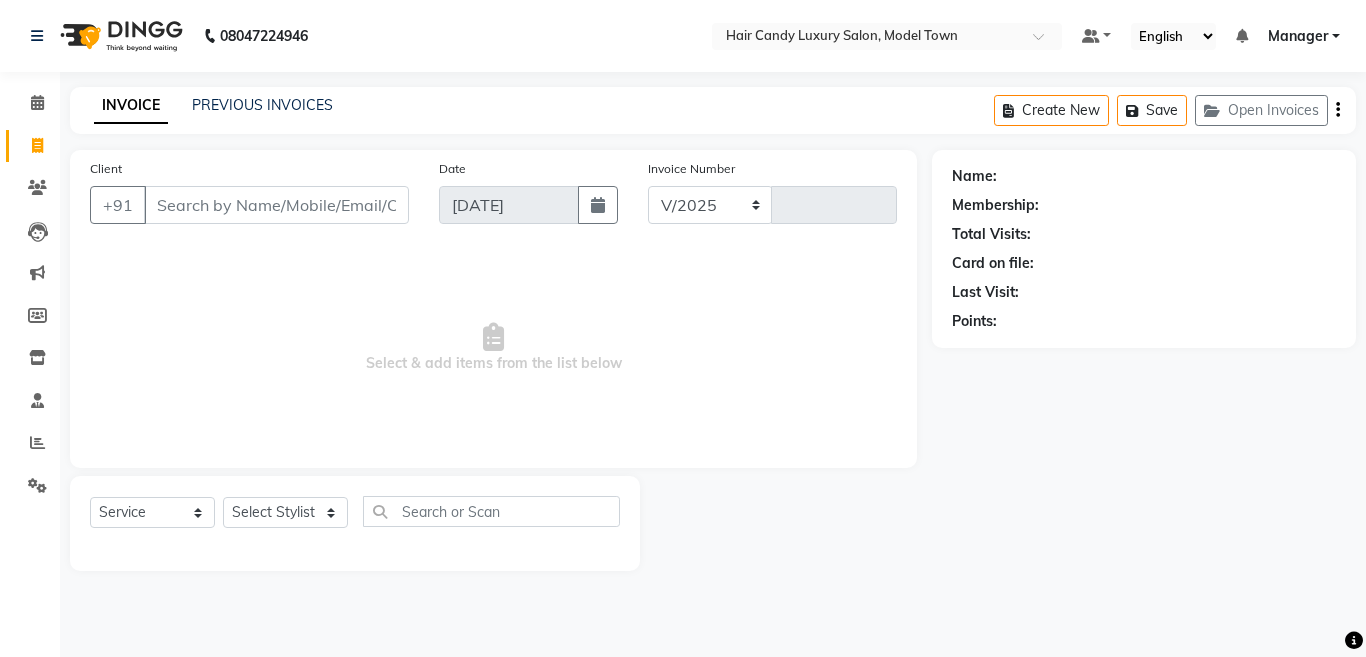 select on "4716" 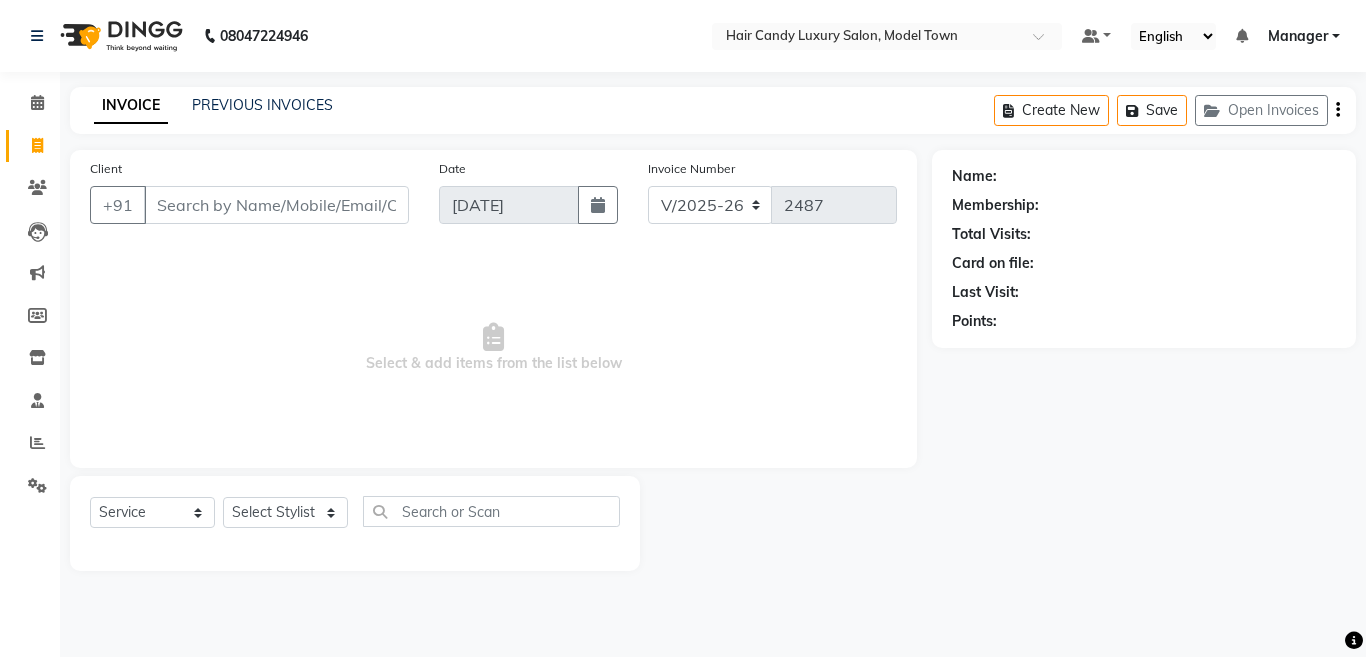 click on "Client" at bounding box center (276, 205) 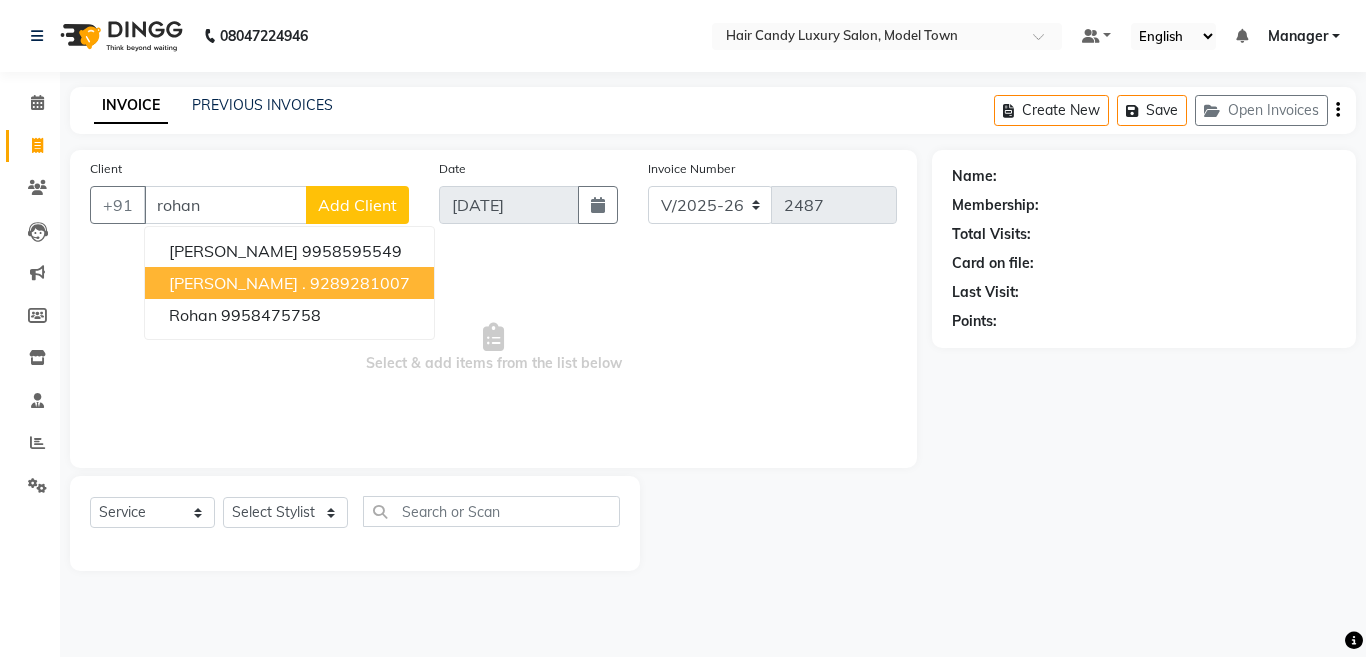 click on "9289281007" at bounding box center (360, 283) 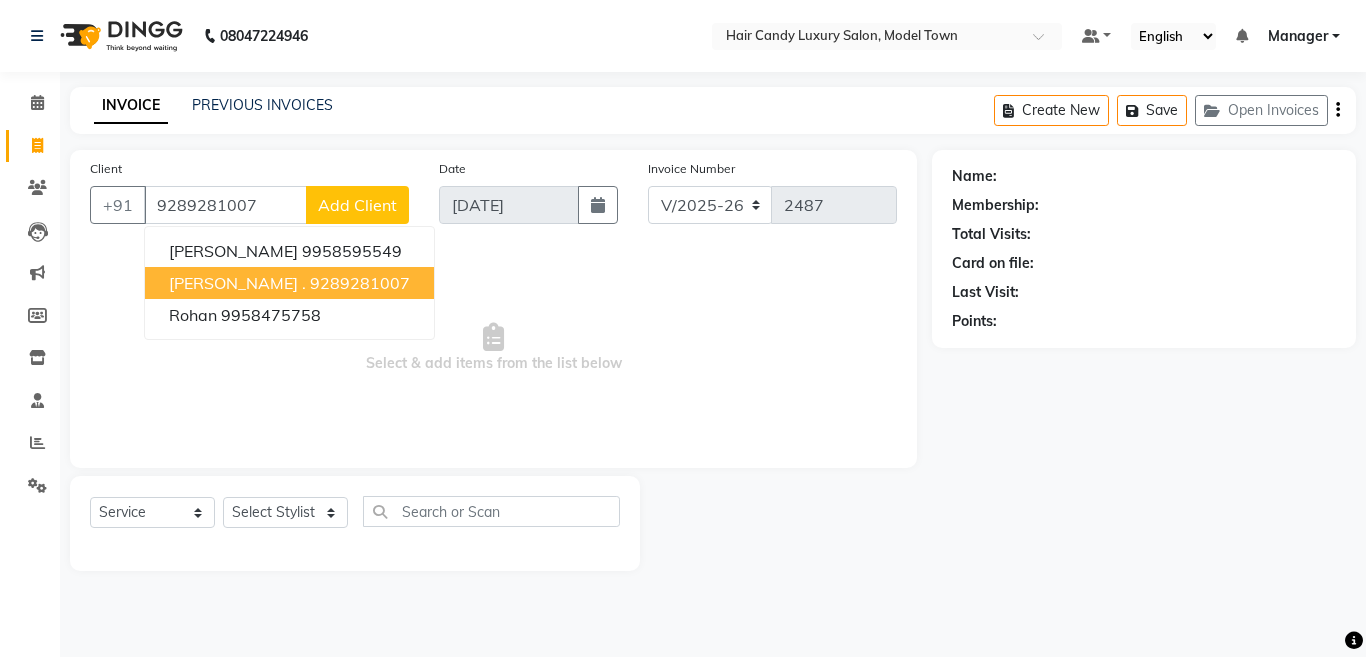 type on "9289281007" 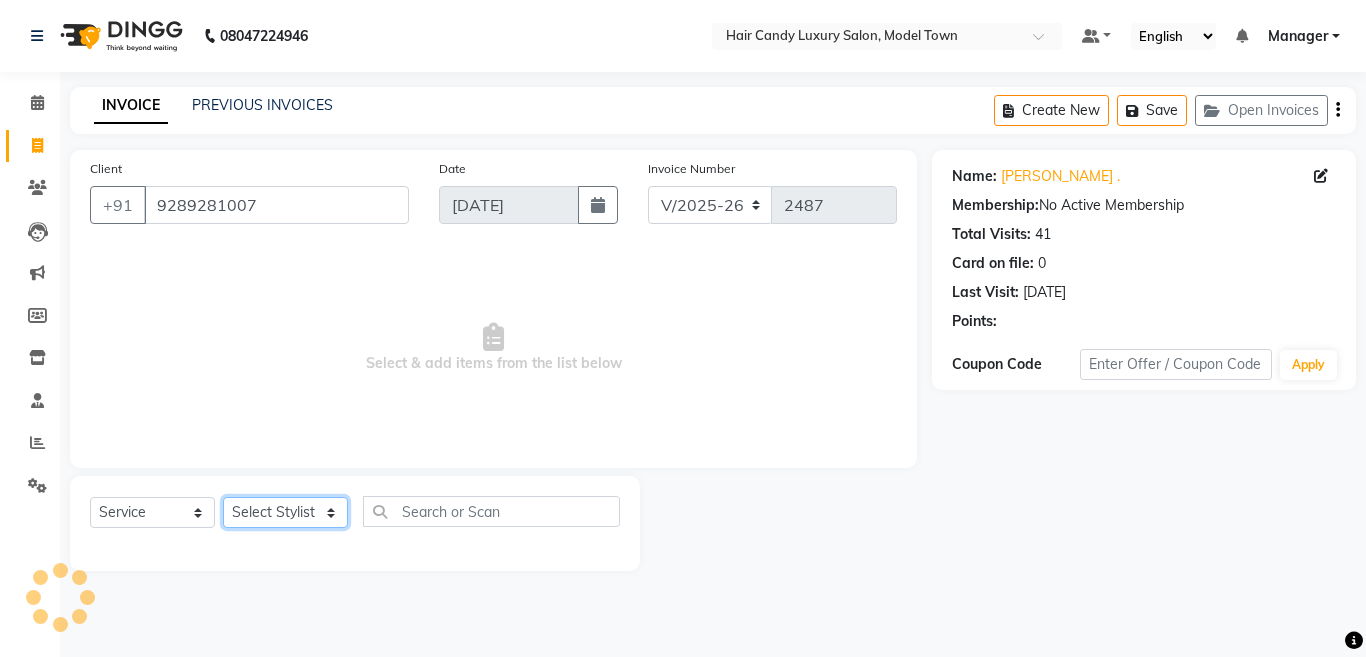click on "Select Stylist Aakib Anas Anuradha Izhar Laiq (Rahul) Manager Neeraj parul Pawan Prakash Rajni Ranjay (Raju) RIYA Saleem sameer  stock manager surrender Vijay Gupta Vijay kumar" 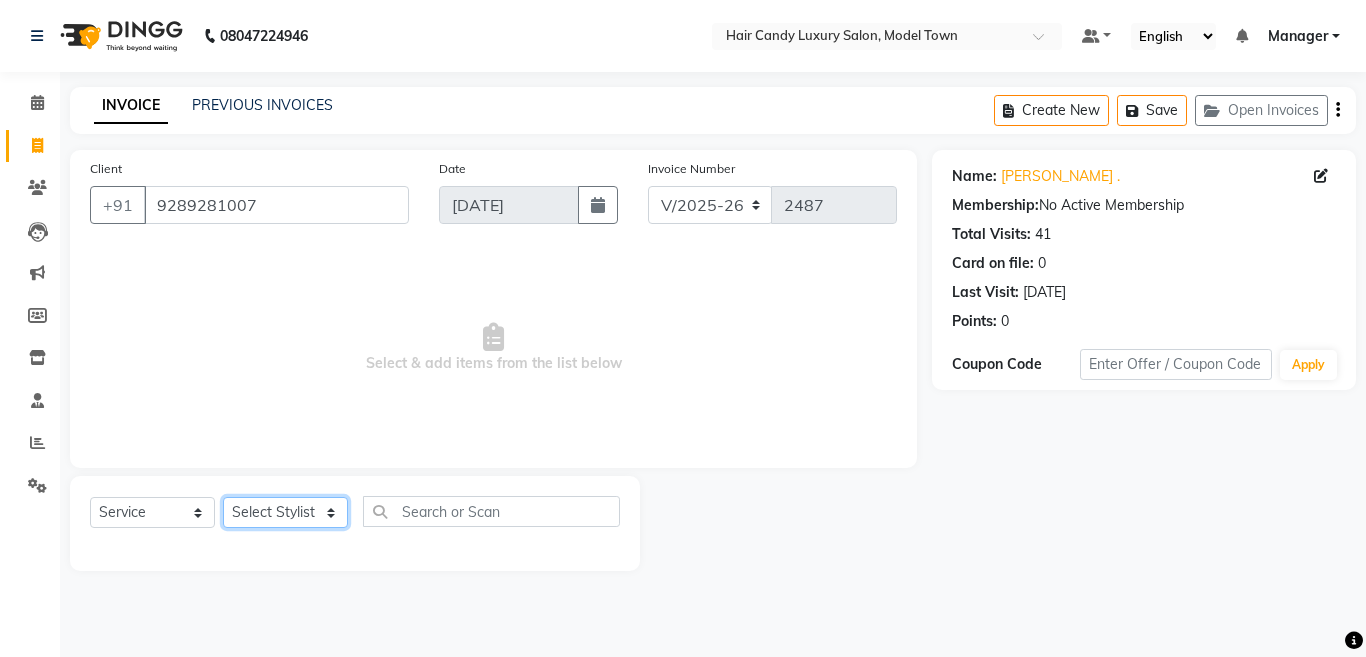 select on "28001" 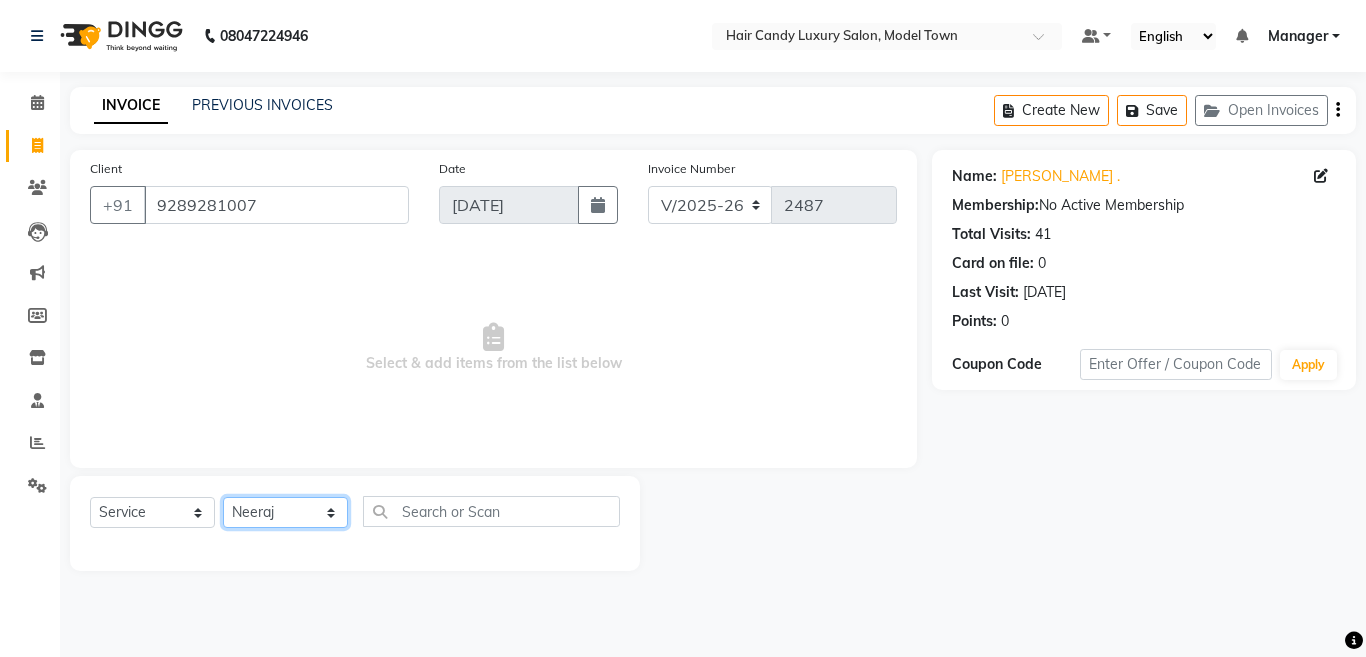 click on "Select Stylist Aakib Anas Anuradha Izhar Laiq (Rahul) Manager Neeraj parul Pawan Prakash Rajni Ranjay (Raju) RIYA Saleem sameer  stock manager surrender Vijay Gupta Vijay kumar" 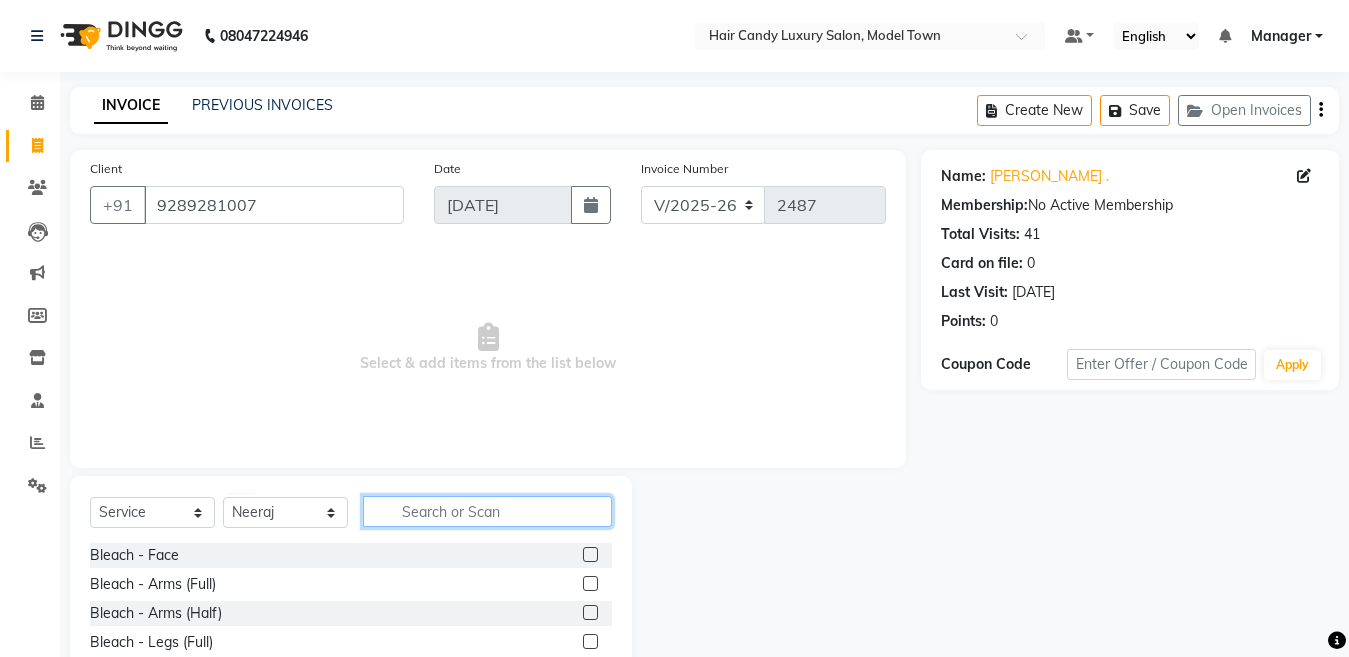 click 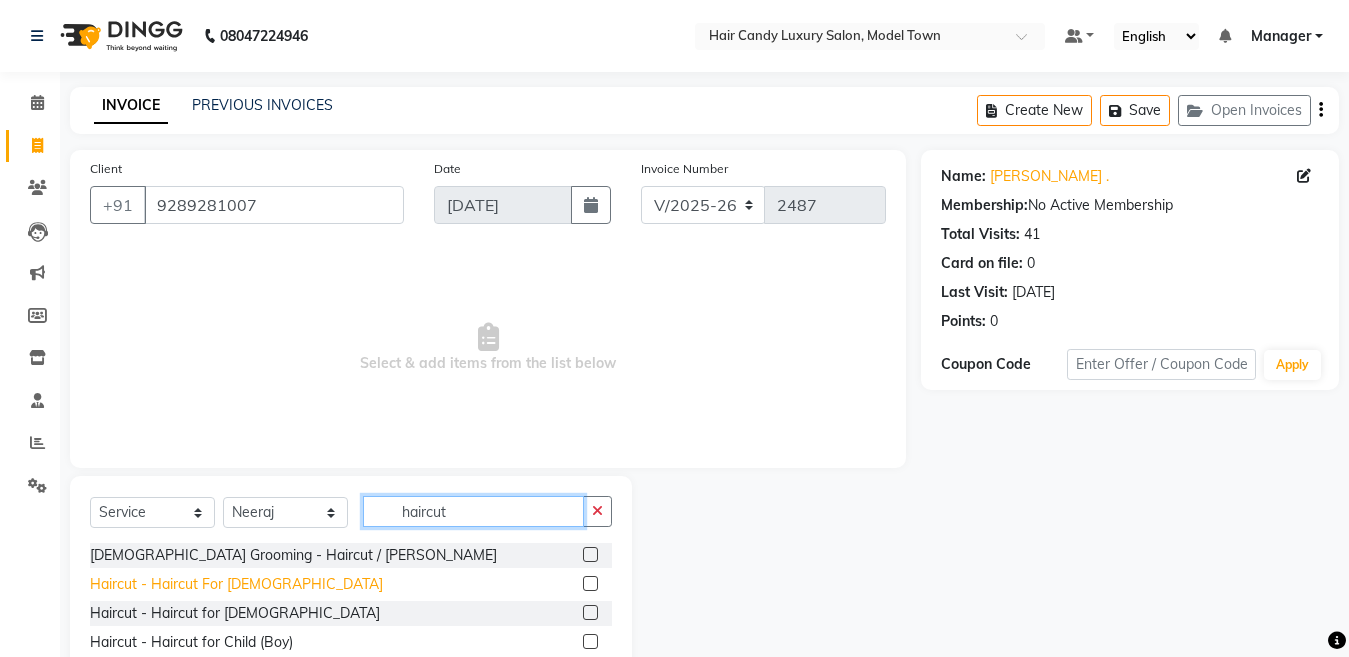 type on "haircut" 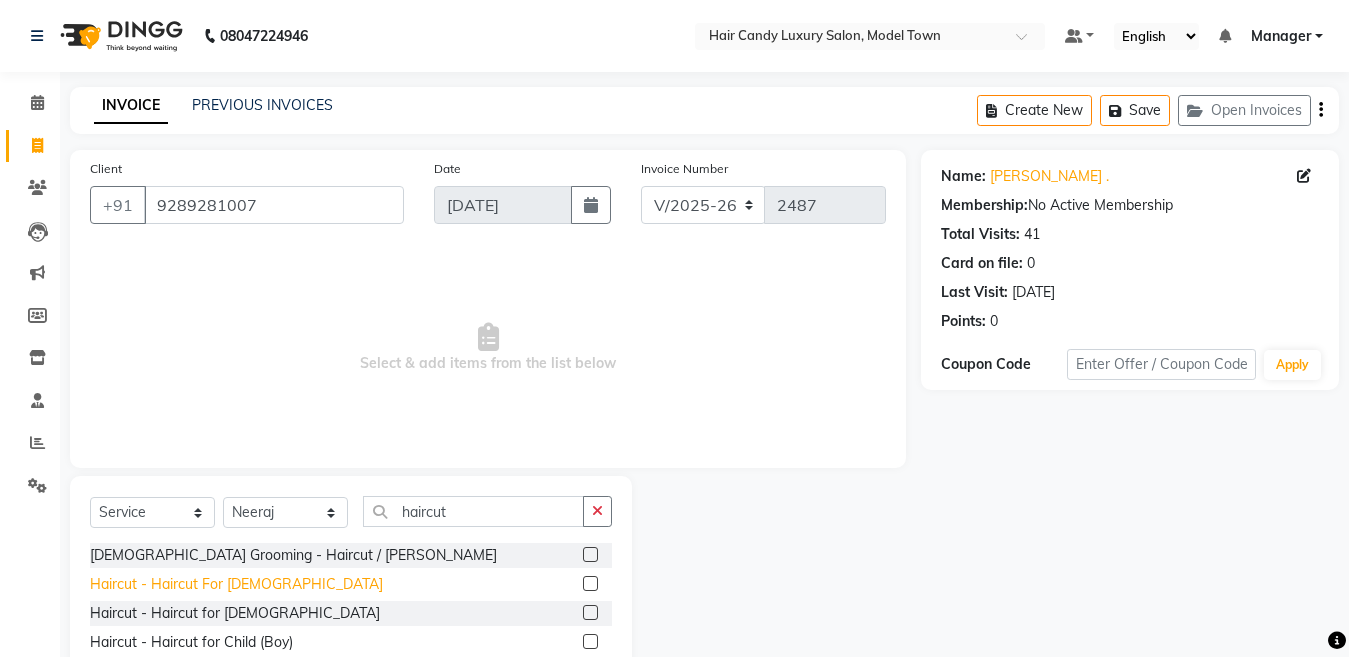 click on "Haircut - Haircut For Ladies" 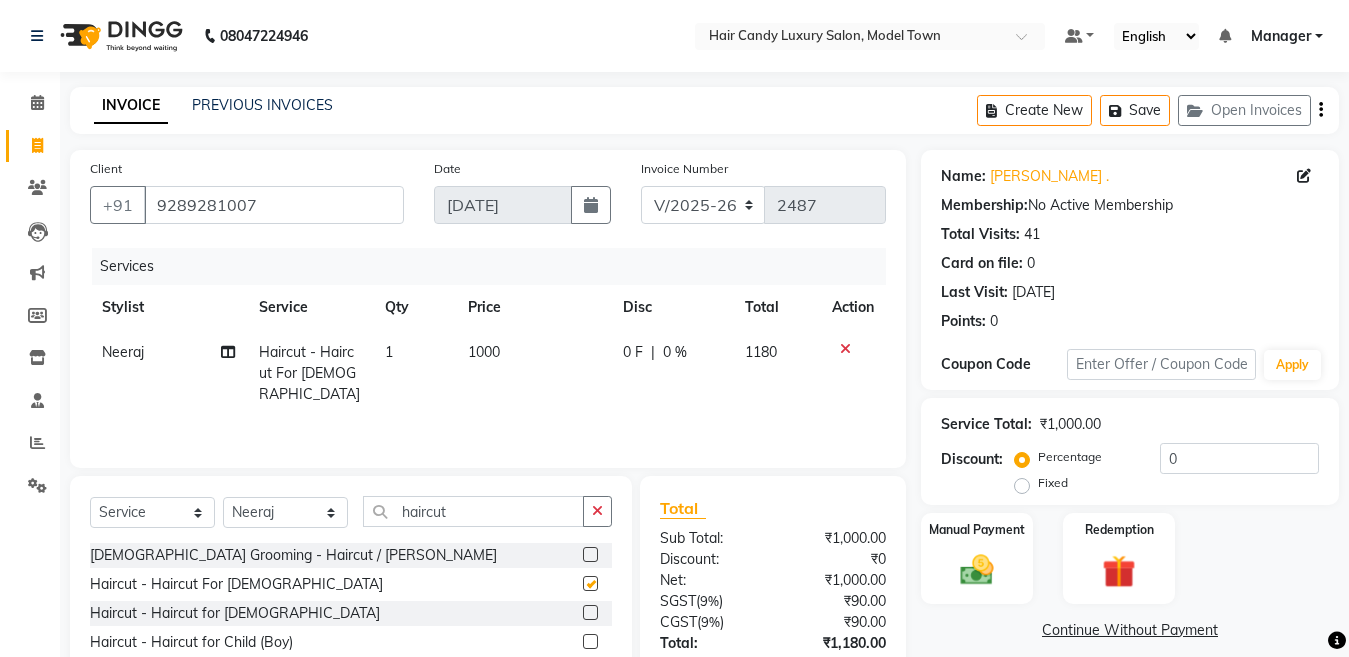 checkbox on "false" 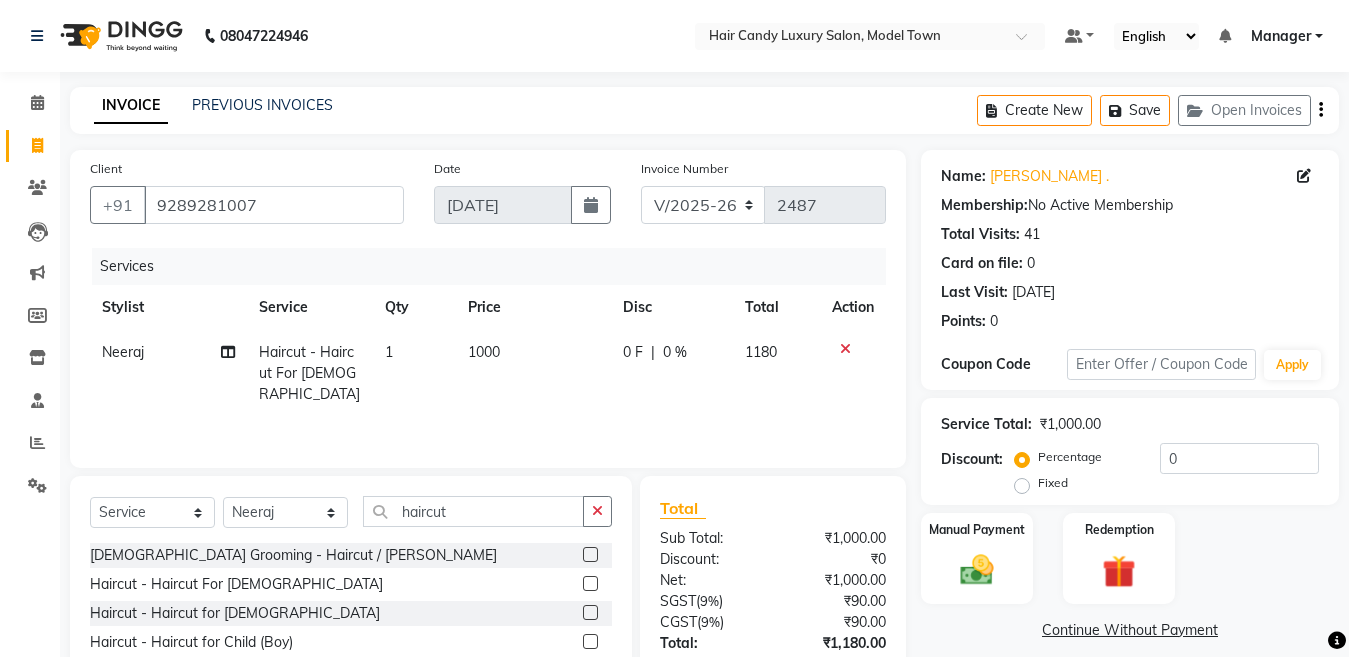 click on "1000" 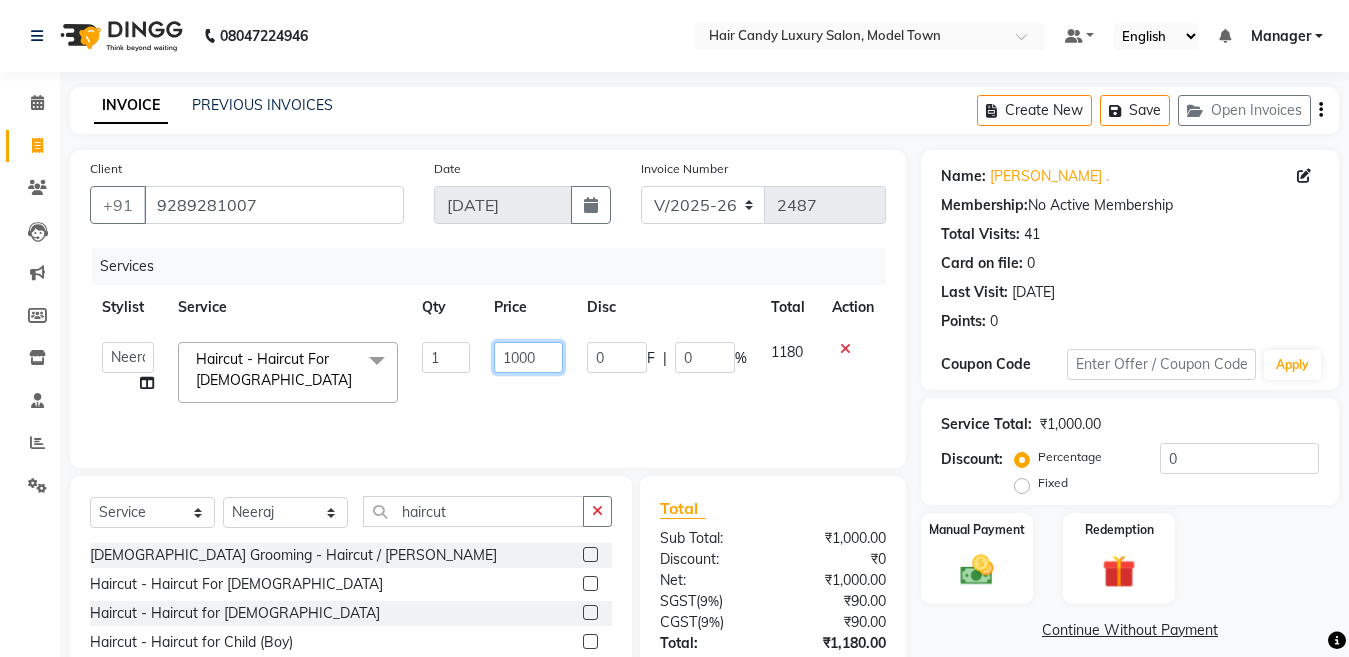 click on "1000" 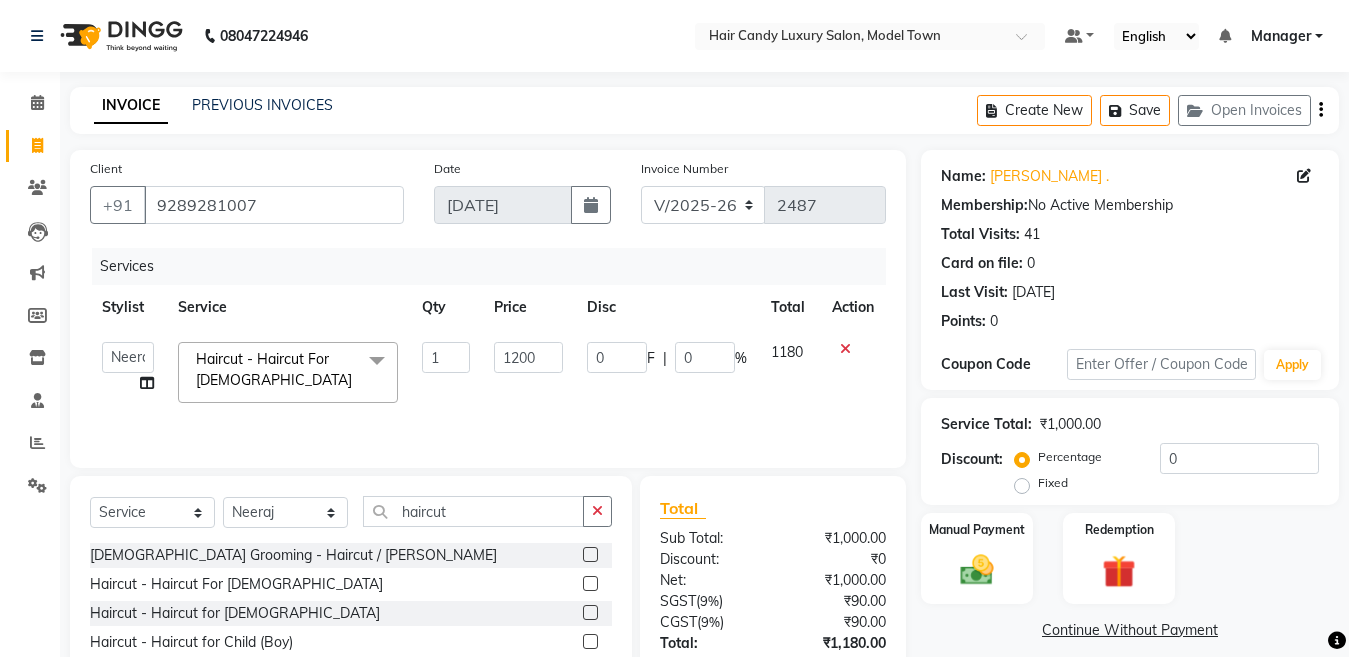 click on "Service Total:  ₹1,000.00  Discount:  Percentage   Fixed  0" 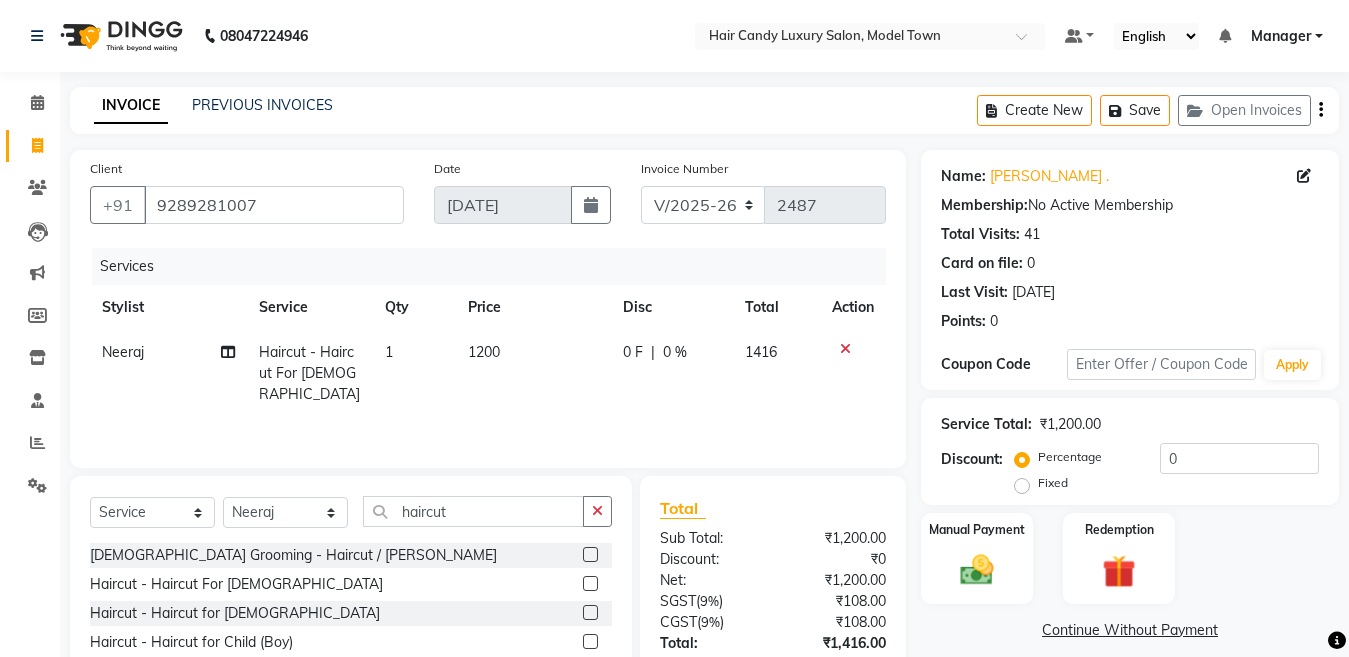 drag, startPoint x: 1218, startPoint y: 474, endPoint x: 951, endPoint y: 470, distance: 267.02997 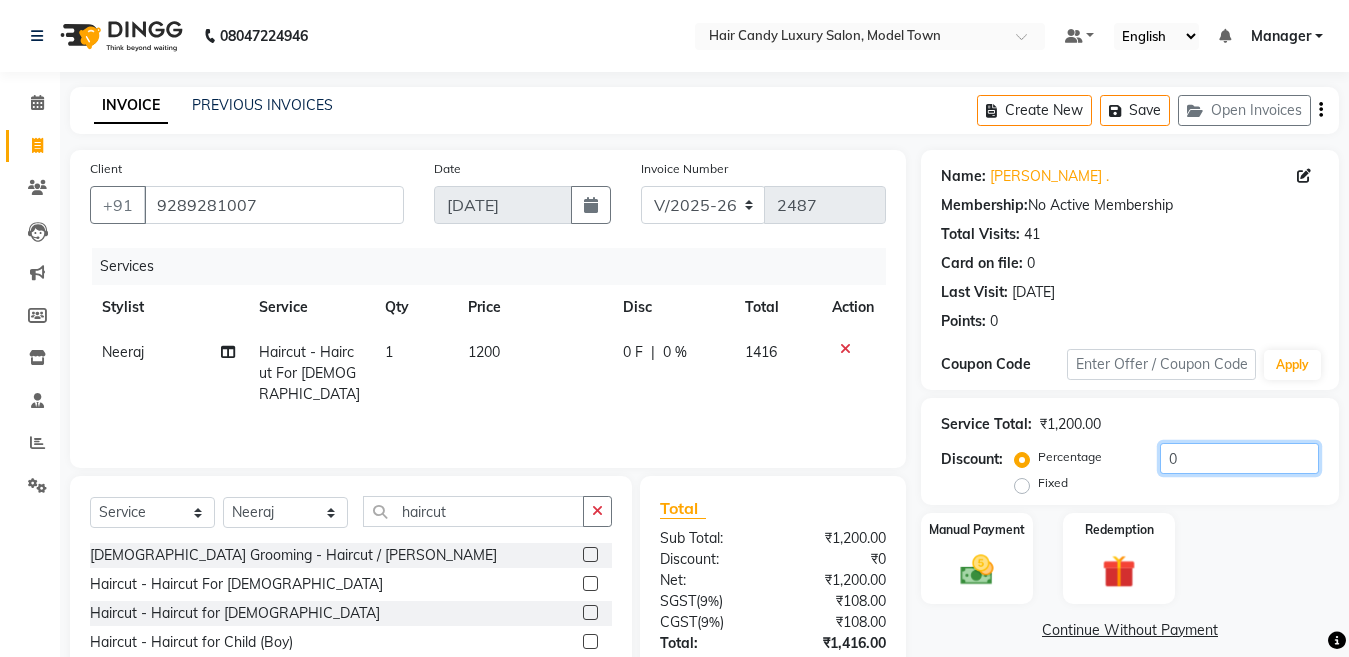 drag, startPoint x: 1204, startPoint y: 457, endPoint x: 835, endPoint y: 516, distance: 373.68704 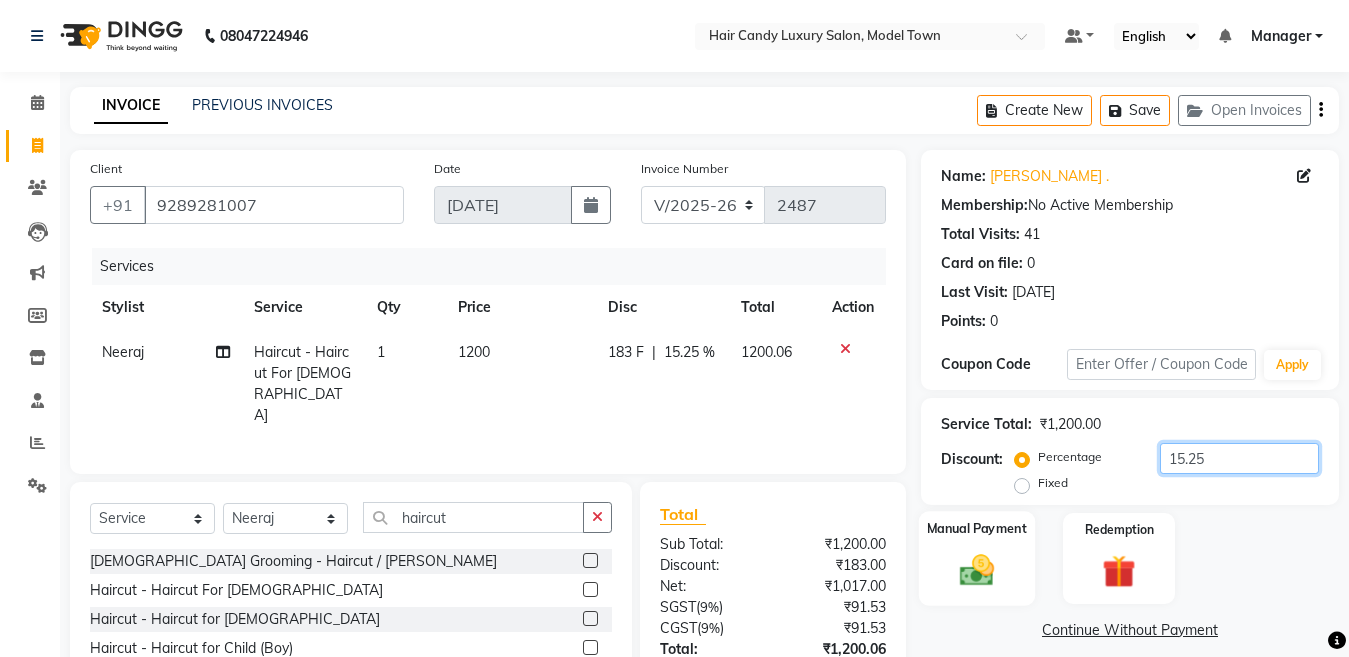 type on "15.25" 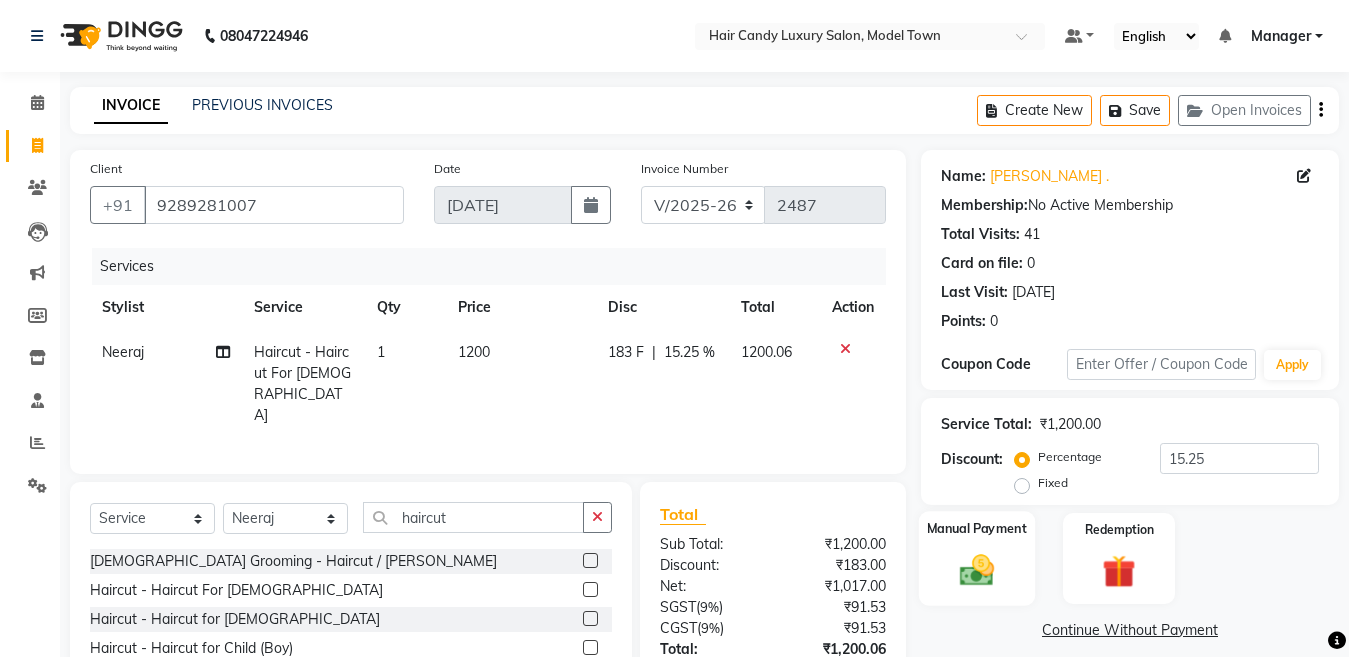 click 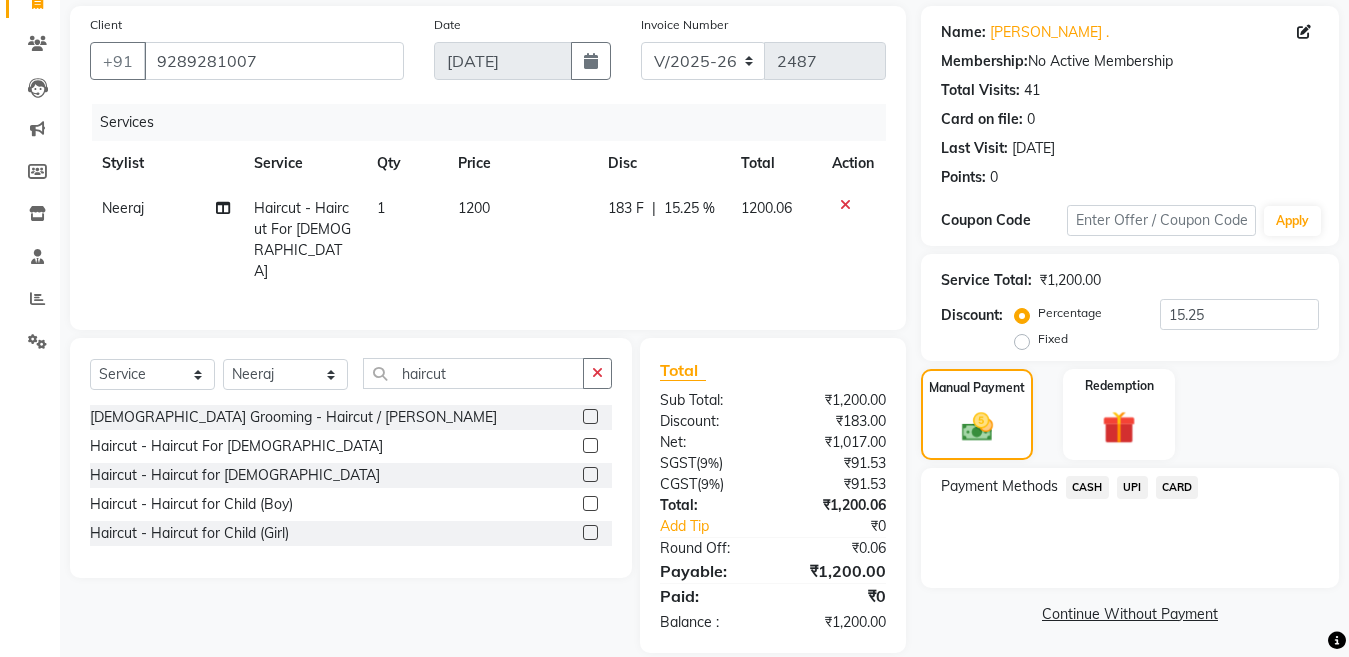 scroll, scrollTop: 164, scrollLeft: 0, axis: vertical 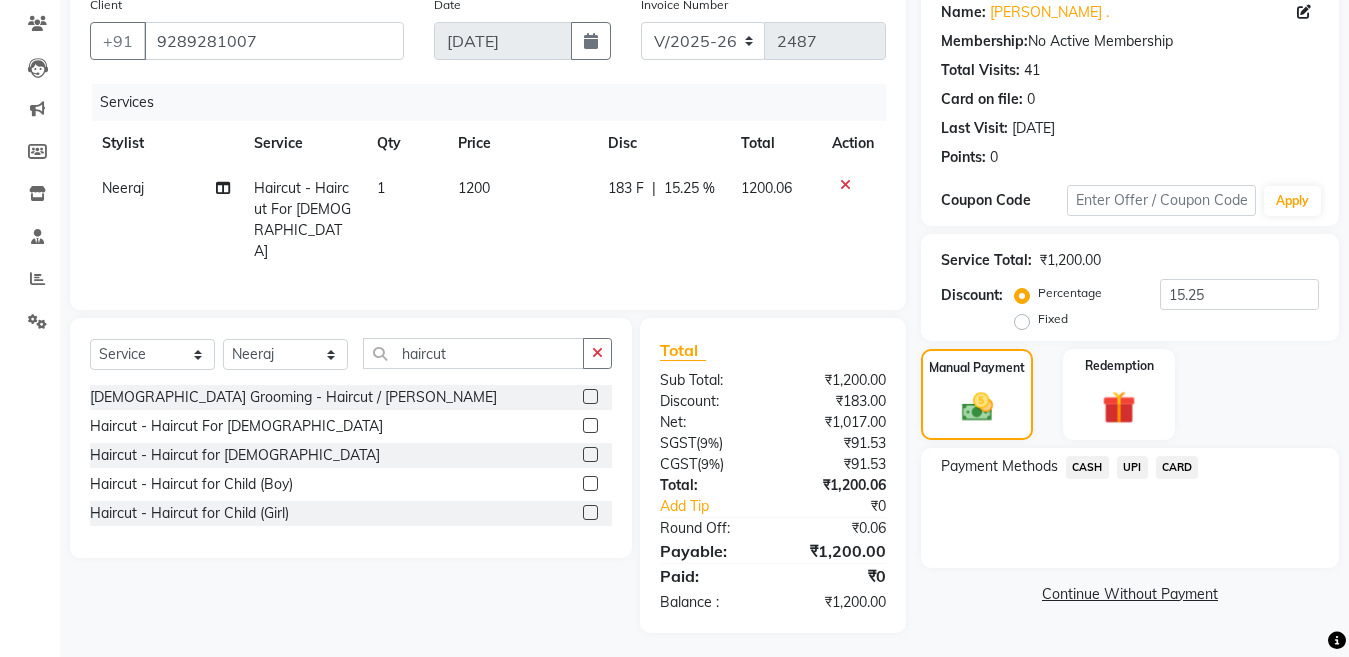 click on "UPI" 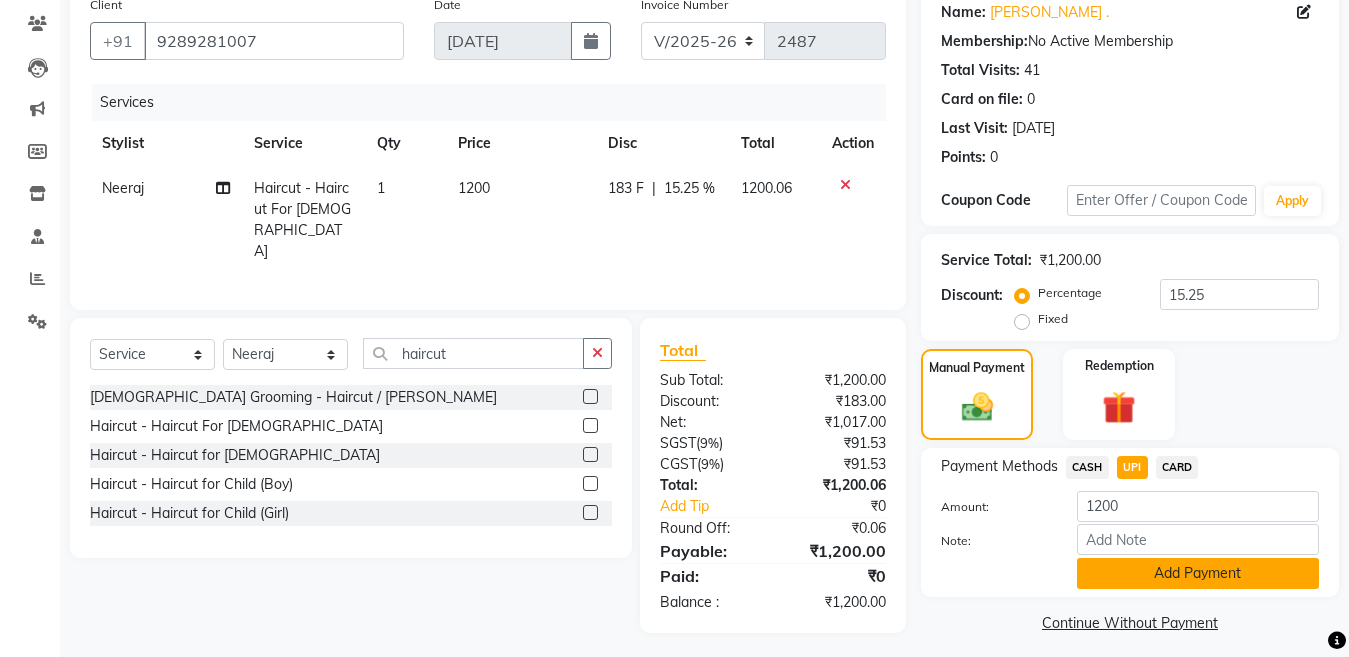 click on "Add Payment" 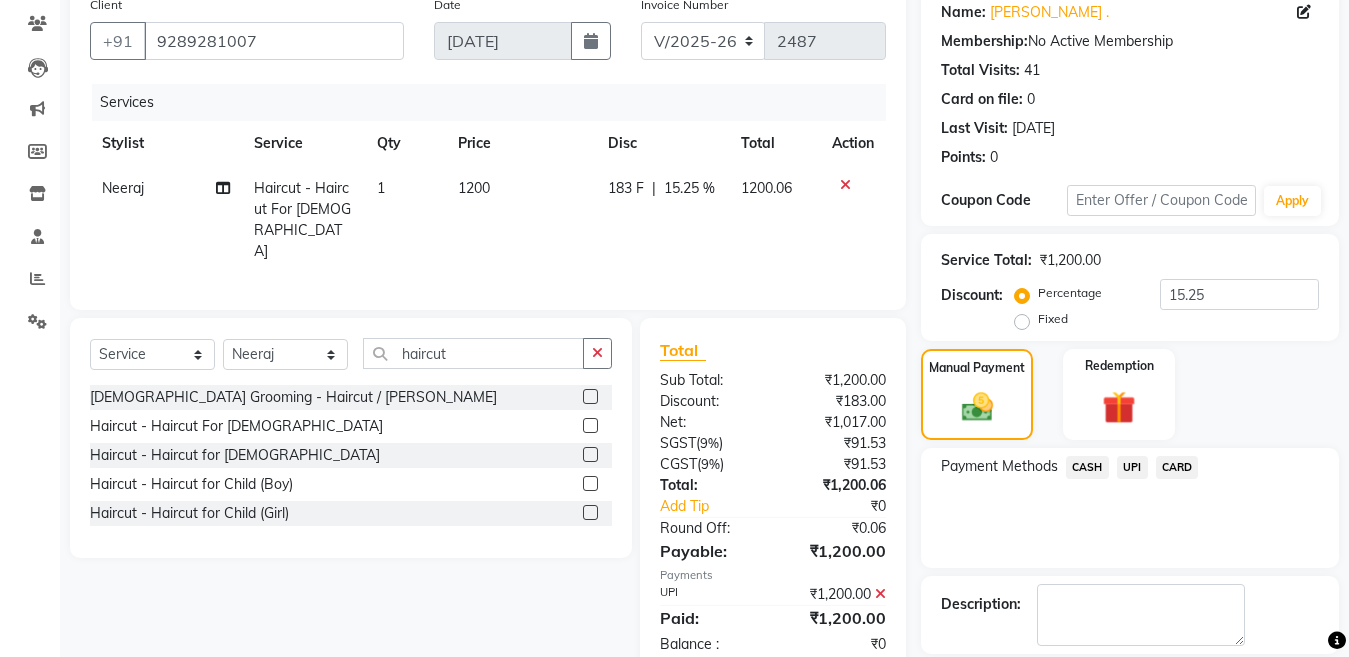 scroll, scrollTop: 259, scrollLeft: 0, axis: vertical 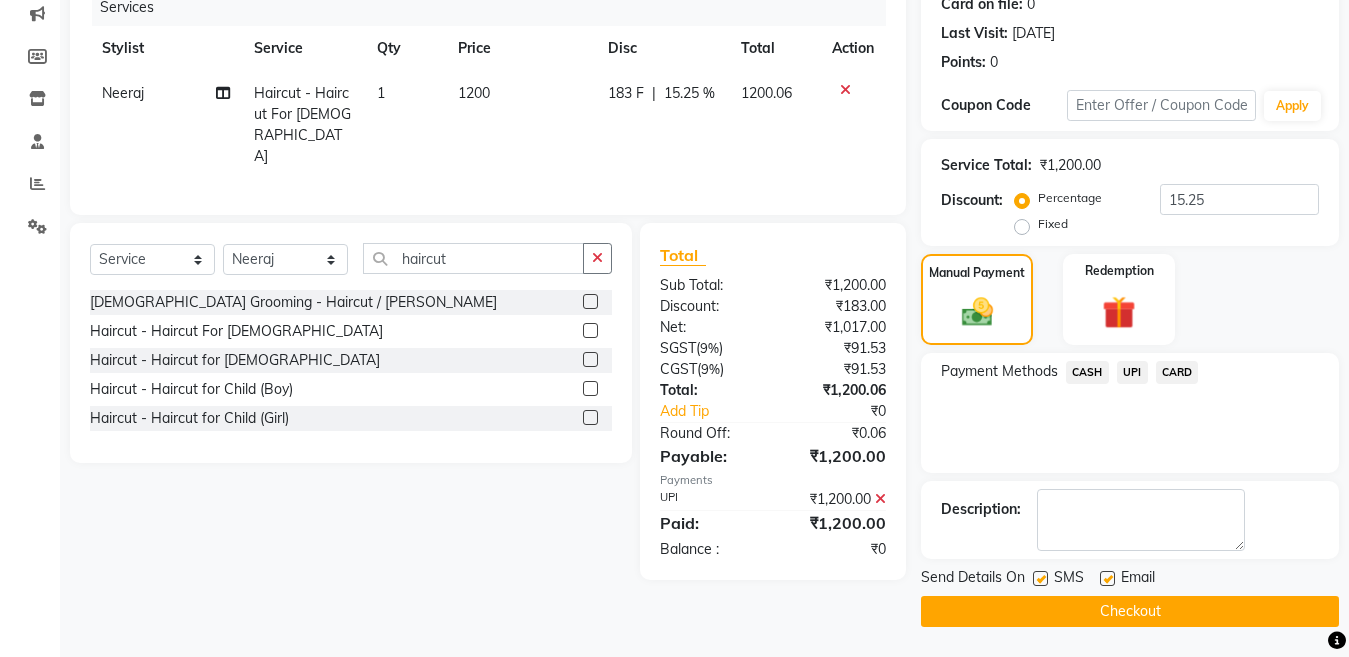 click 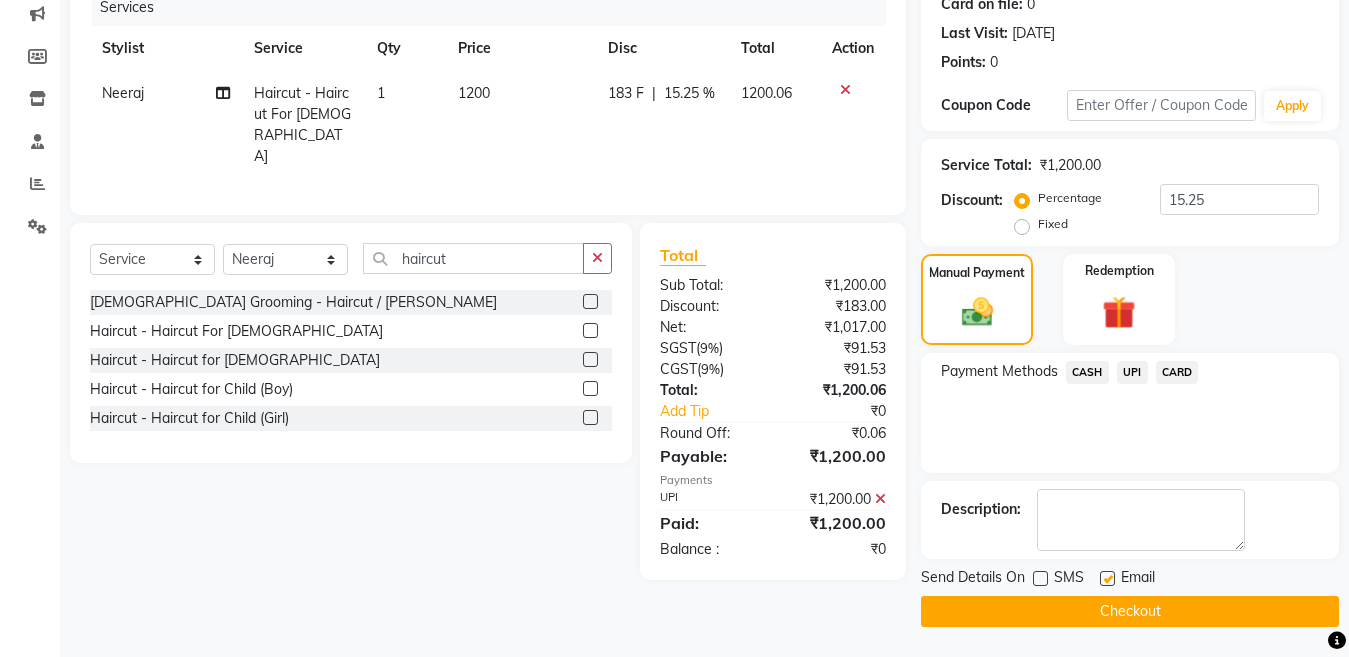 click on "Checkout" 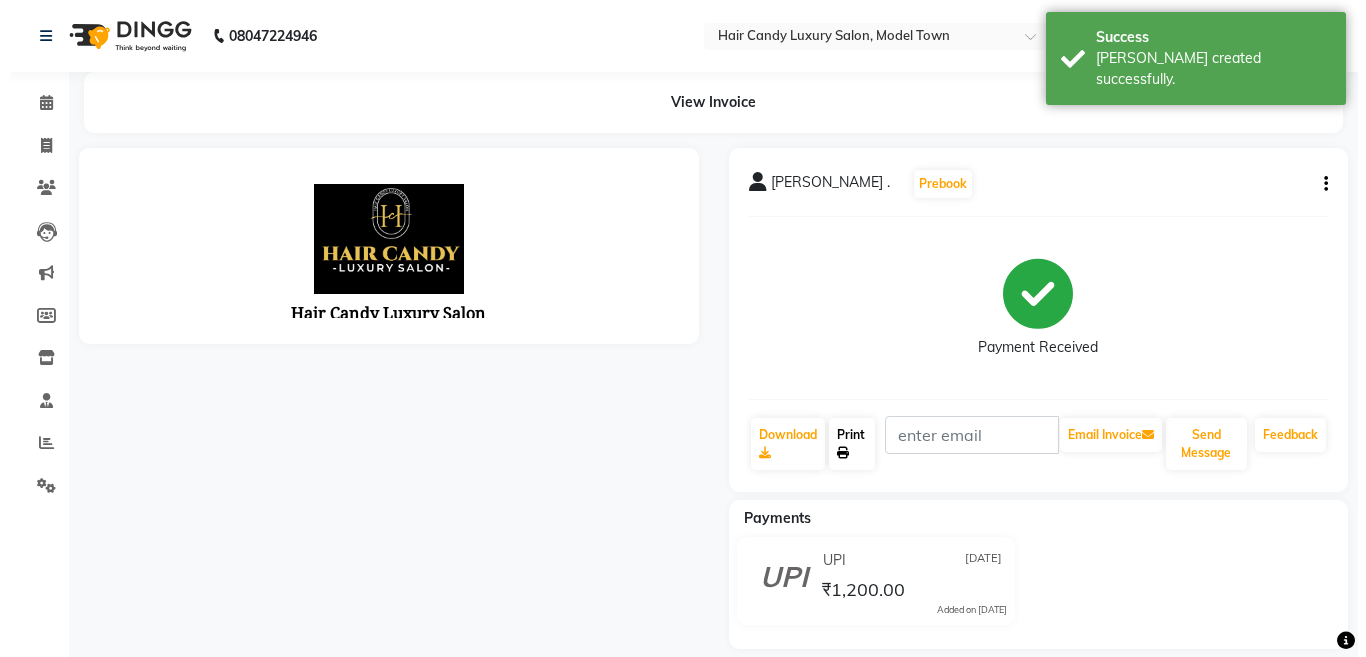 scroll, scrollTop: 0, scrollLeft: 0, axis: both 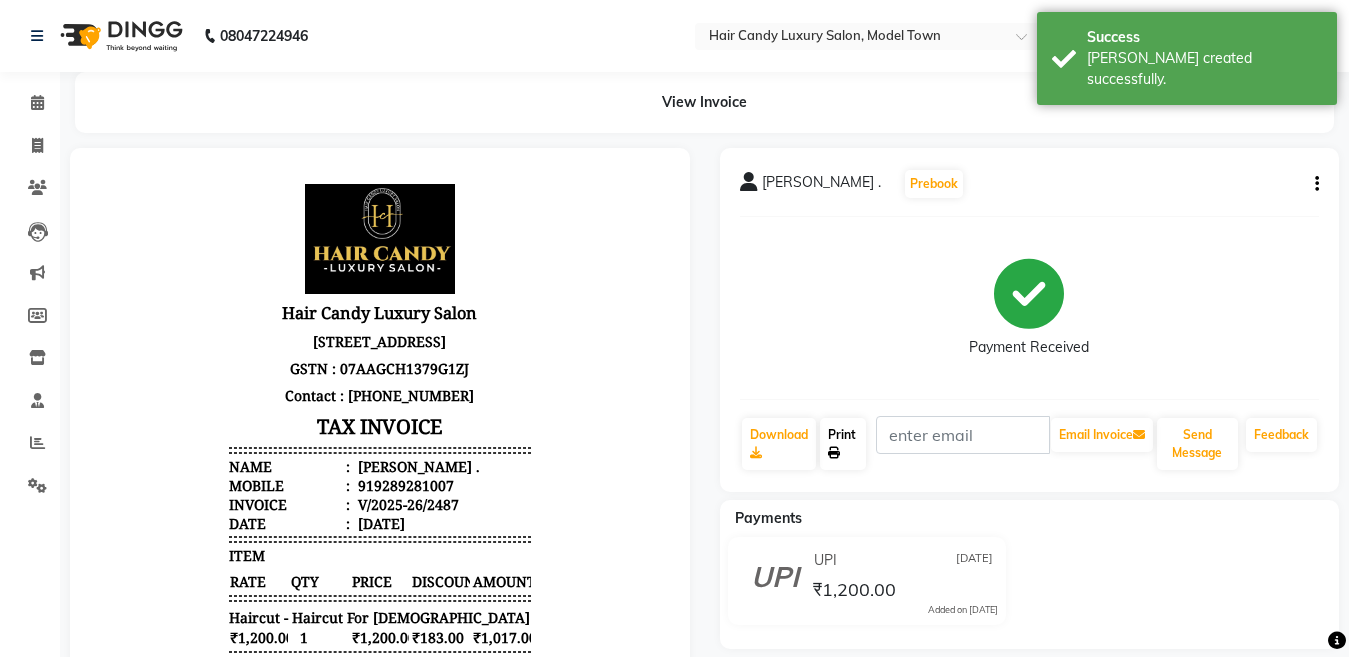 click on "Print" 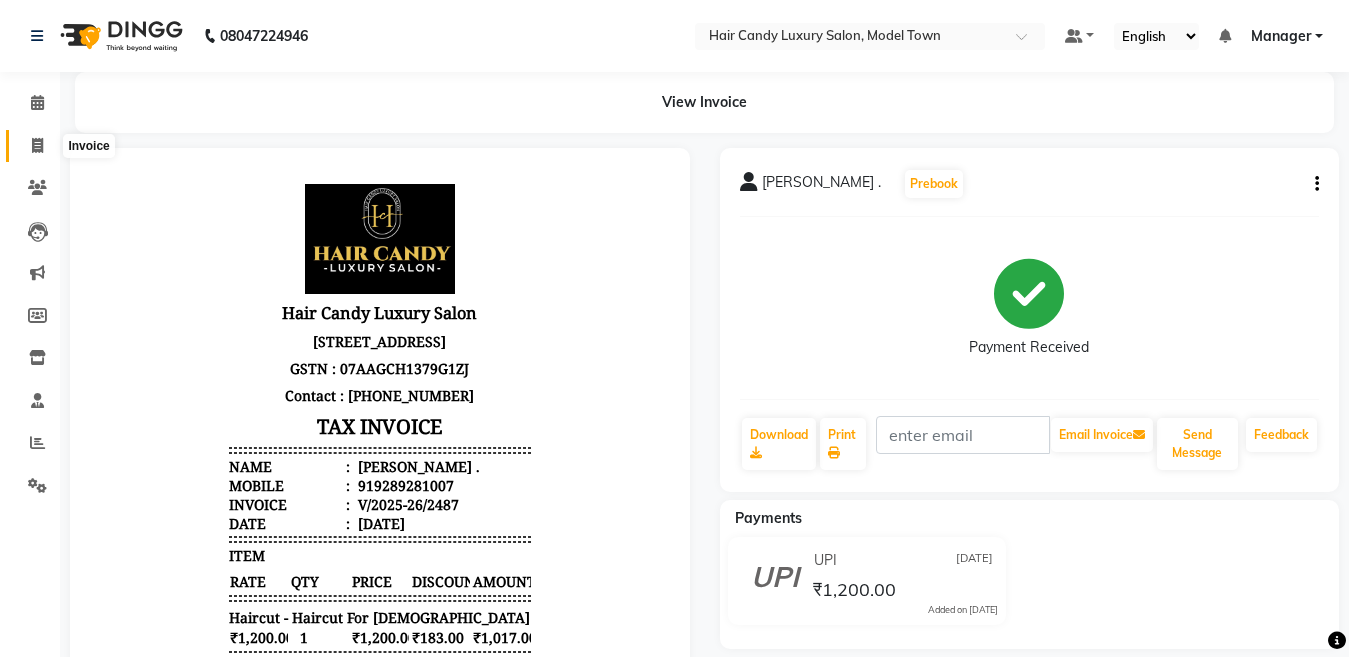 click 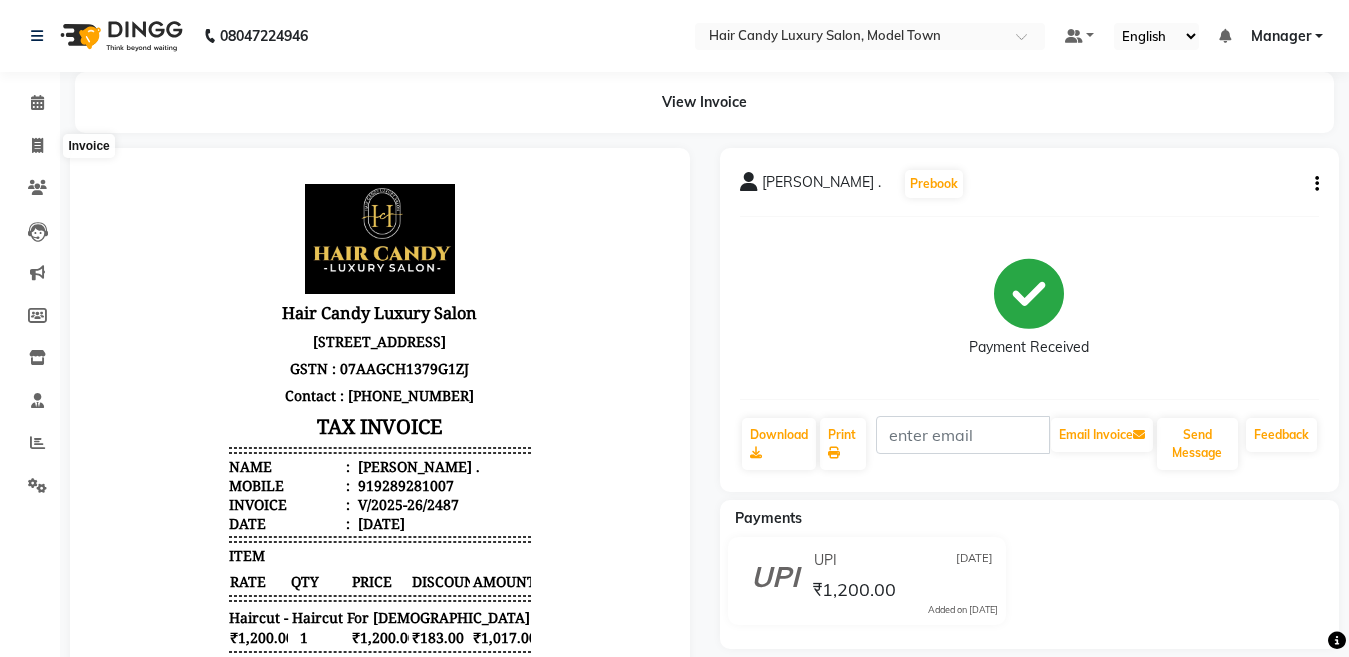 select on "service" 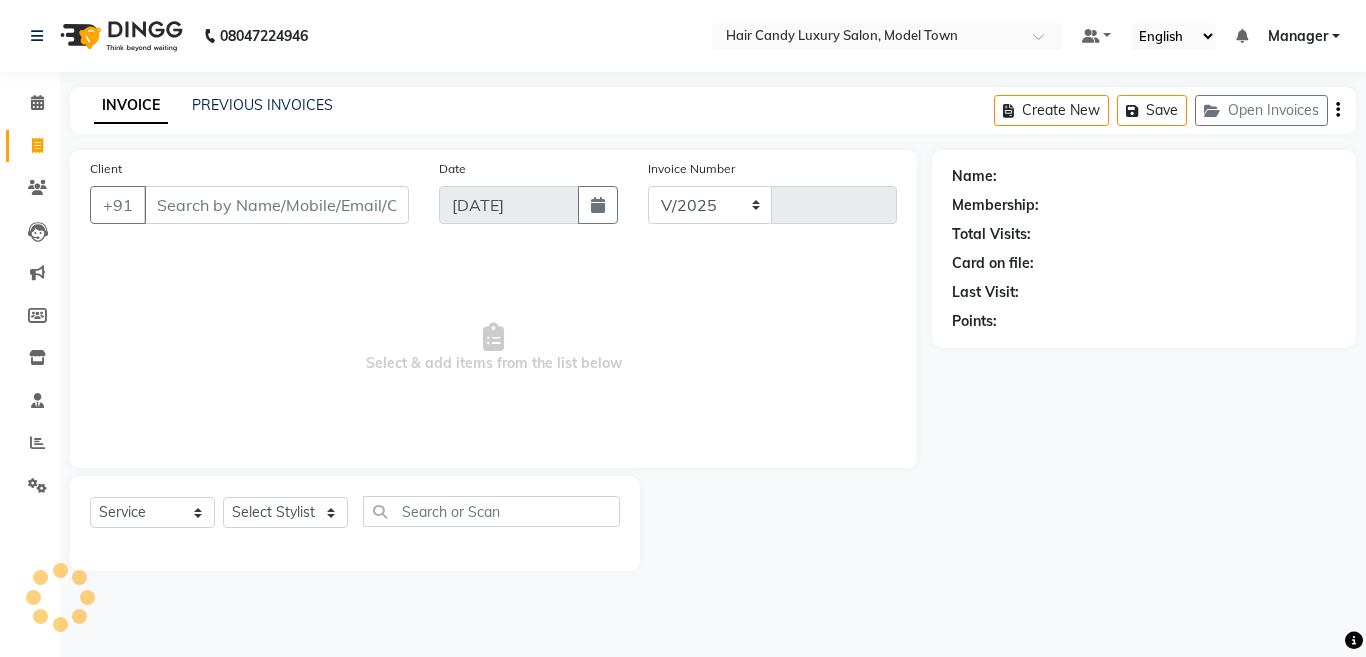 select on "4716" 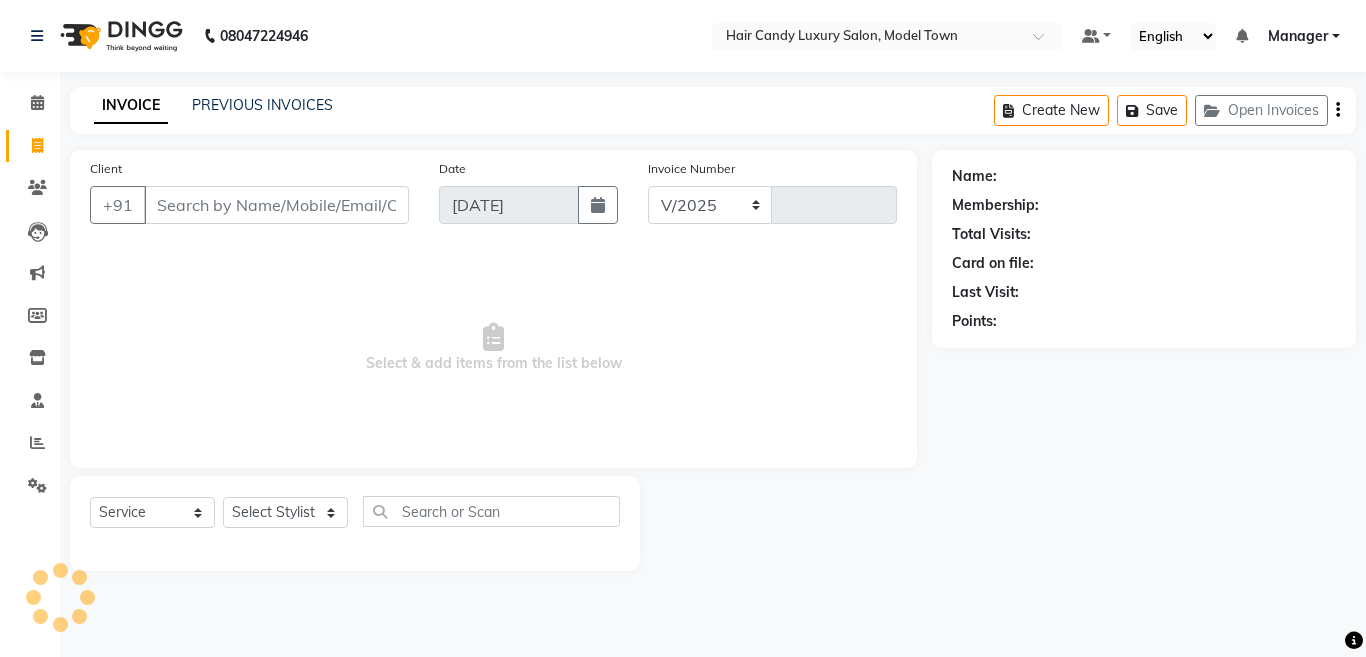 type on "2488" 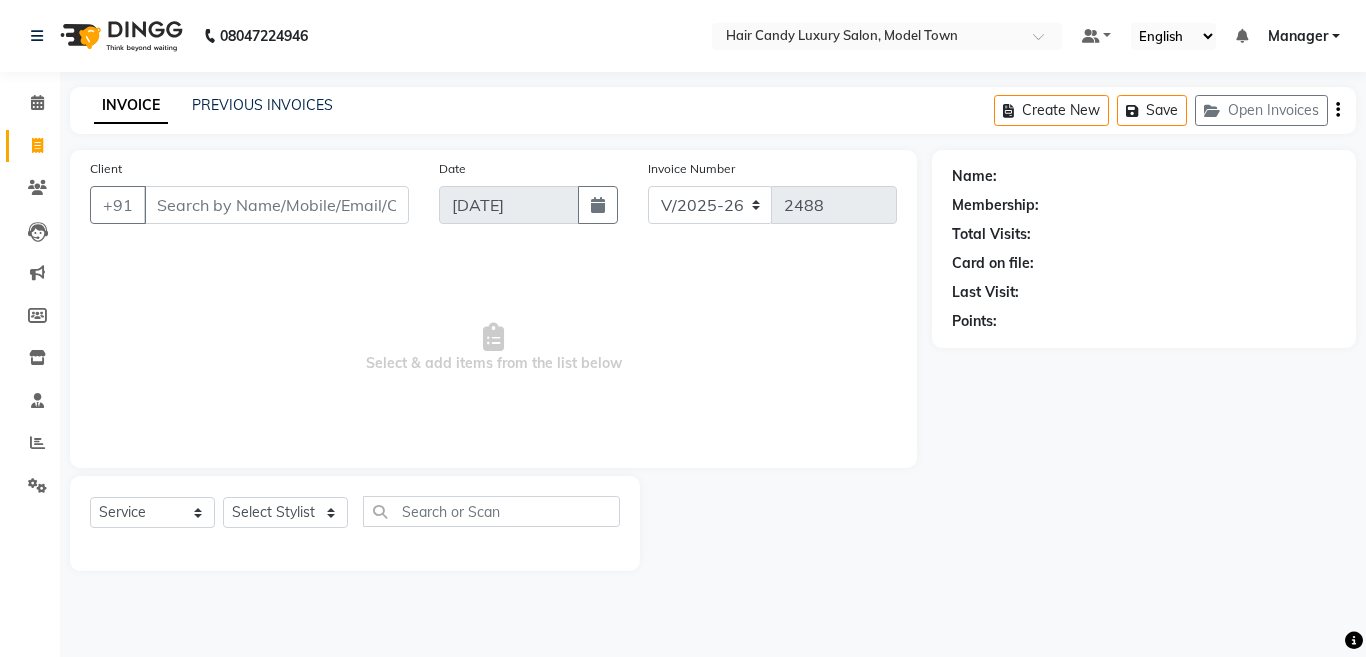 click 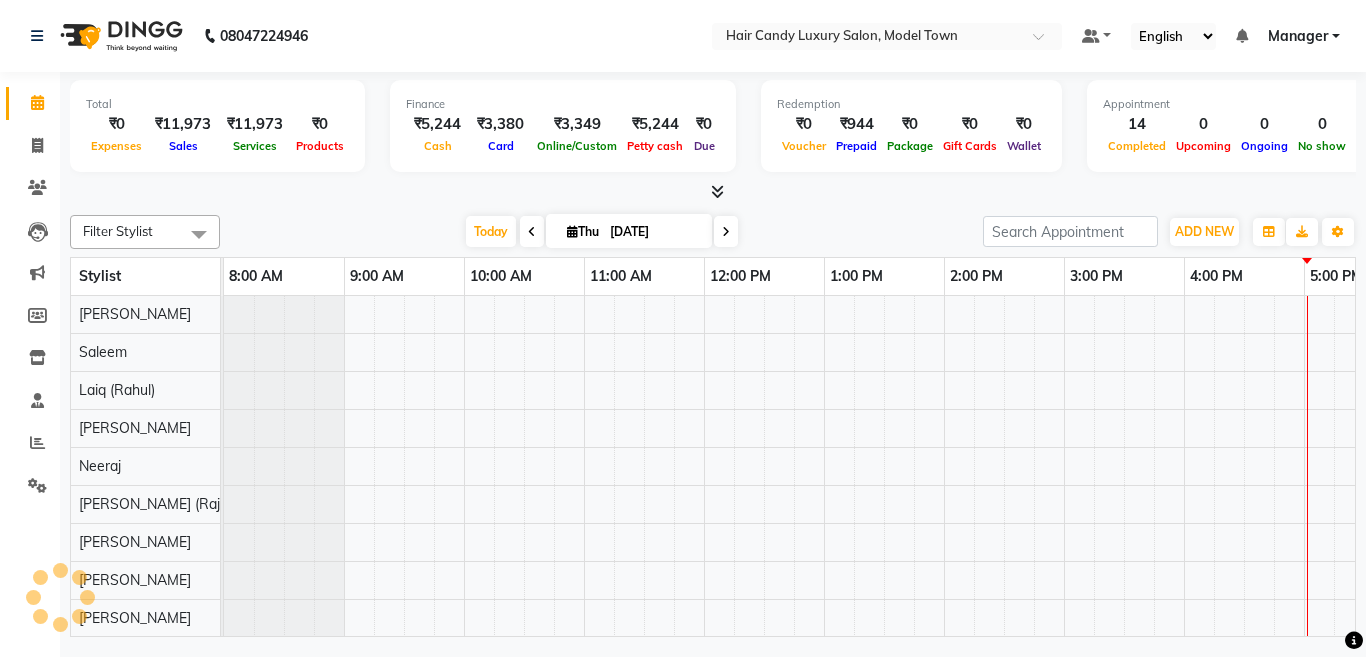 scroll, scrollTop: 0, scrollLeft: 0, axis: both 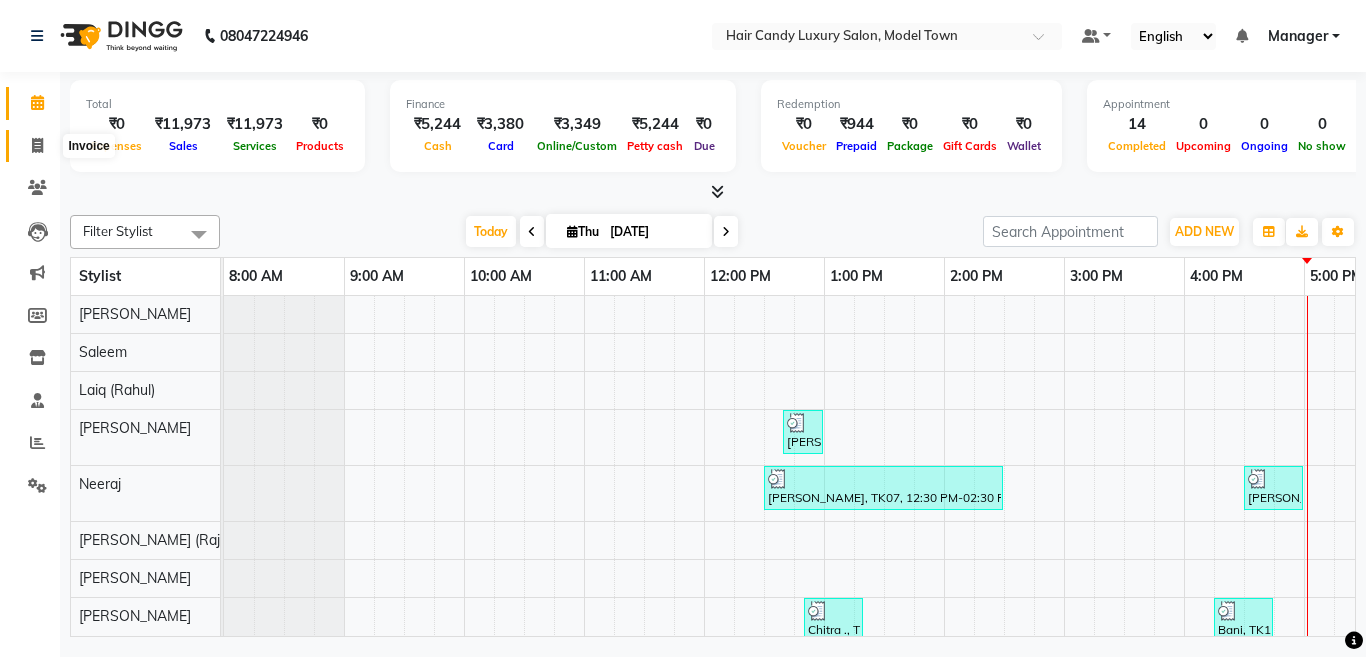 click 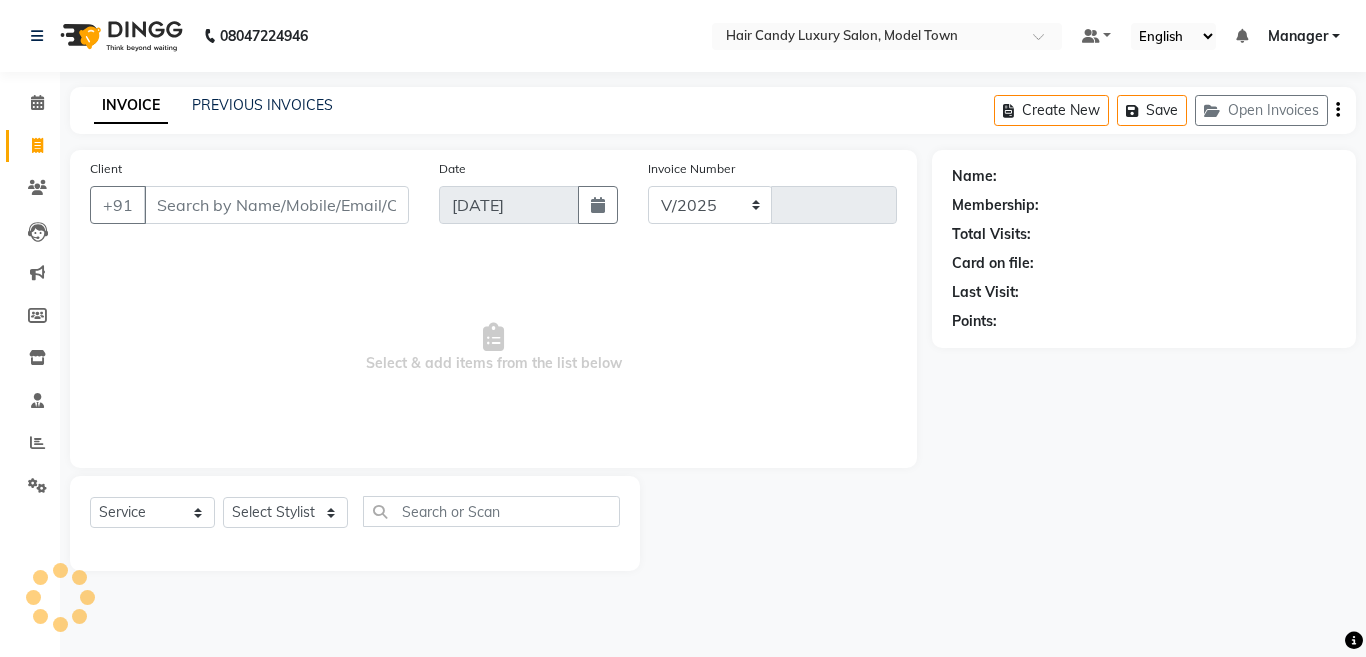 select on "4716" 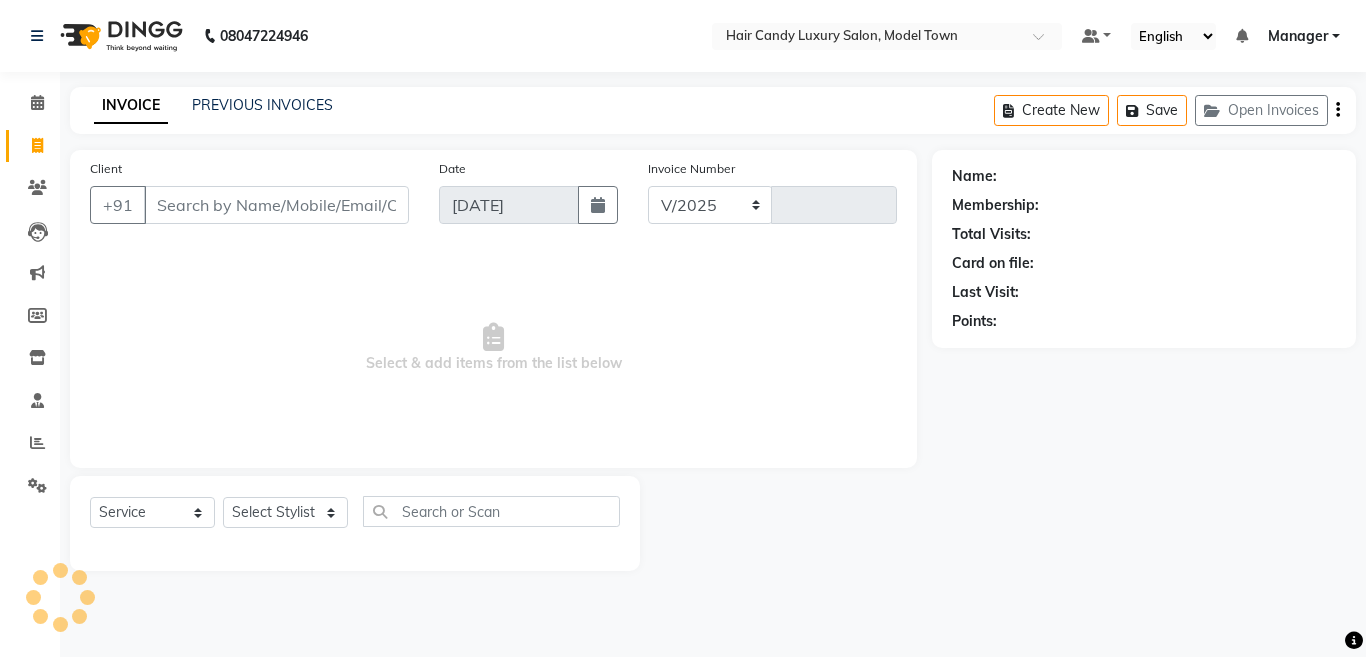 type on "2488" 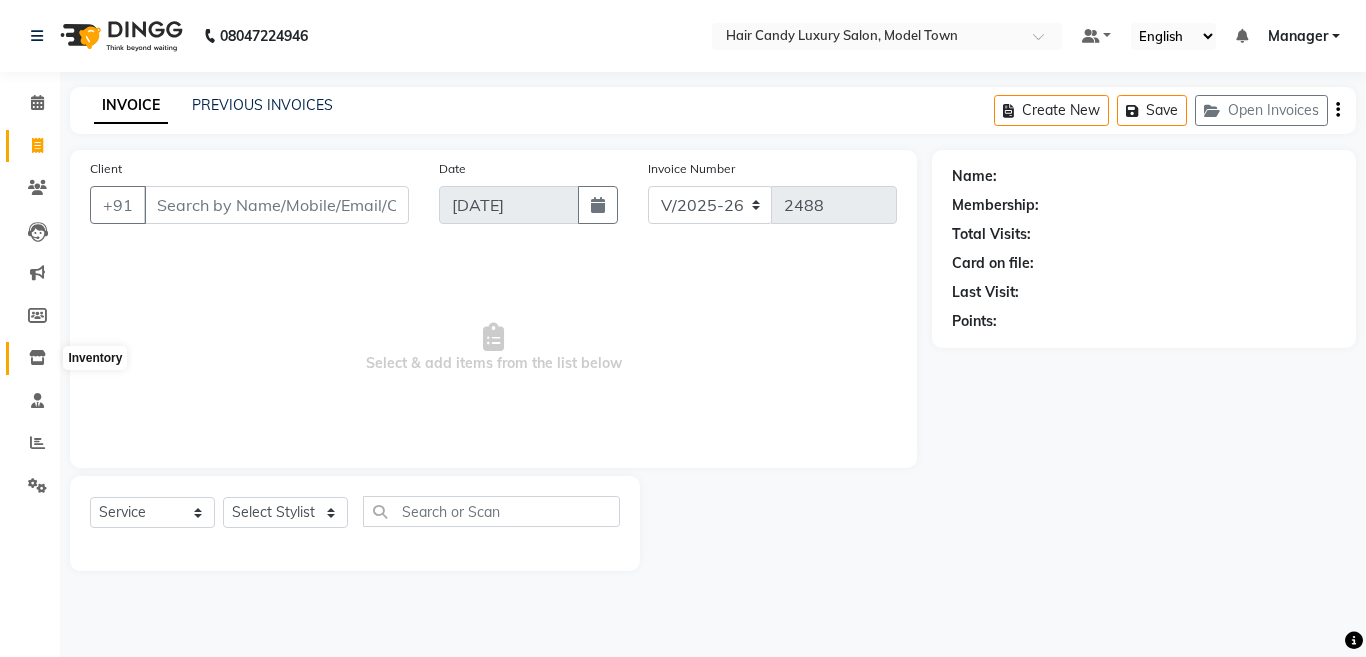 click 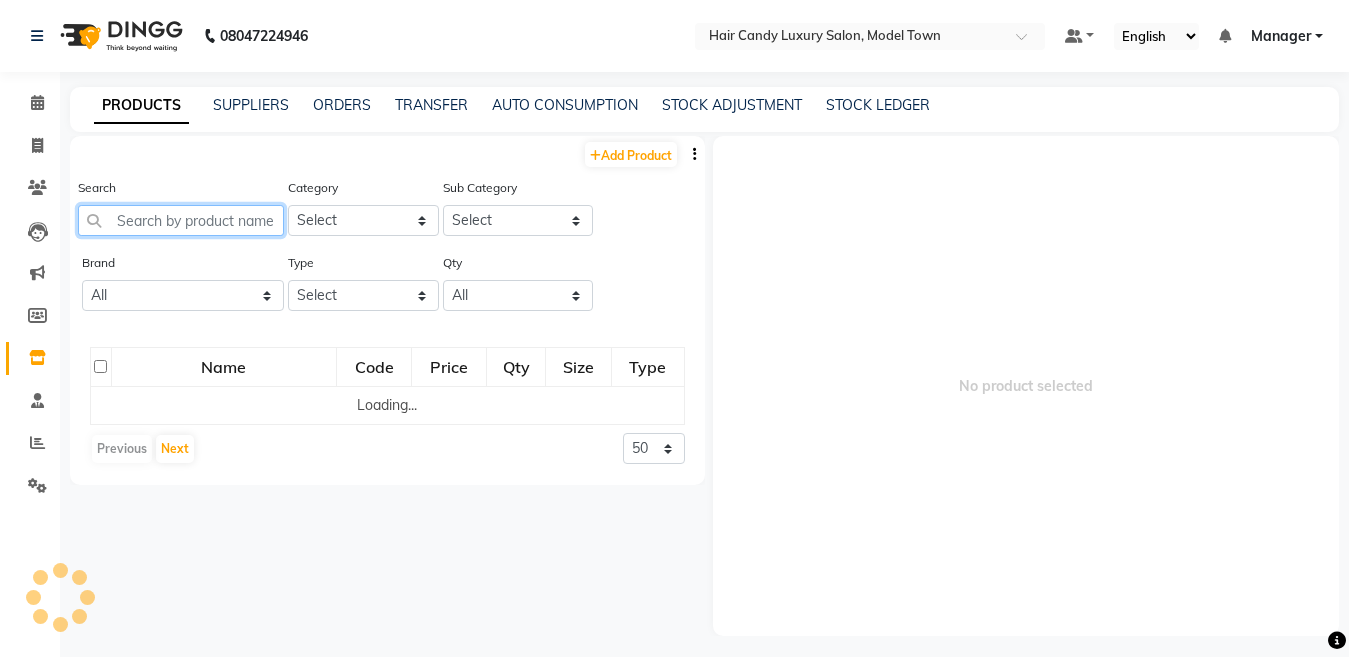 click 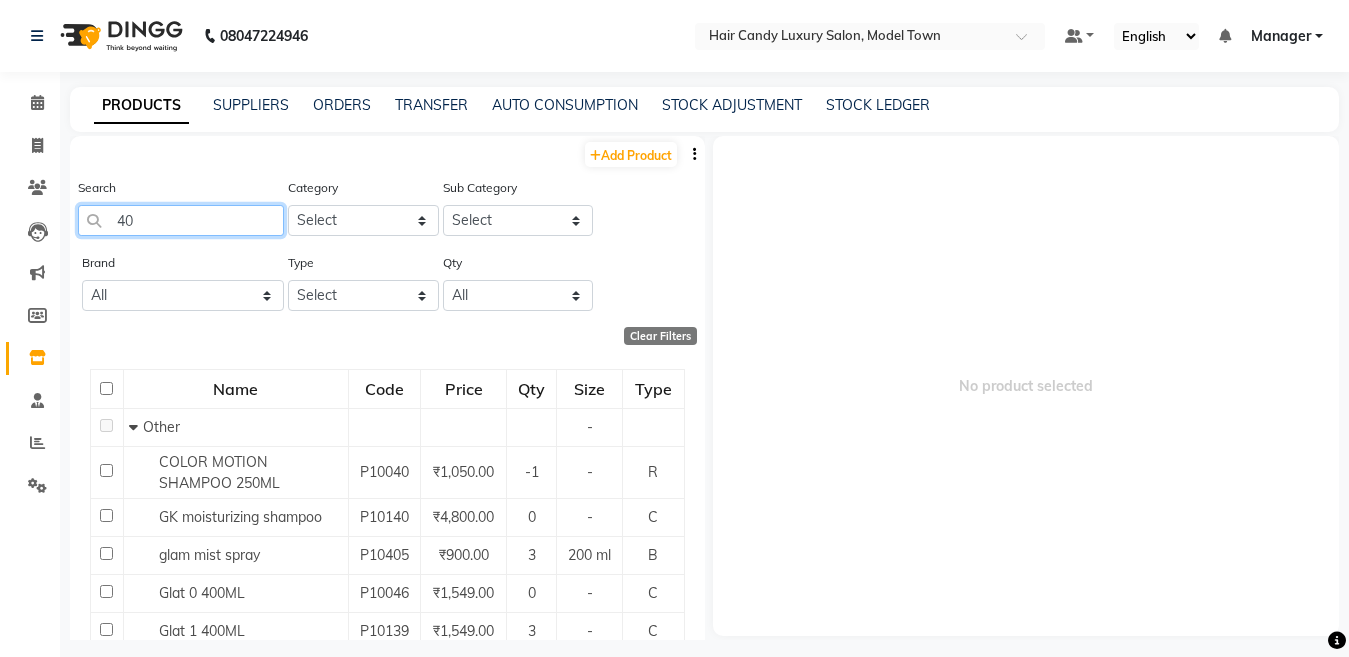 scroll, scrollTop: 13, scrollLeft: 0, axis: vertical 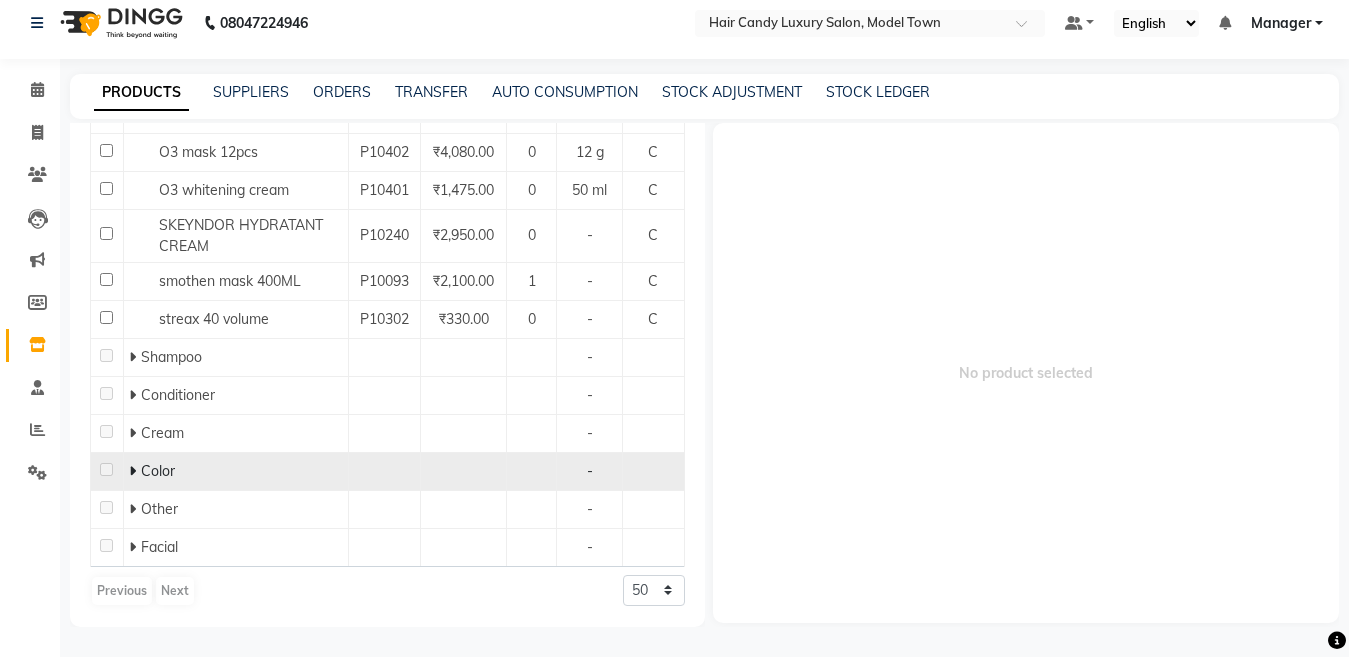 type on "40" 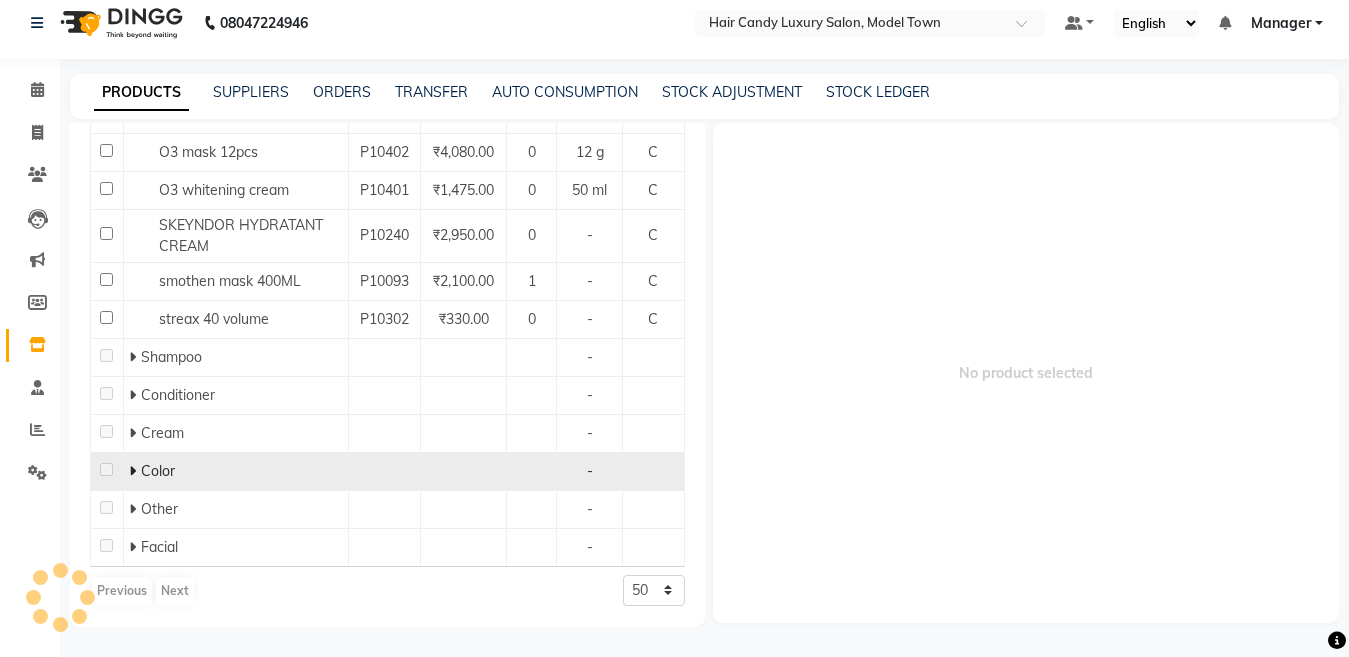 click 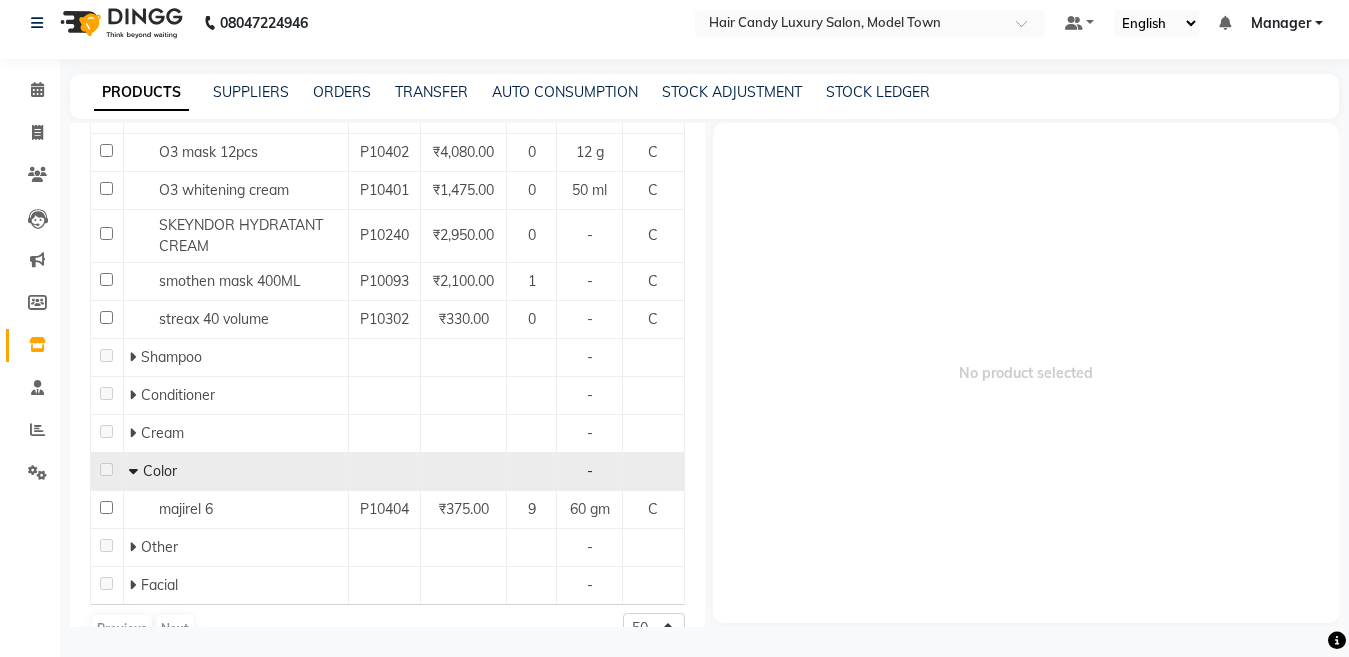 click 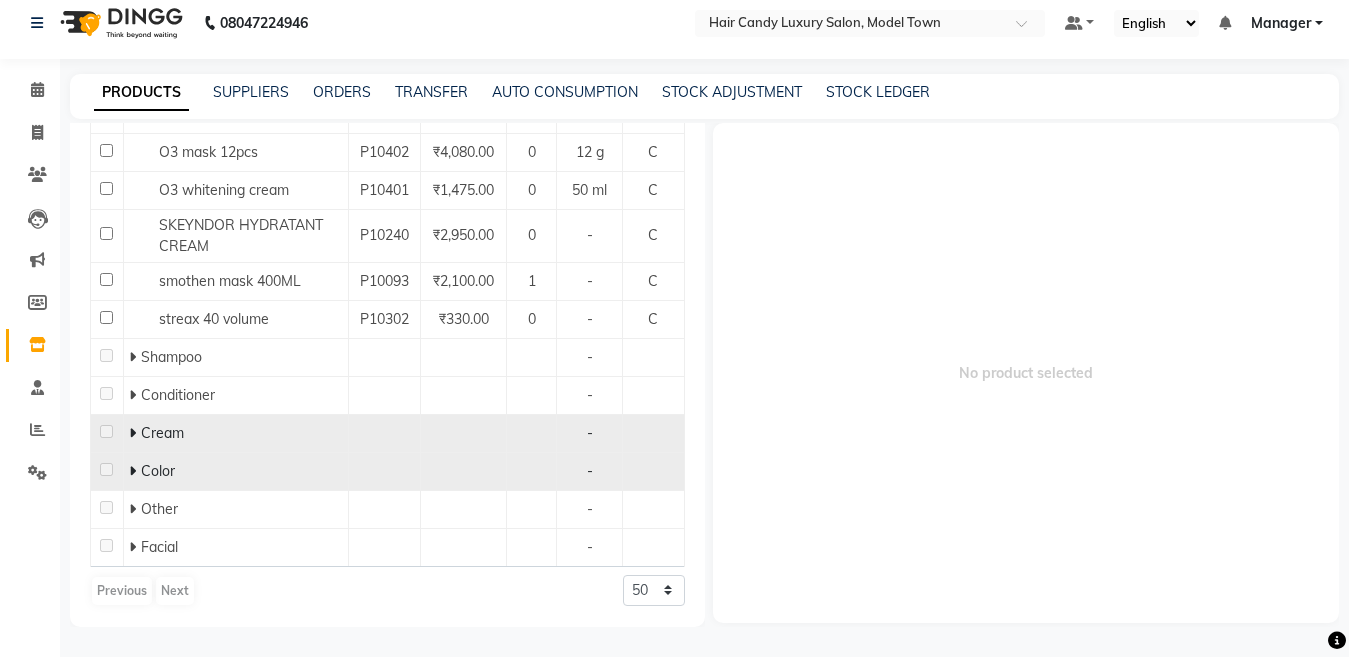 click 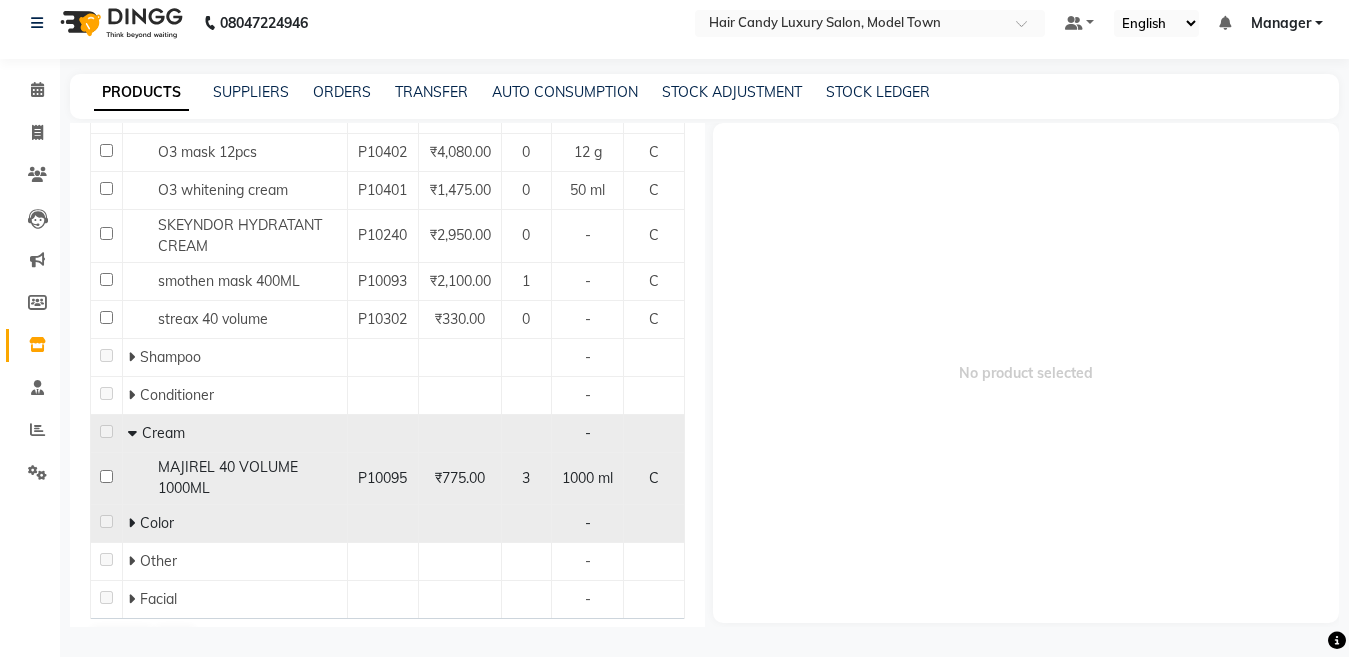 click 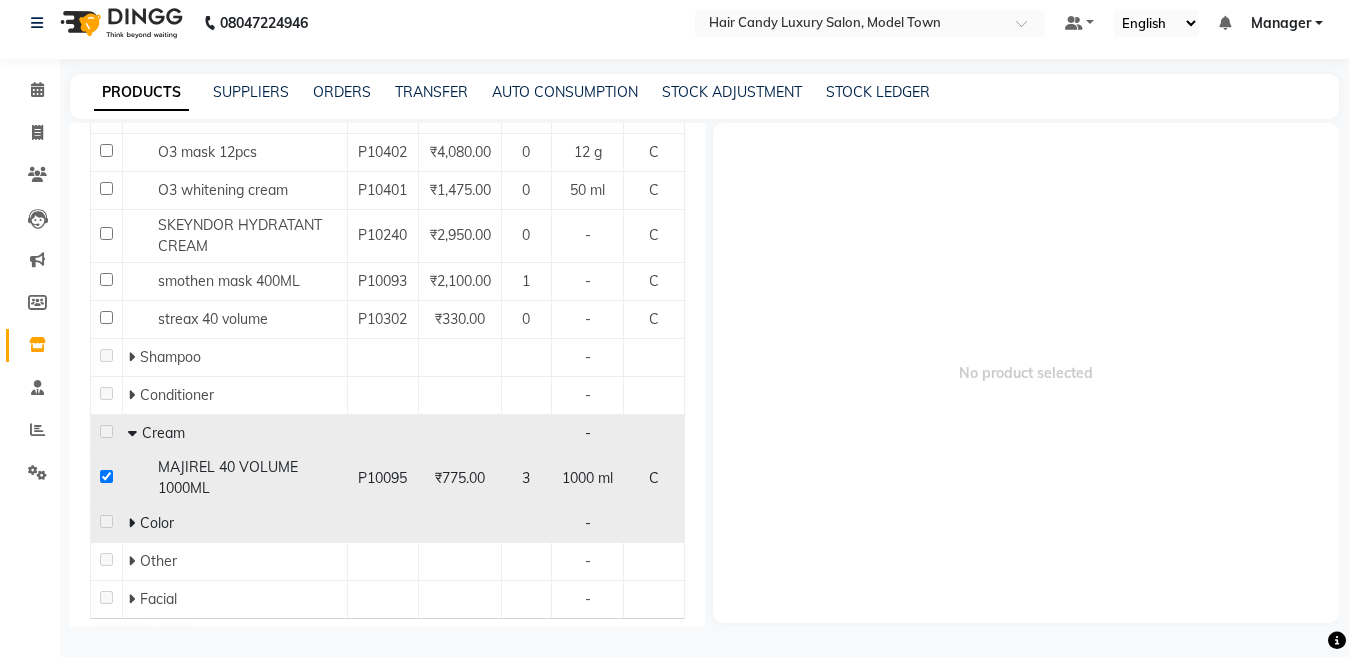 checkbox on "true" 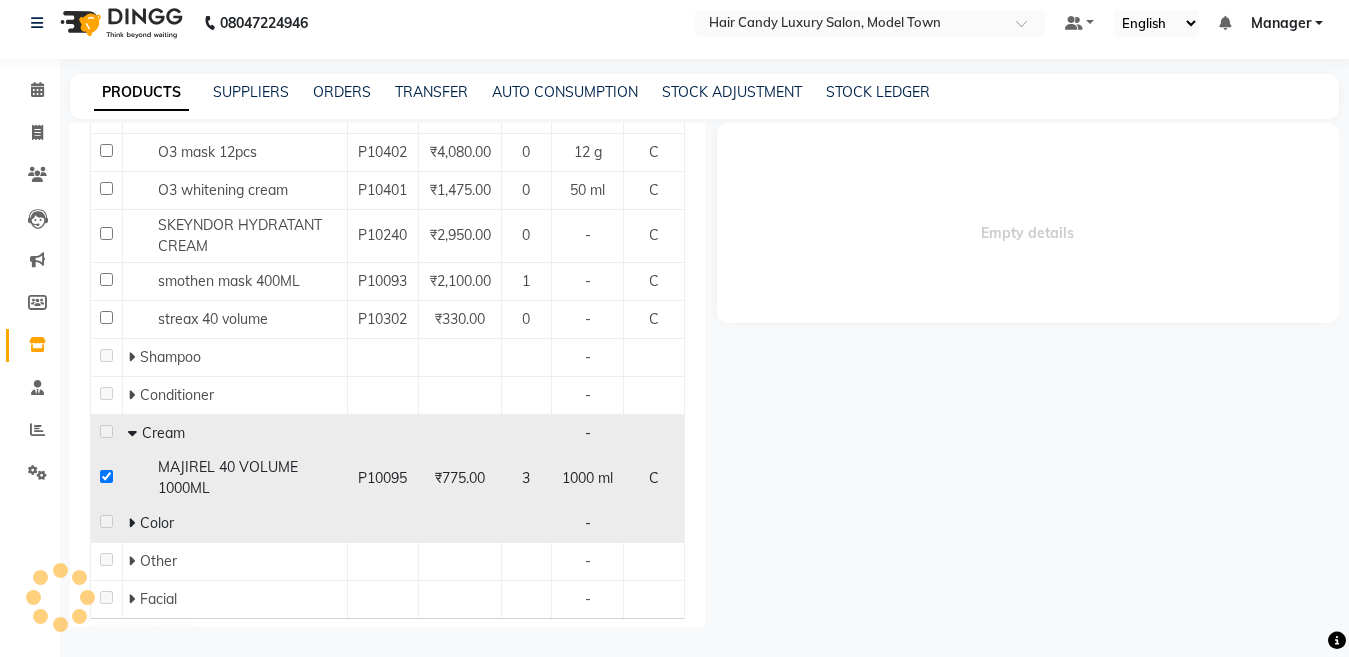 select 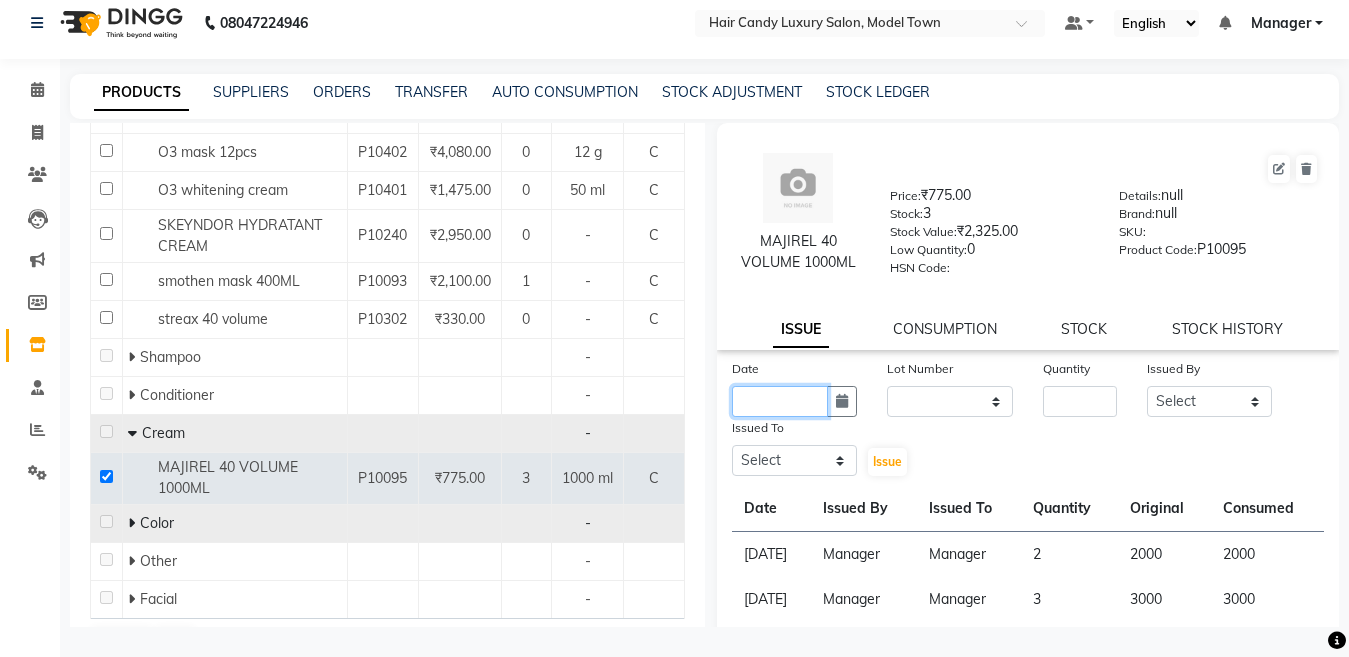 click 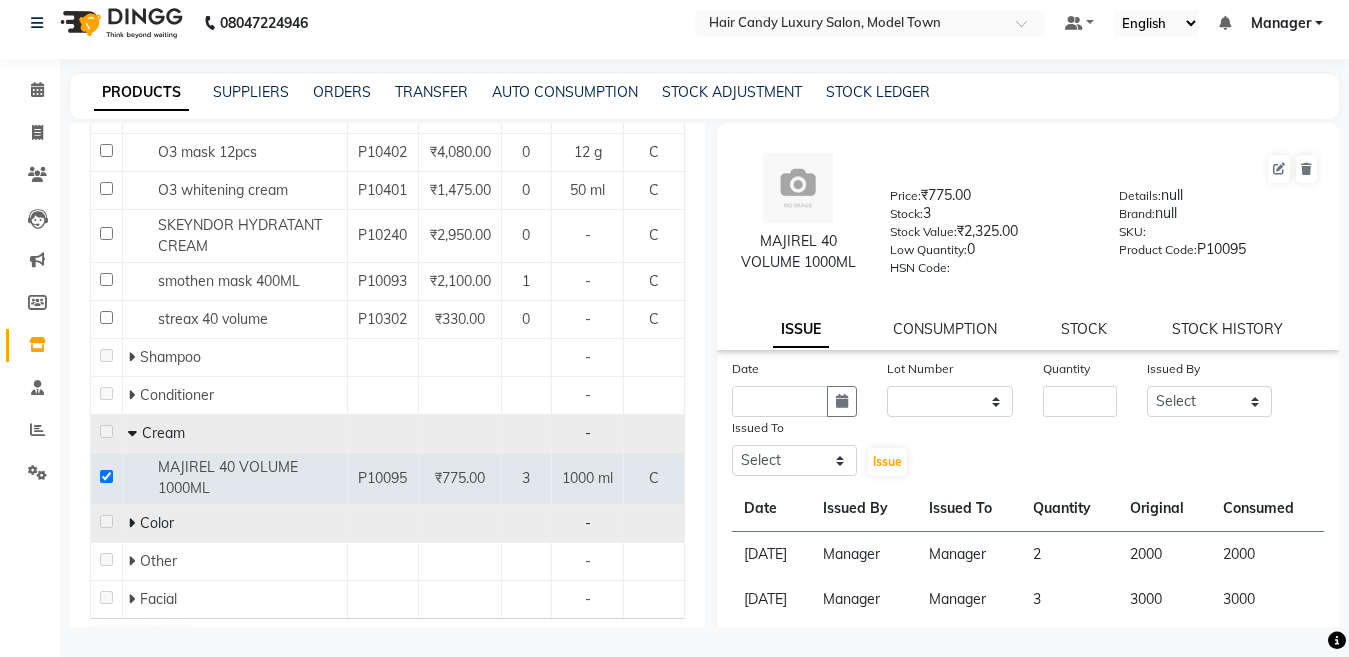 select on "7" 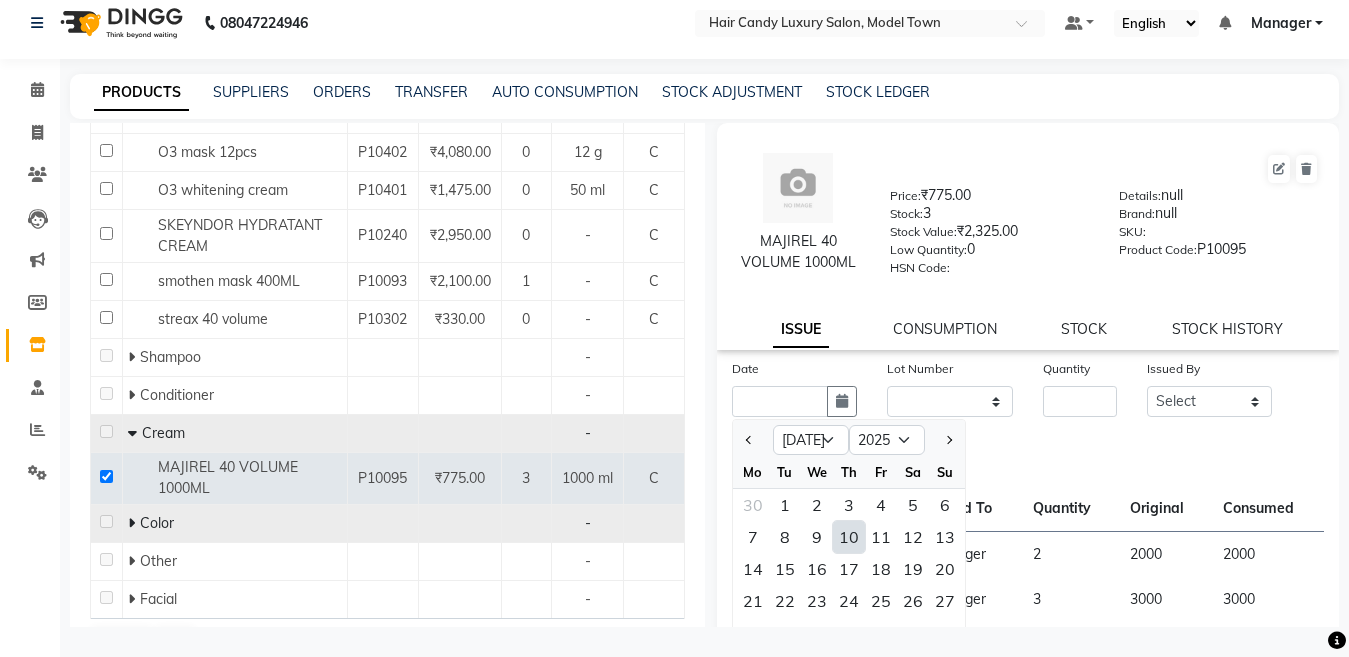 click on "10" 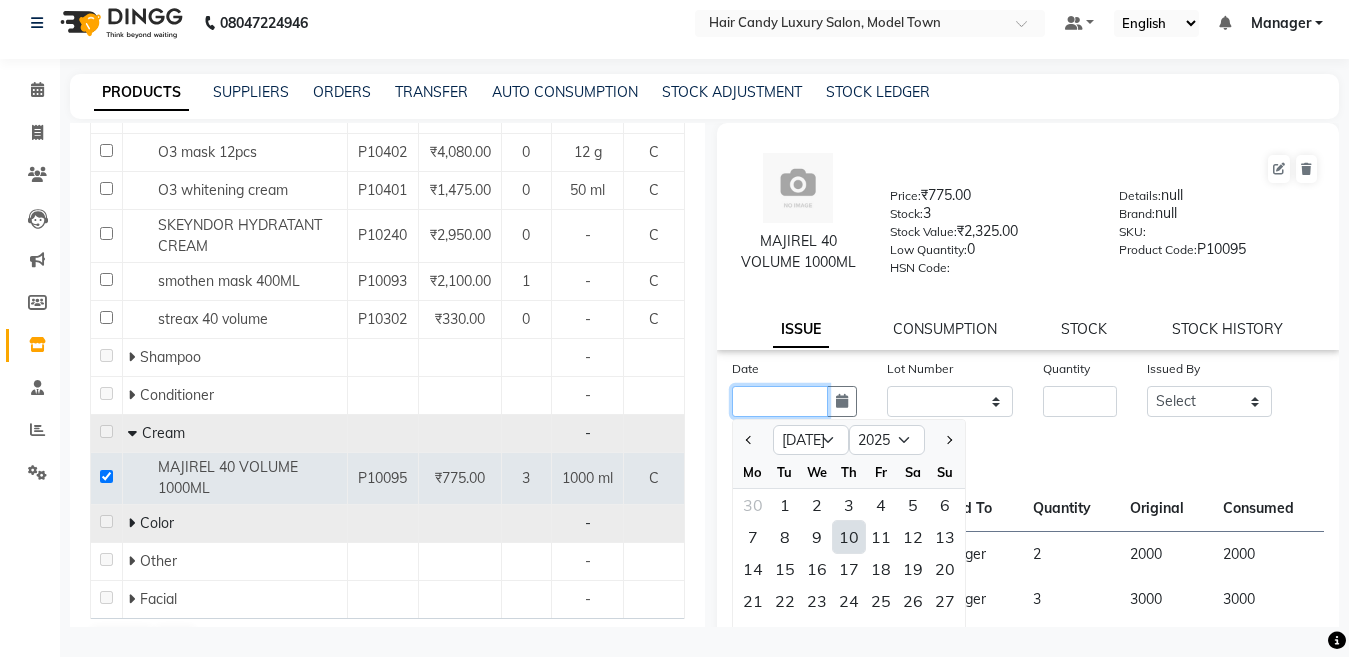type on "[DATE]" 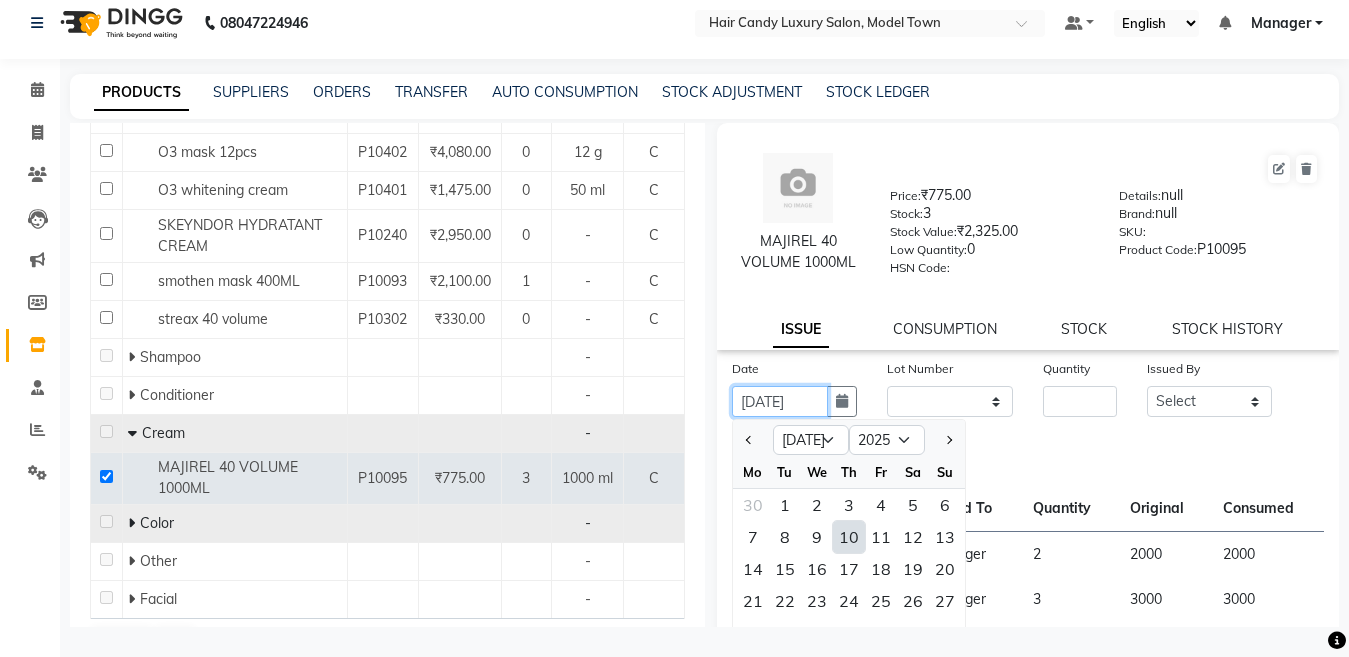 scroll, scrollTop: 0, scrollLeft: 2, axis: horizontal 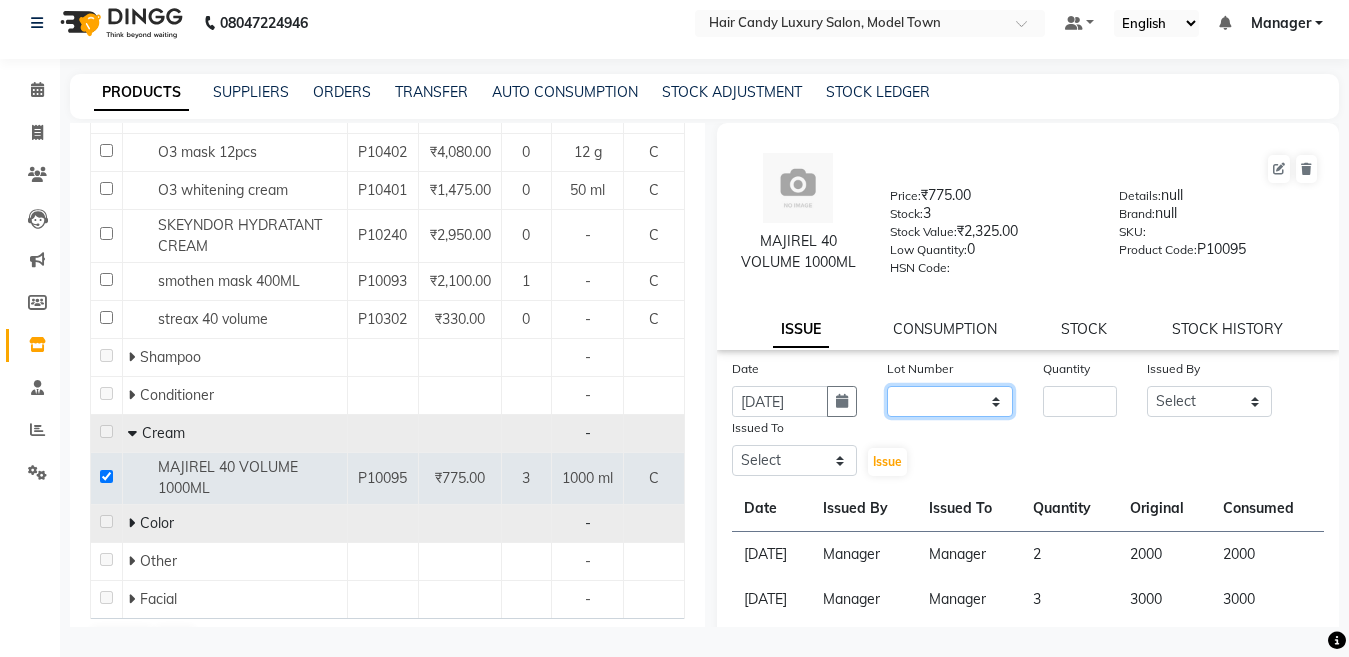 click on "None" 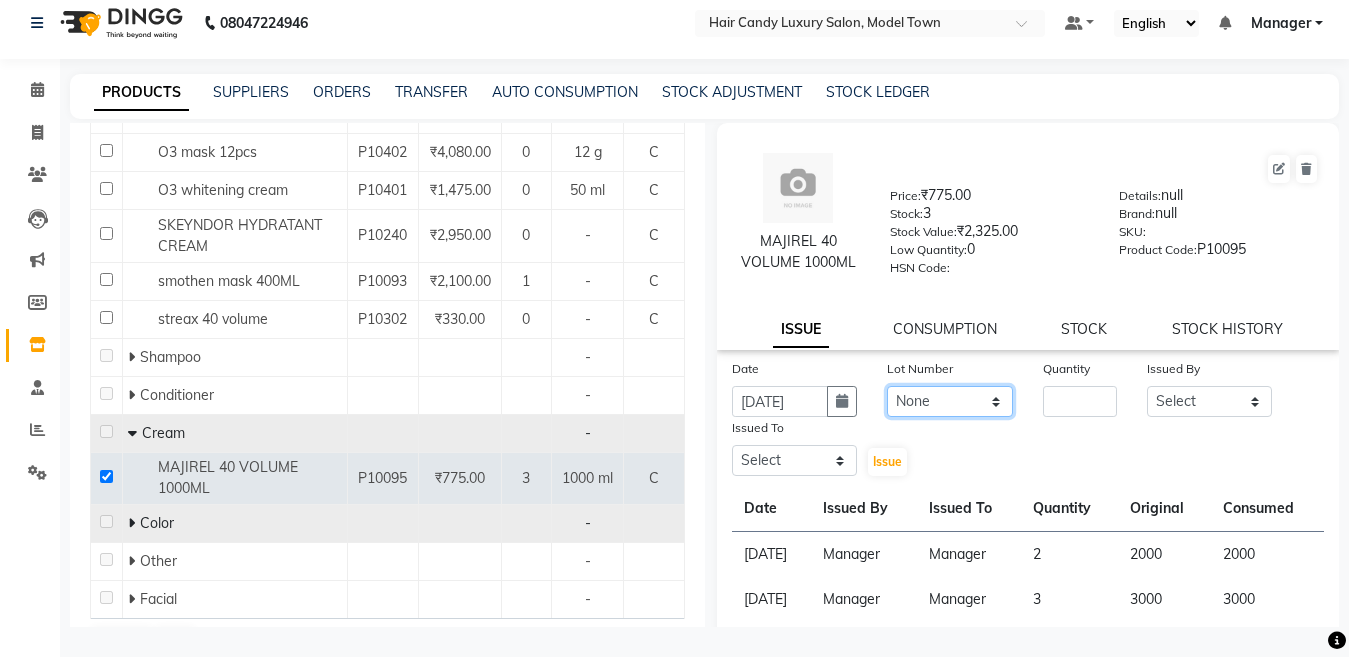 click on "None" 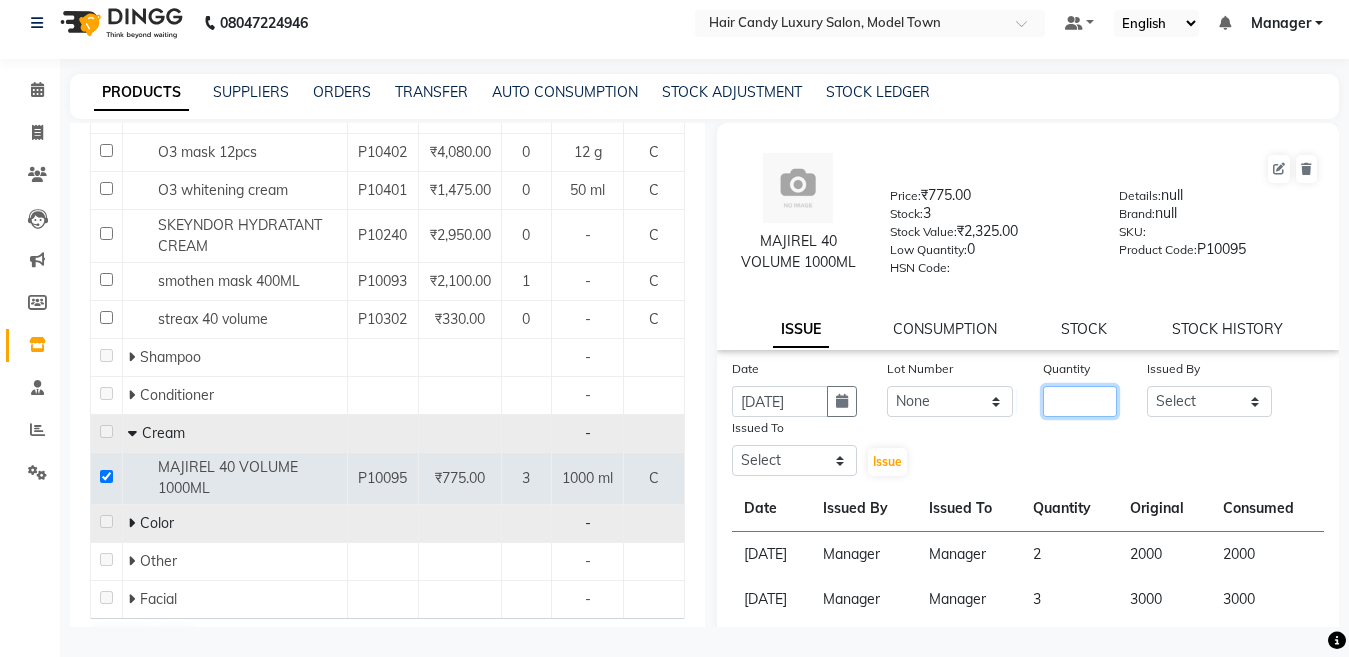 click 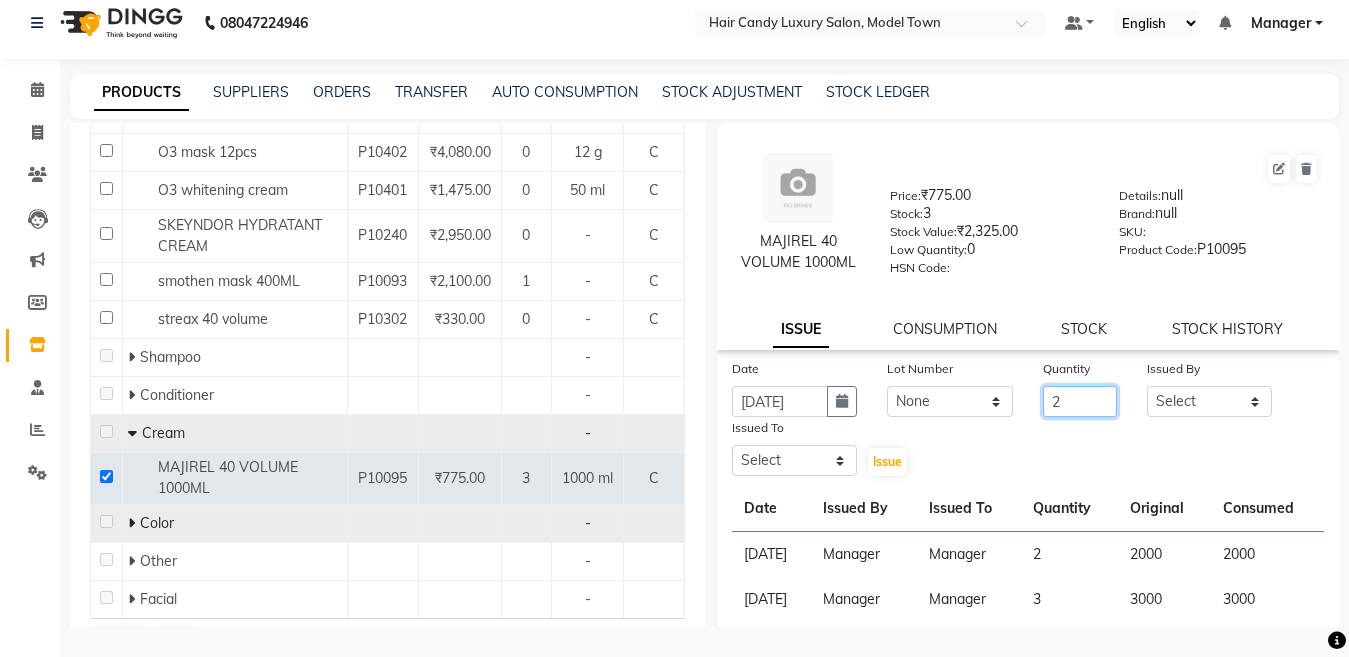 type on "2" 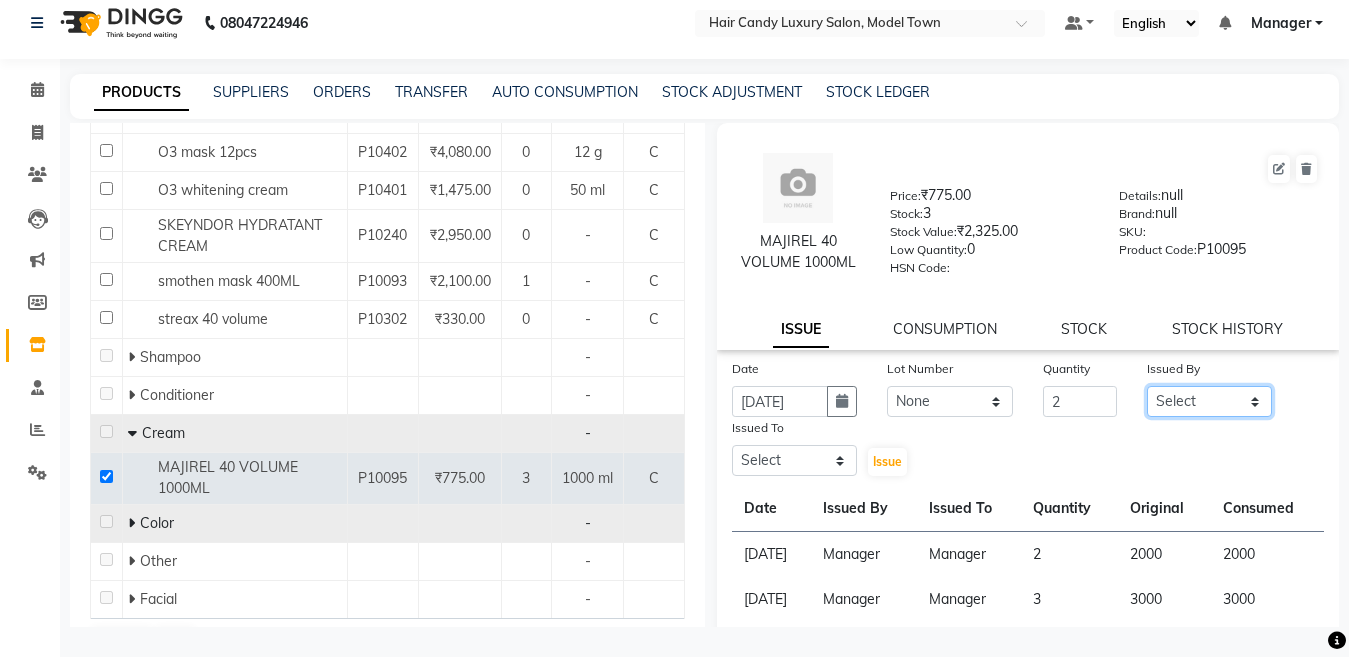 click on "Select Aakib Anas Anuradha Izhar Laiq (Rahul) Manager Neeraj parul Pawan Prakash Rajni Ranjay (Raju) RIYA Saleem sameer  stock manager surrender Vijay Gupta Vijay kumar" 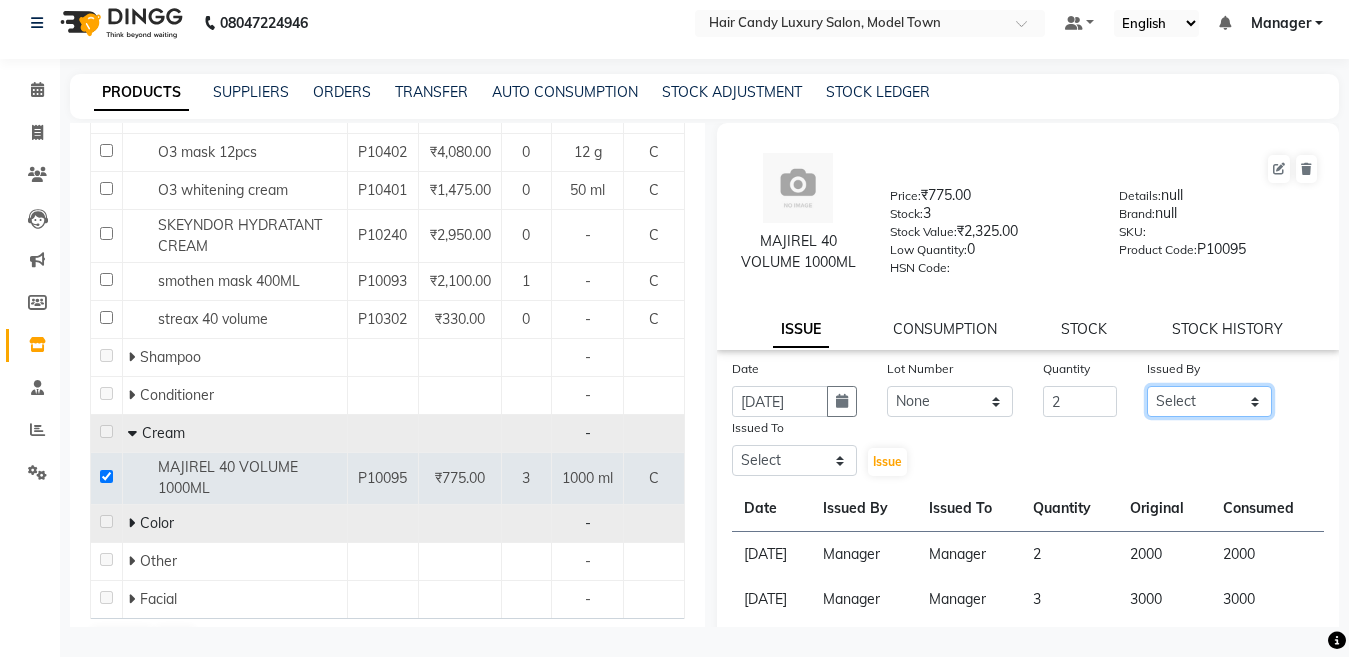 select on "28446" 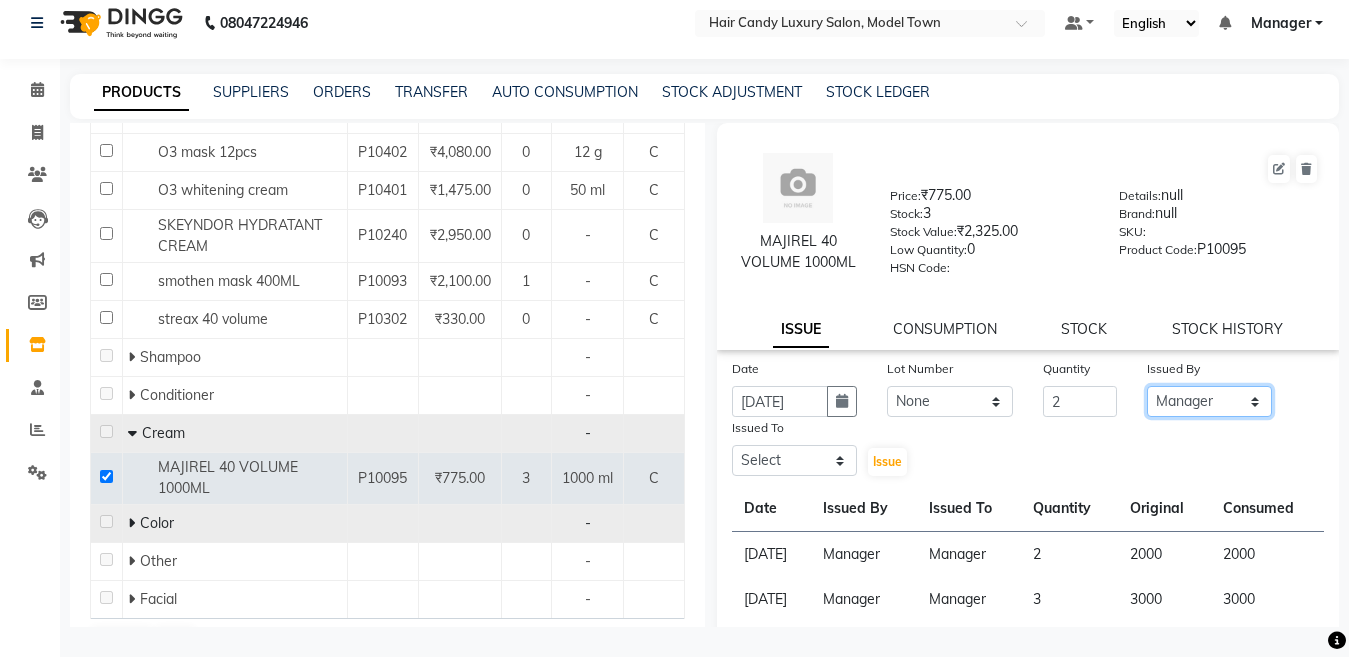 click on "Select Aakib Anas Anuradha Izhar Laiq (Rahul) Manager Neeraj parul Pawan Prakash Rajni Ranjay (Raju) RIYA Saleem sameer  stock manager surrender Vijay Gupta Vijay kumar" 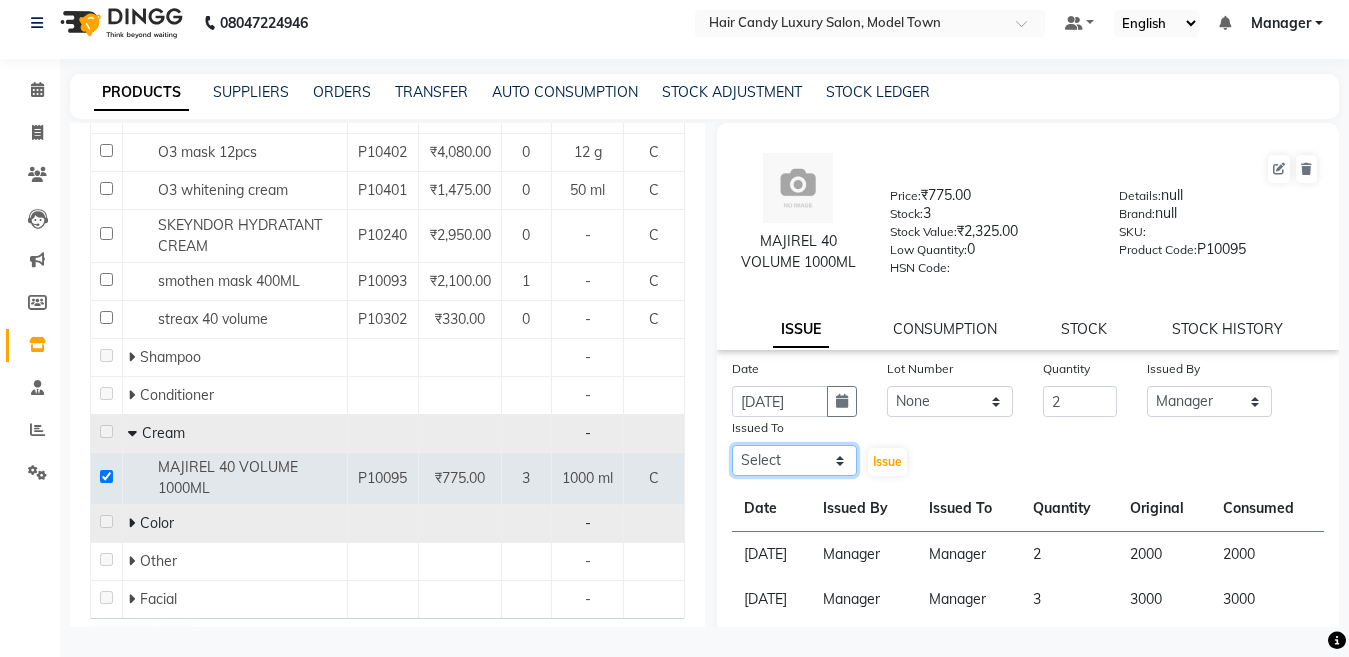 click on "Select Aakib Anas Anuradha Izhar Laiq (Rahul) Manager Neeraj parul Pawan Prakash Rajni Ranjay (Raju) RIYA Saleem sameer  stock manager surrender Vijay Gupta Vijay kumar" 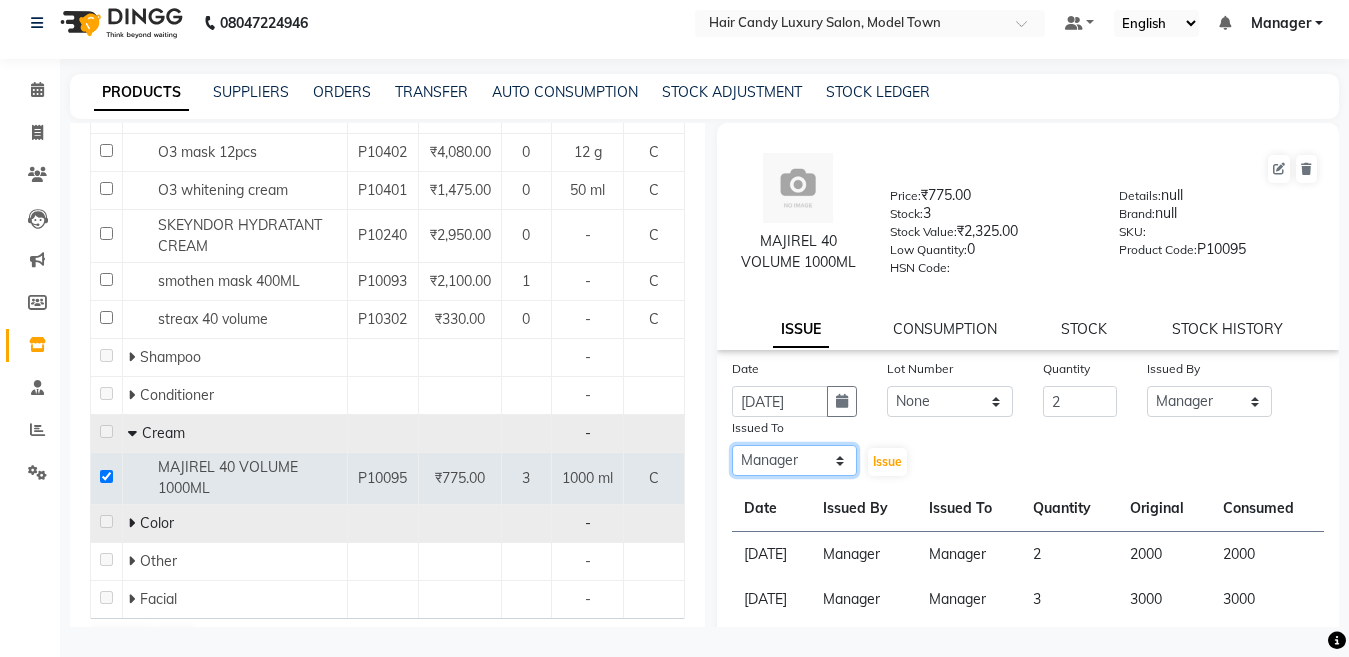 click on "Select Aakib Anas Anuradha Izhar Laiq (Rahul) Manager Neeraj parul Pawan Prakash Rajni Ranjay (Raju) RIYA Saleem sameer  stock manager surrender Vijay Gupta Vijay kumar" 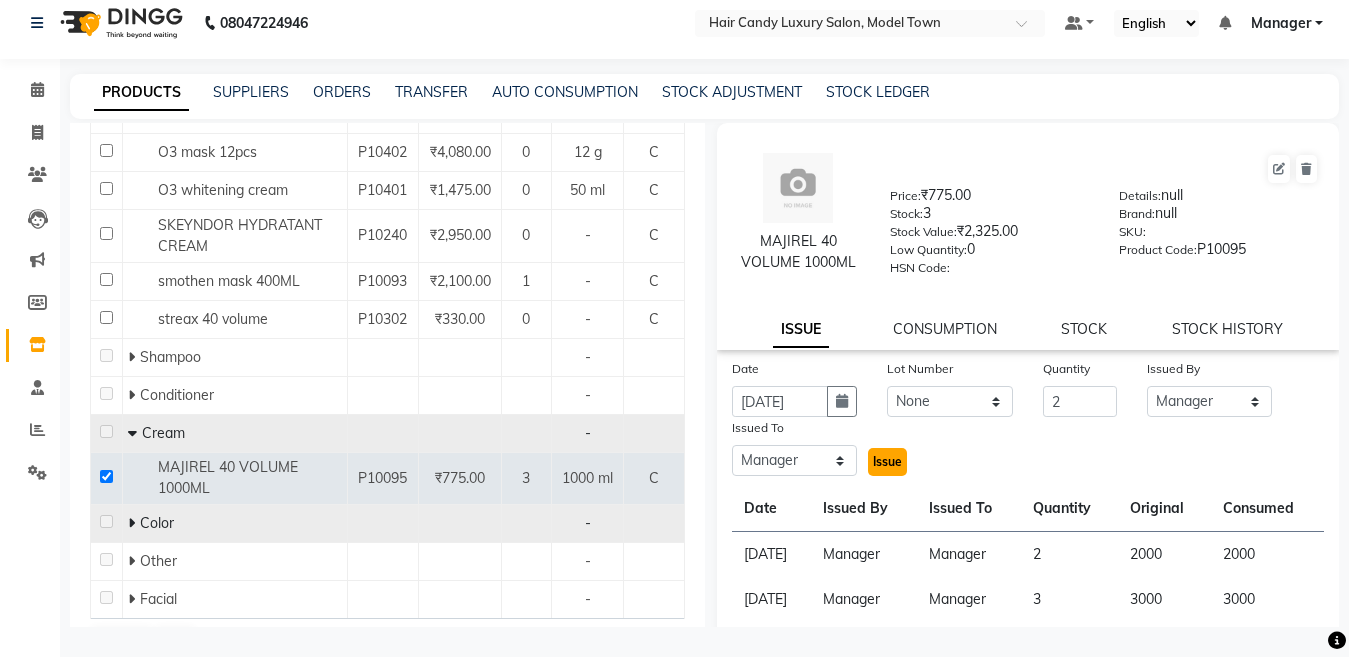 click on "Issue" 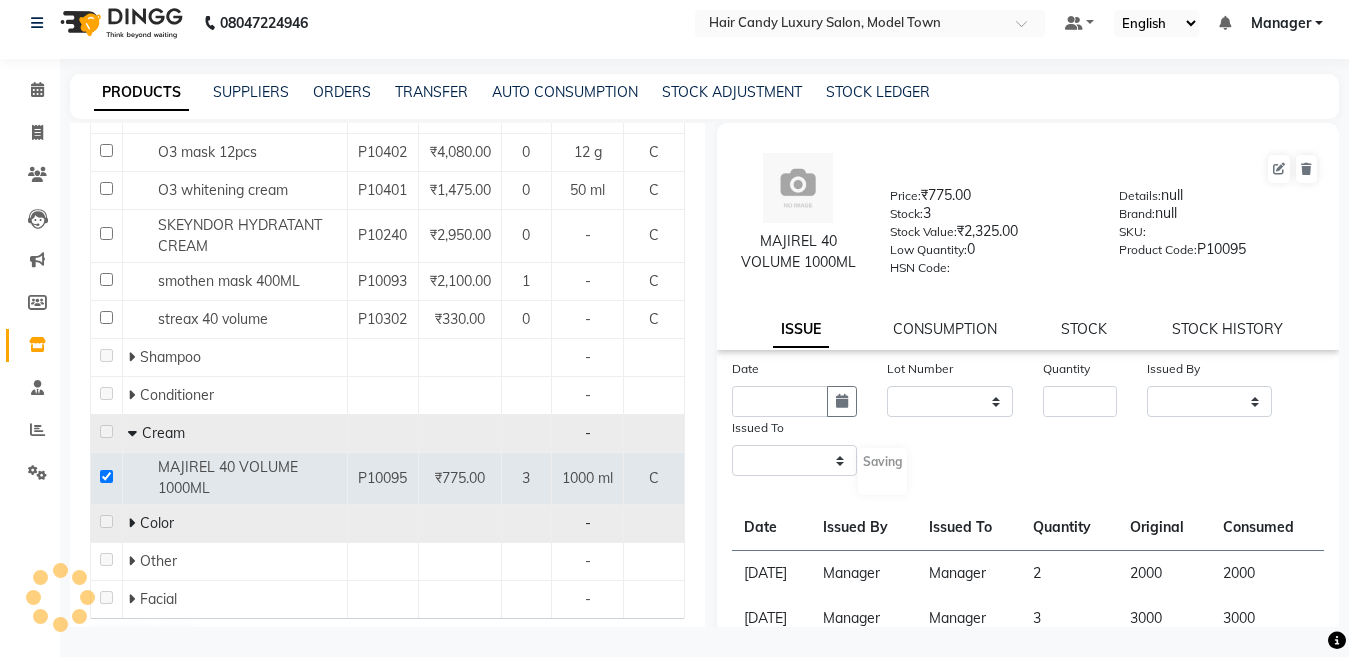 select 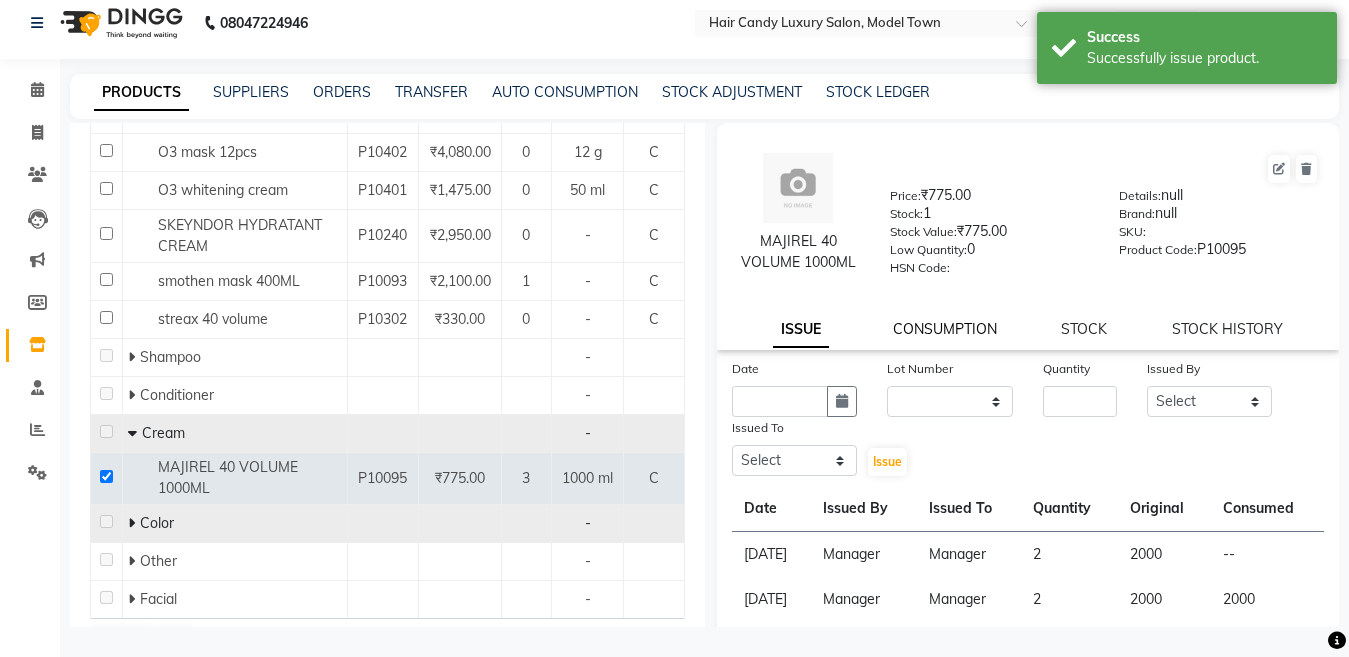 click on "CONSUMPTION" 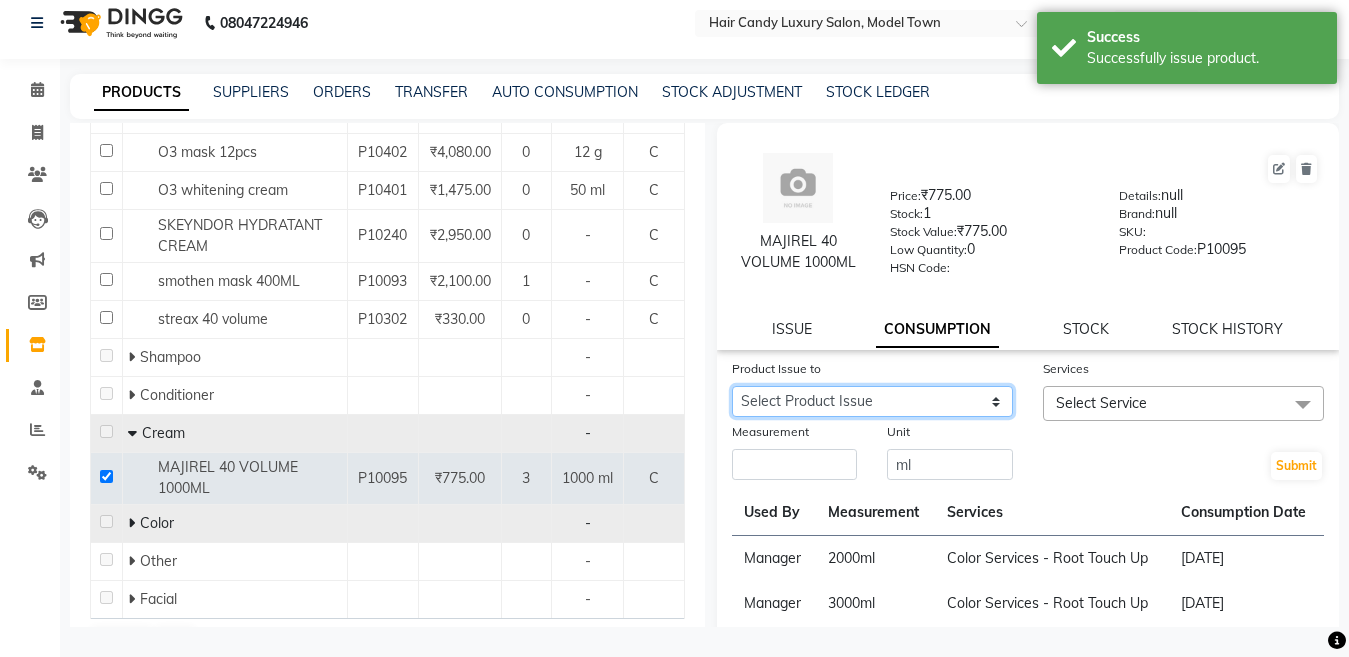 click on "Select Product Issue 2025-07-10, Issued to: Manager, Balance: 2000" 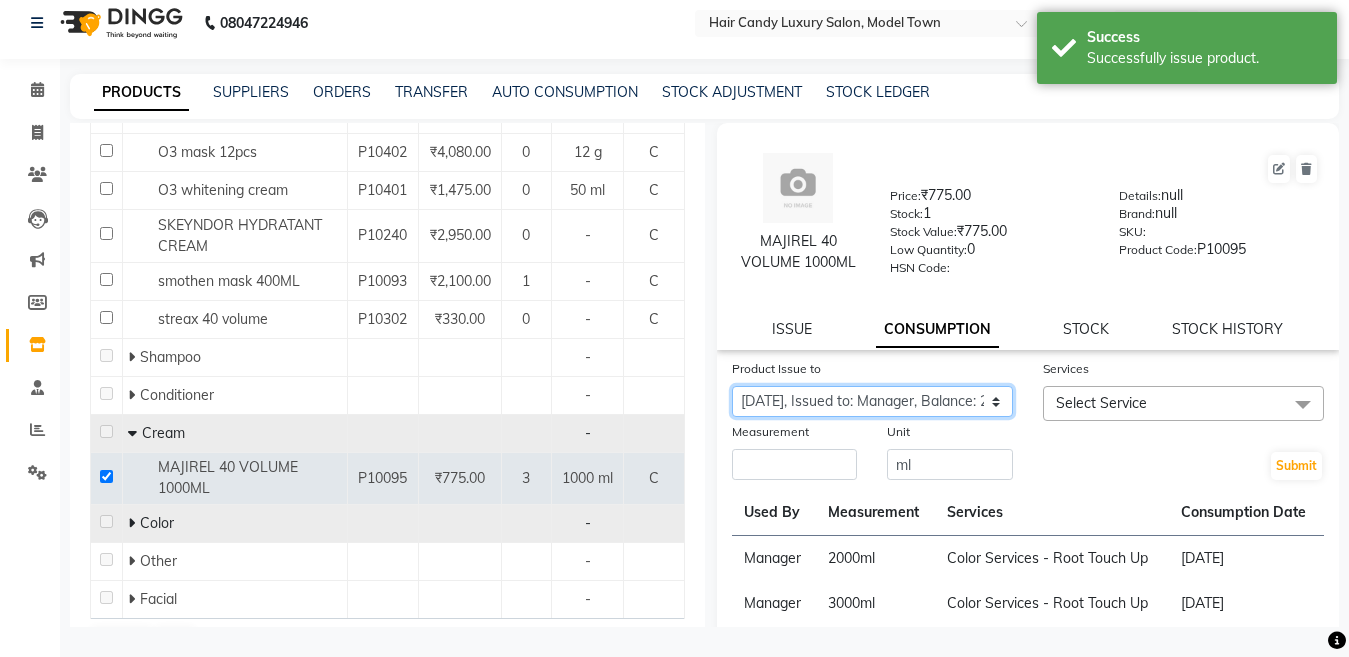 click on "Select Product Issue 2025-07-10, Issued to: Manager, Balance: 2000" 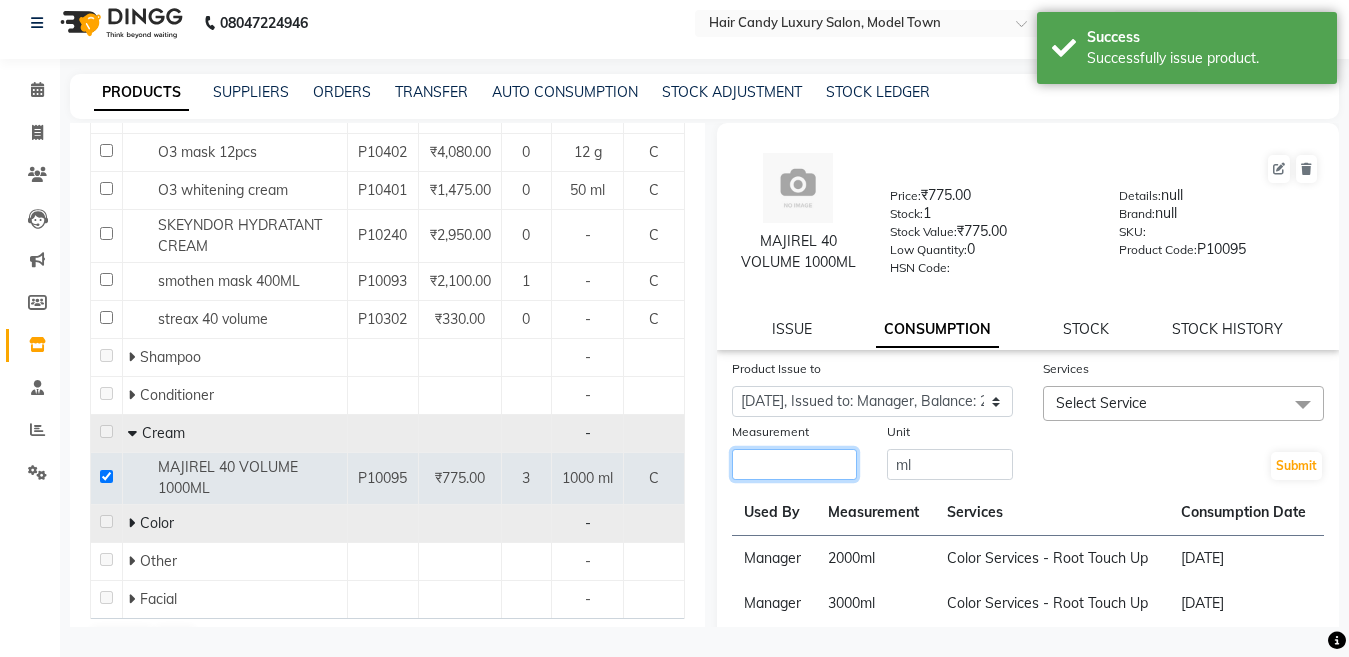 click 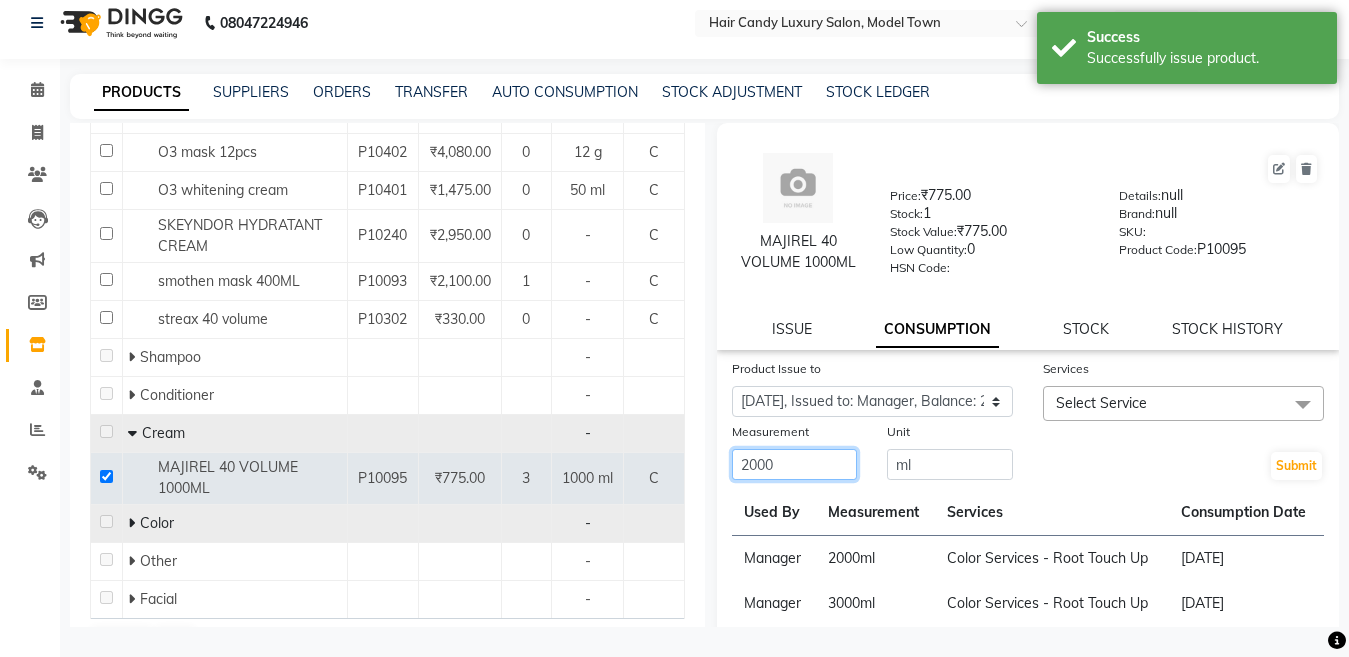 type on "2000" 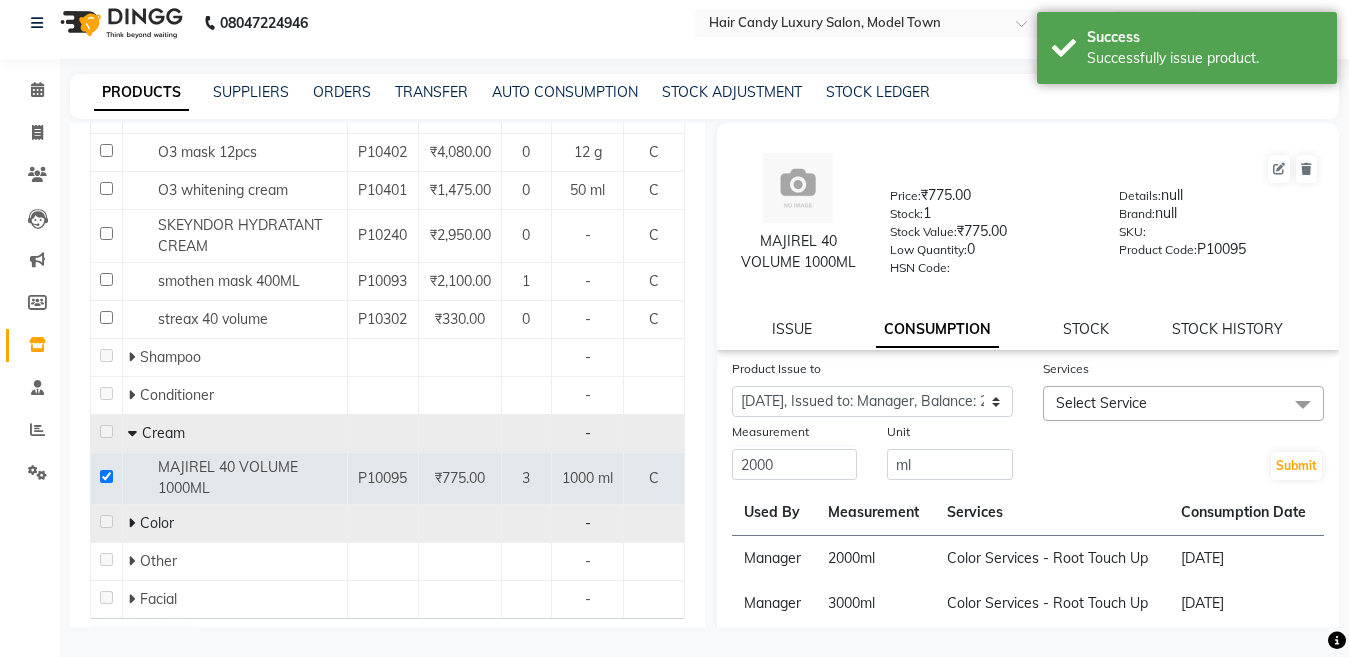 click on "Select Service" 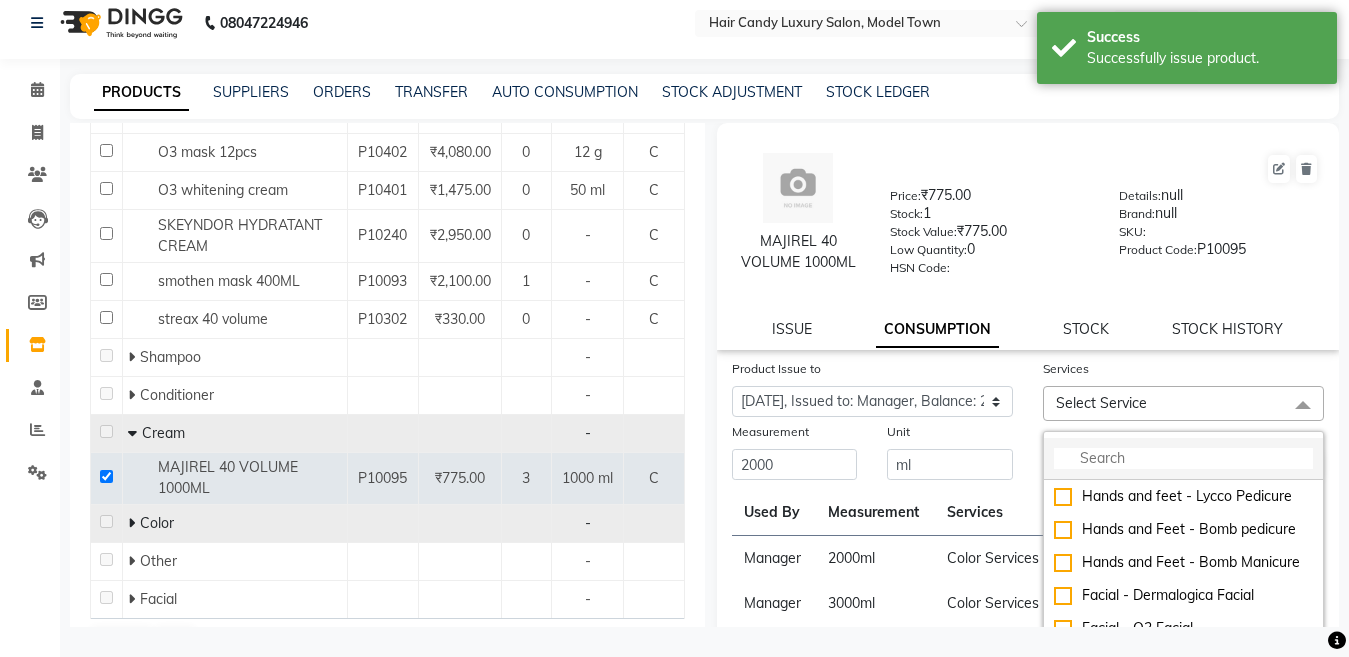 click 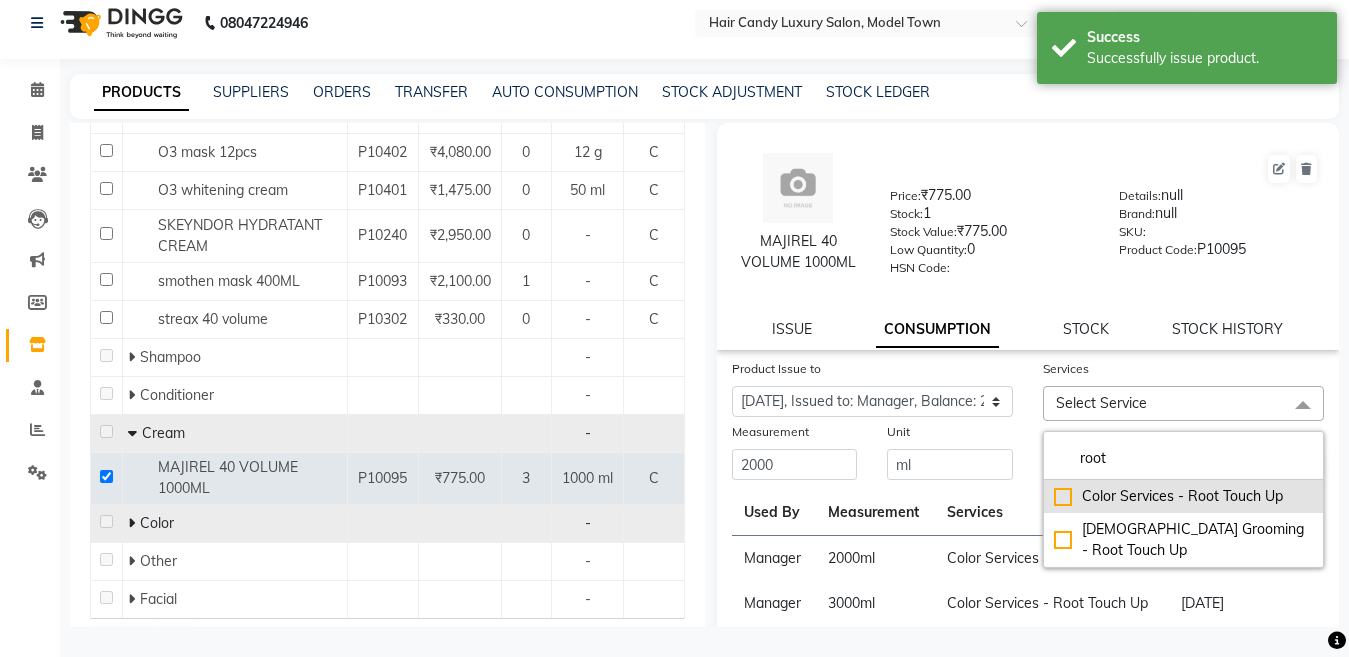 type on "root" 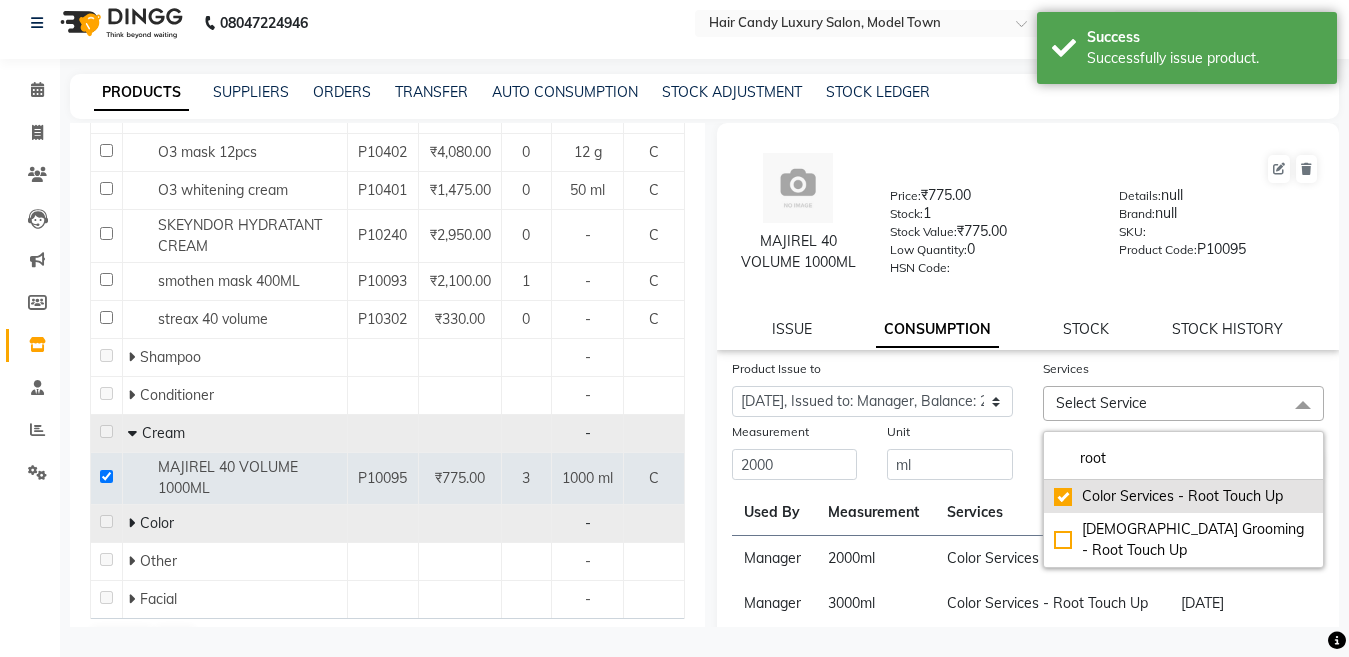 checkbox on "true" 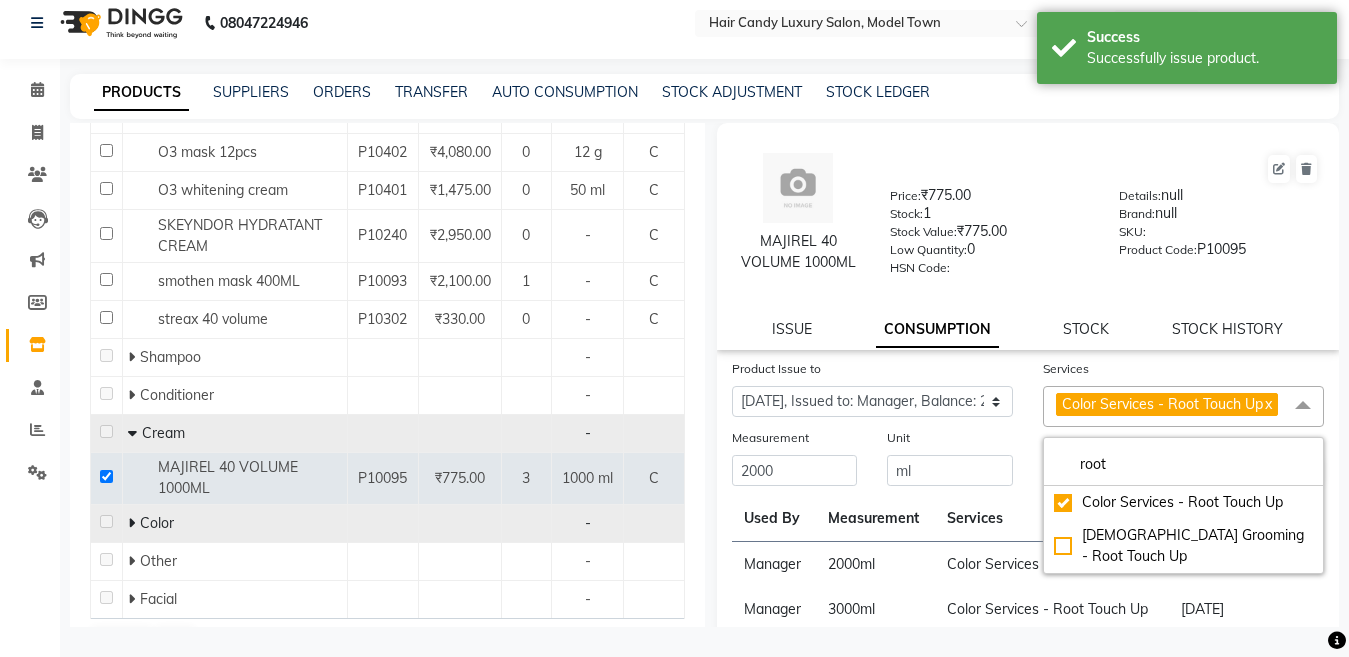 click on "Unit" 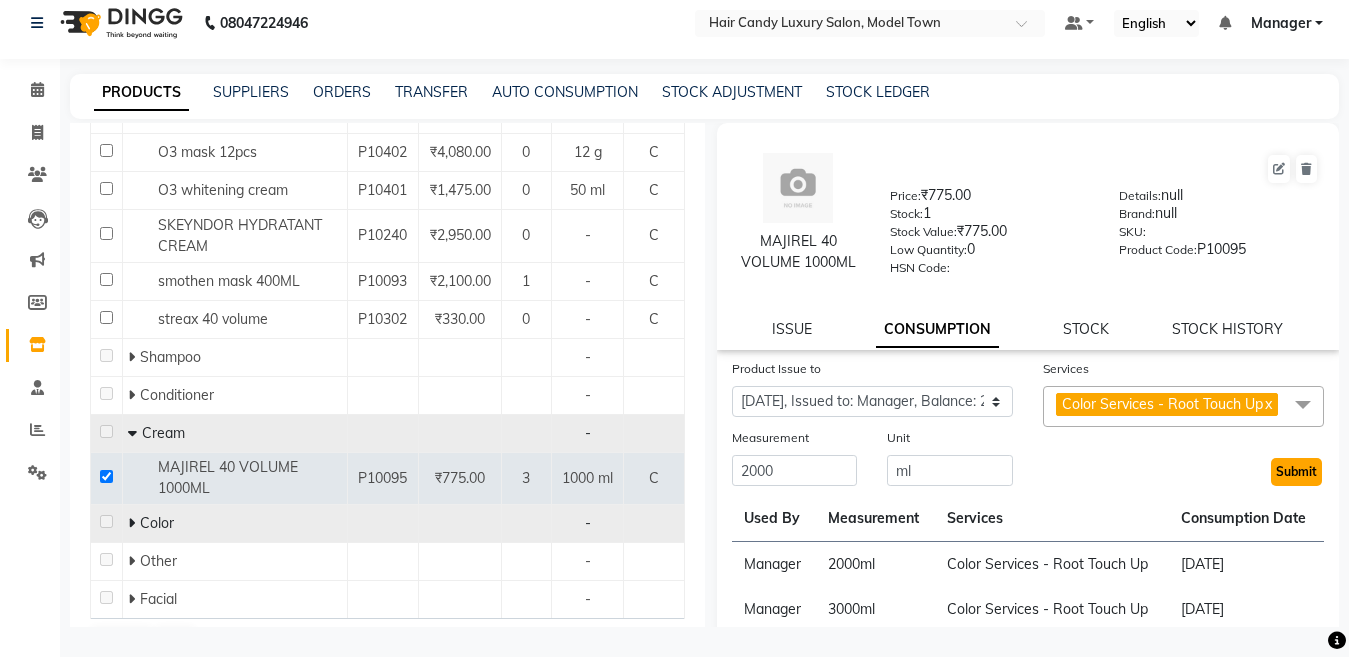 click on "Submit" 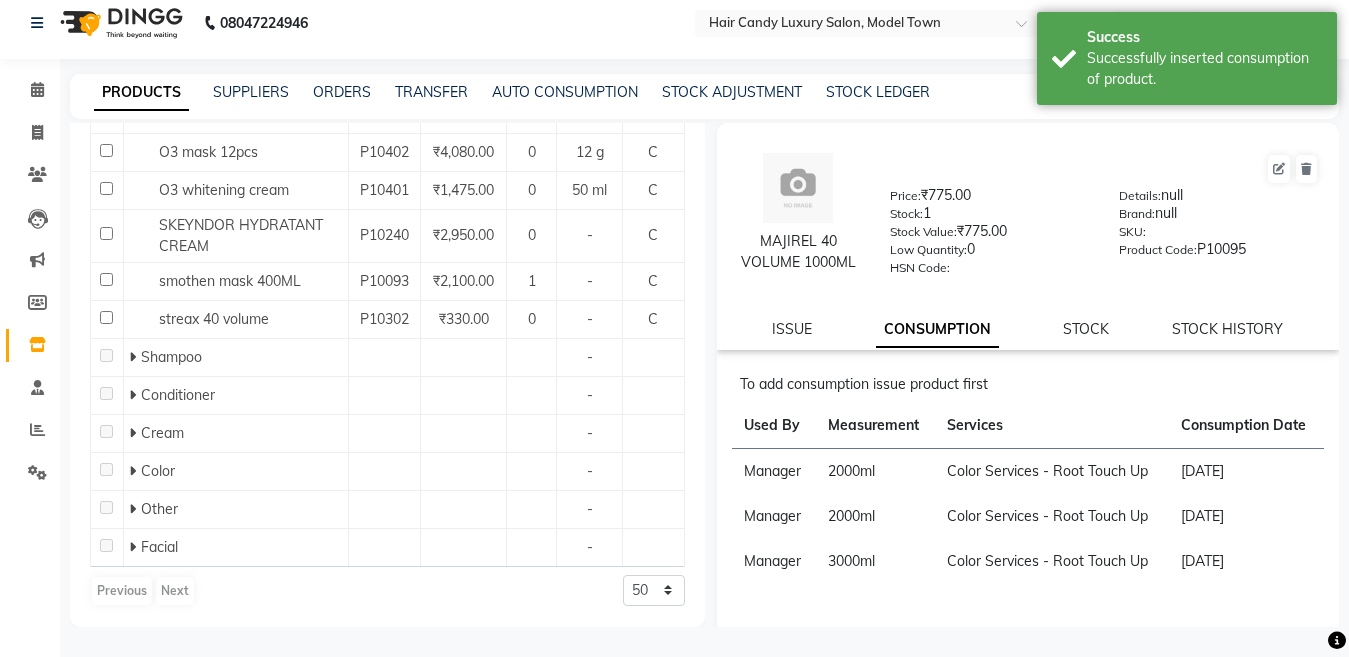 scroll, scrollTop: 633, scrollLeft: 0, axis: vertical 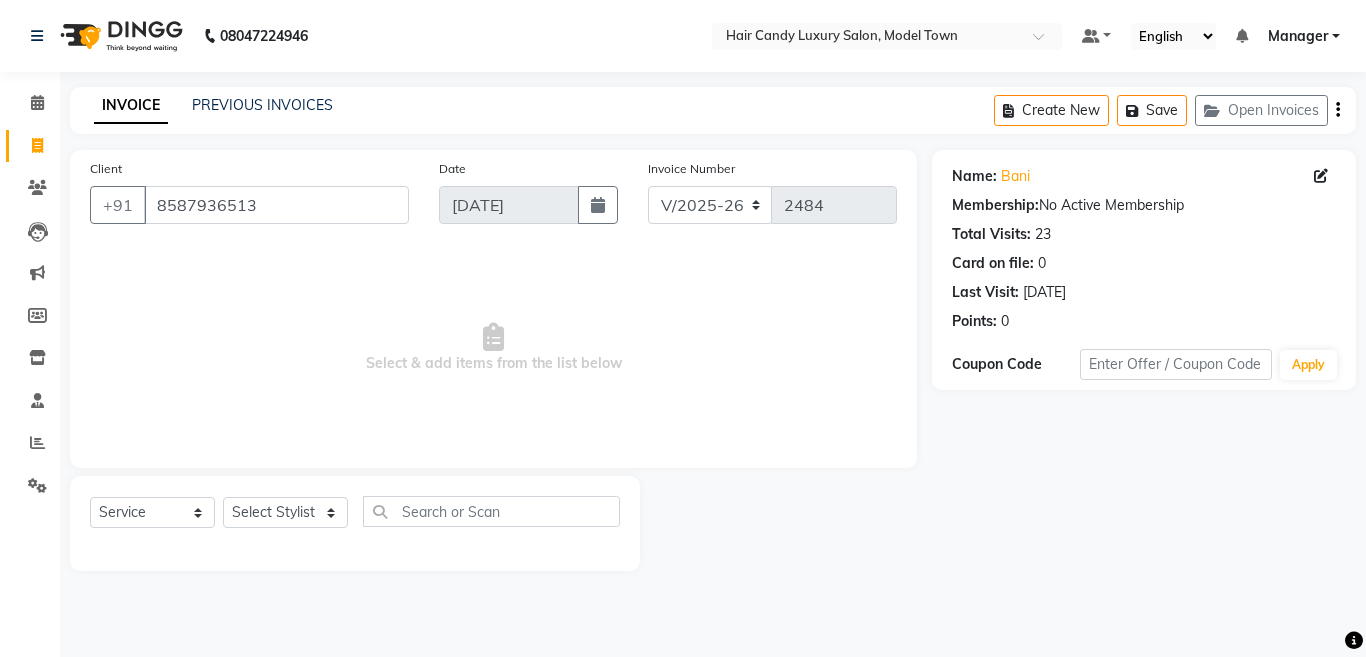 select on "4716" 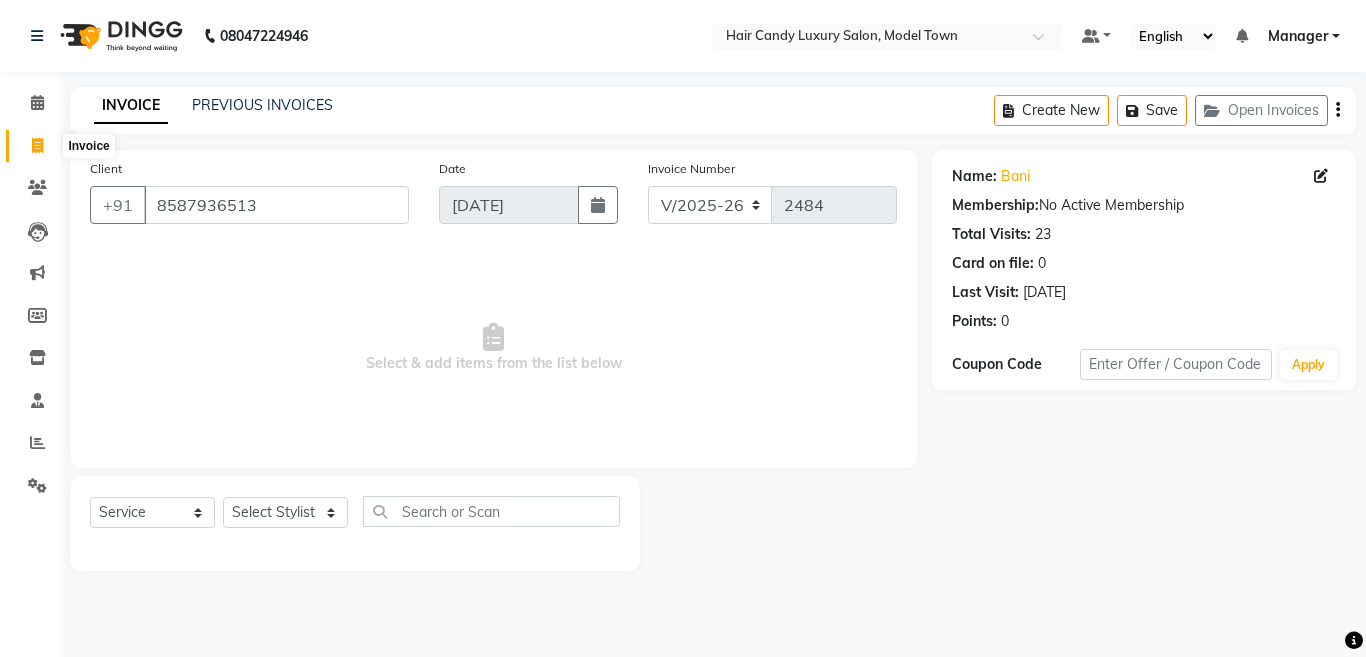 click 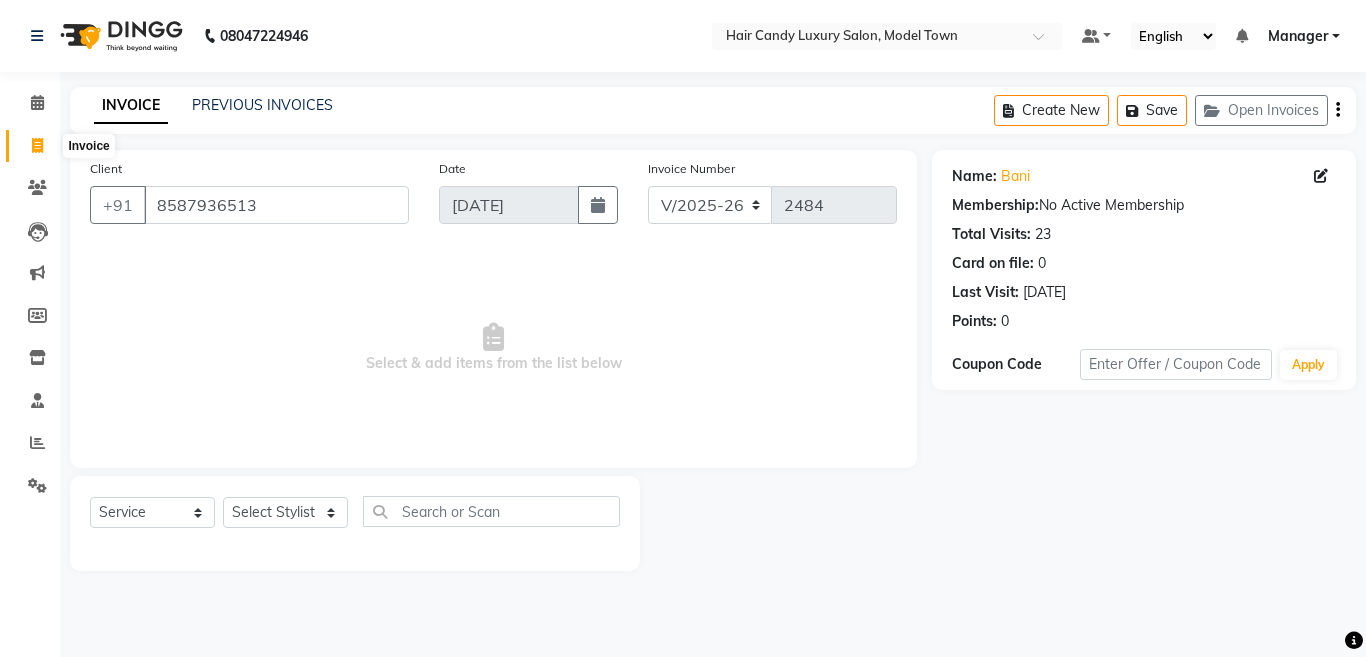 select on "service" 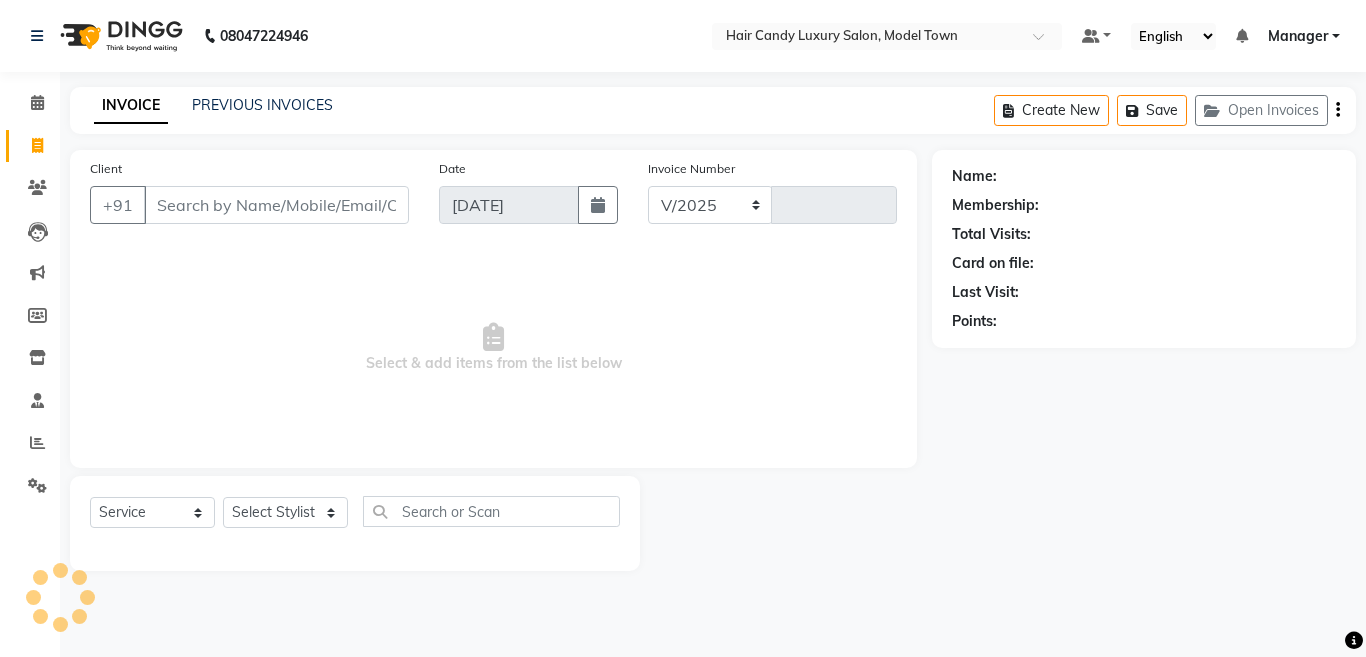select on "4716" 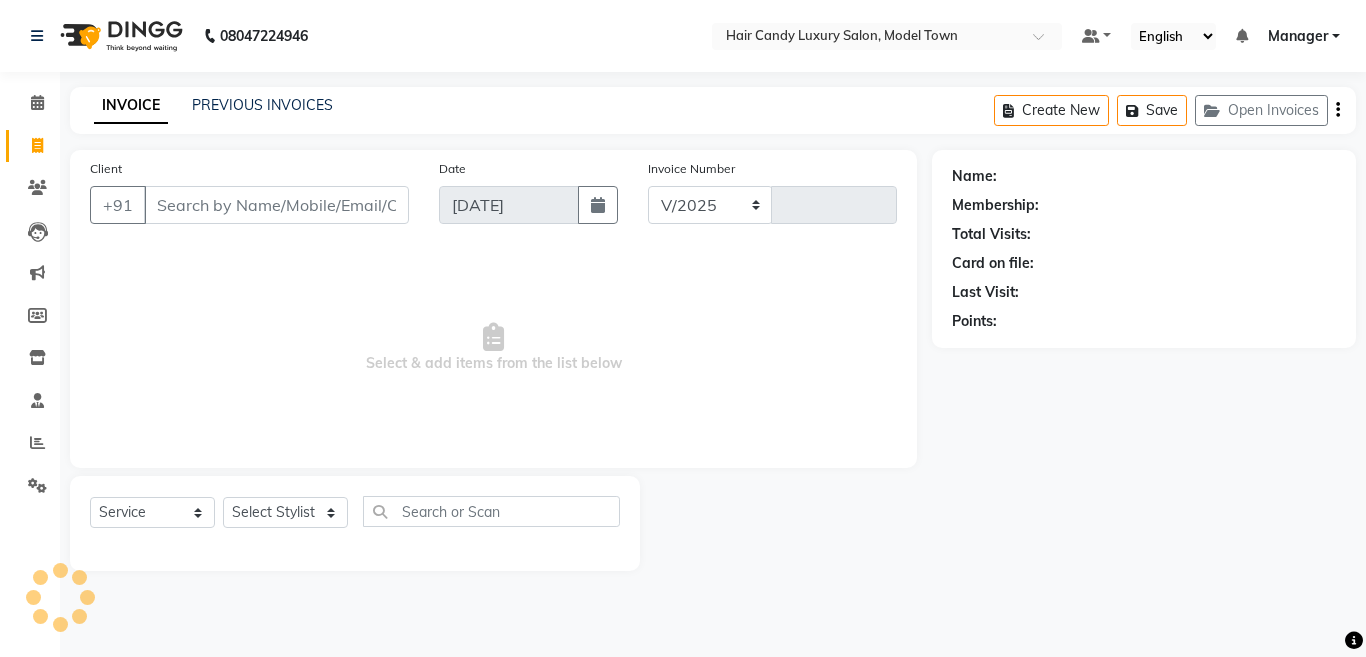 type on "2487" 